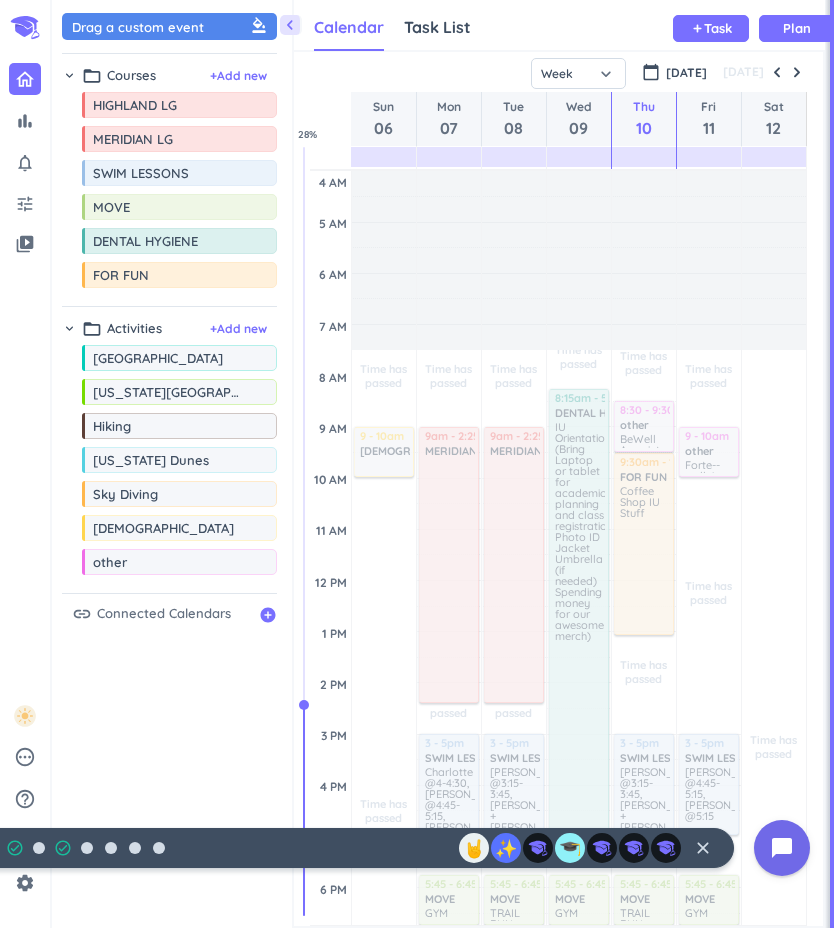 scroll, scrollTop: 0, scrollLeft: 0, axis: both 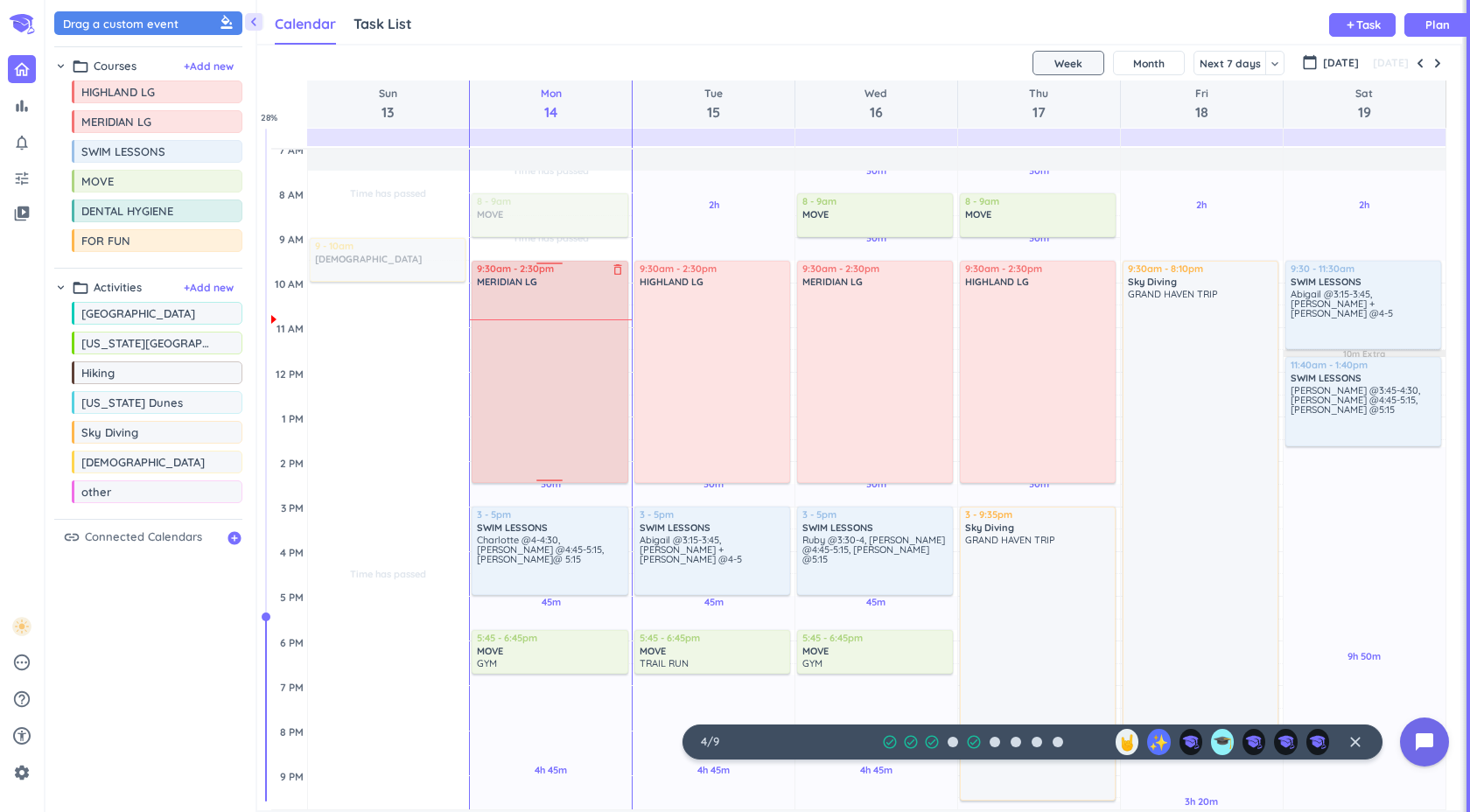 click on "delete_outline" at bounding box center (618, 270) 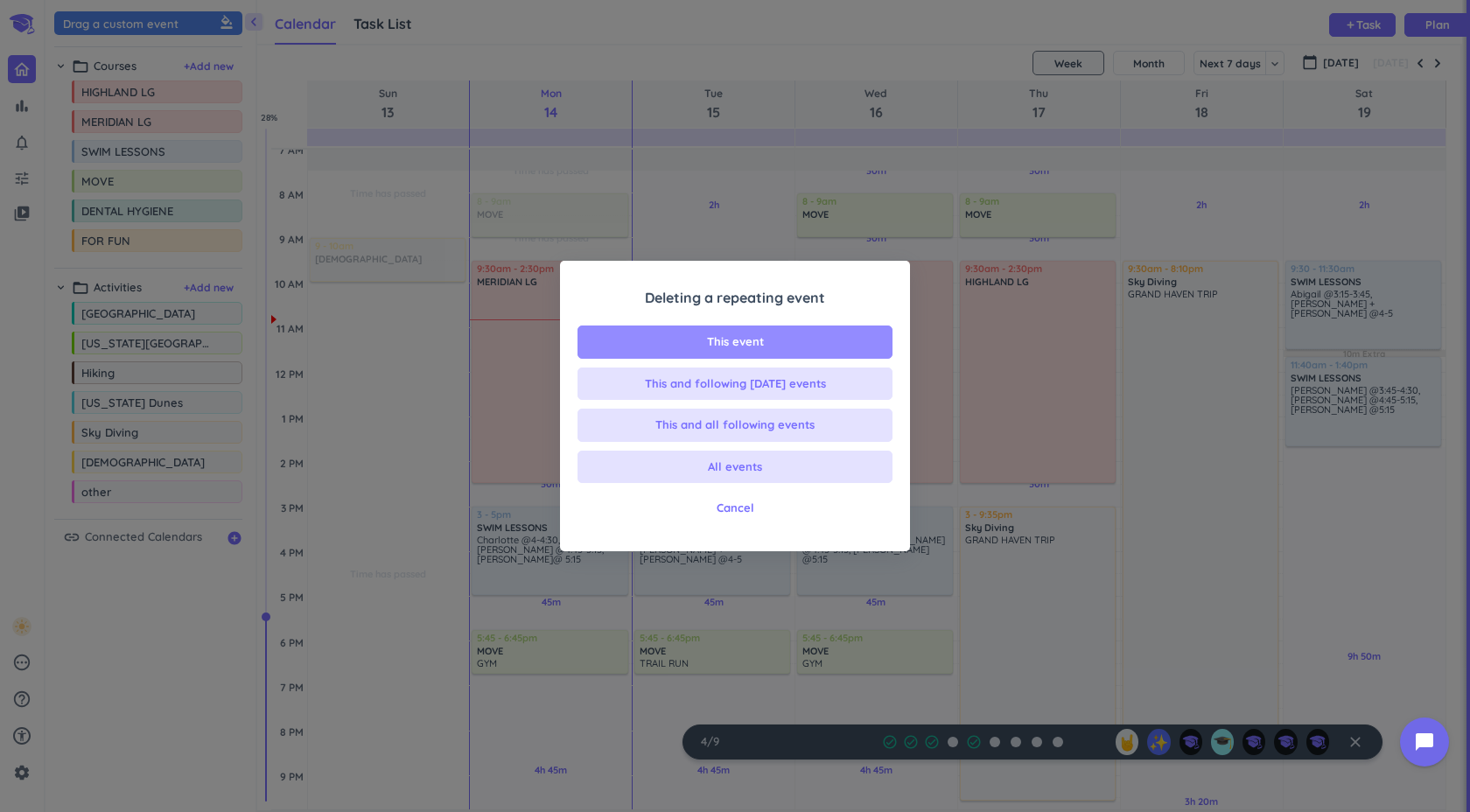 click on "This event" at bounding box center [735, 342] 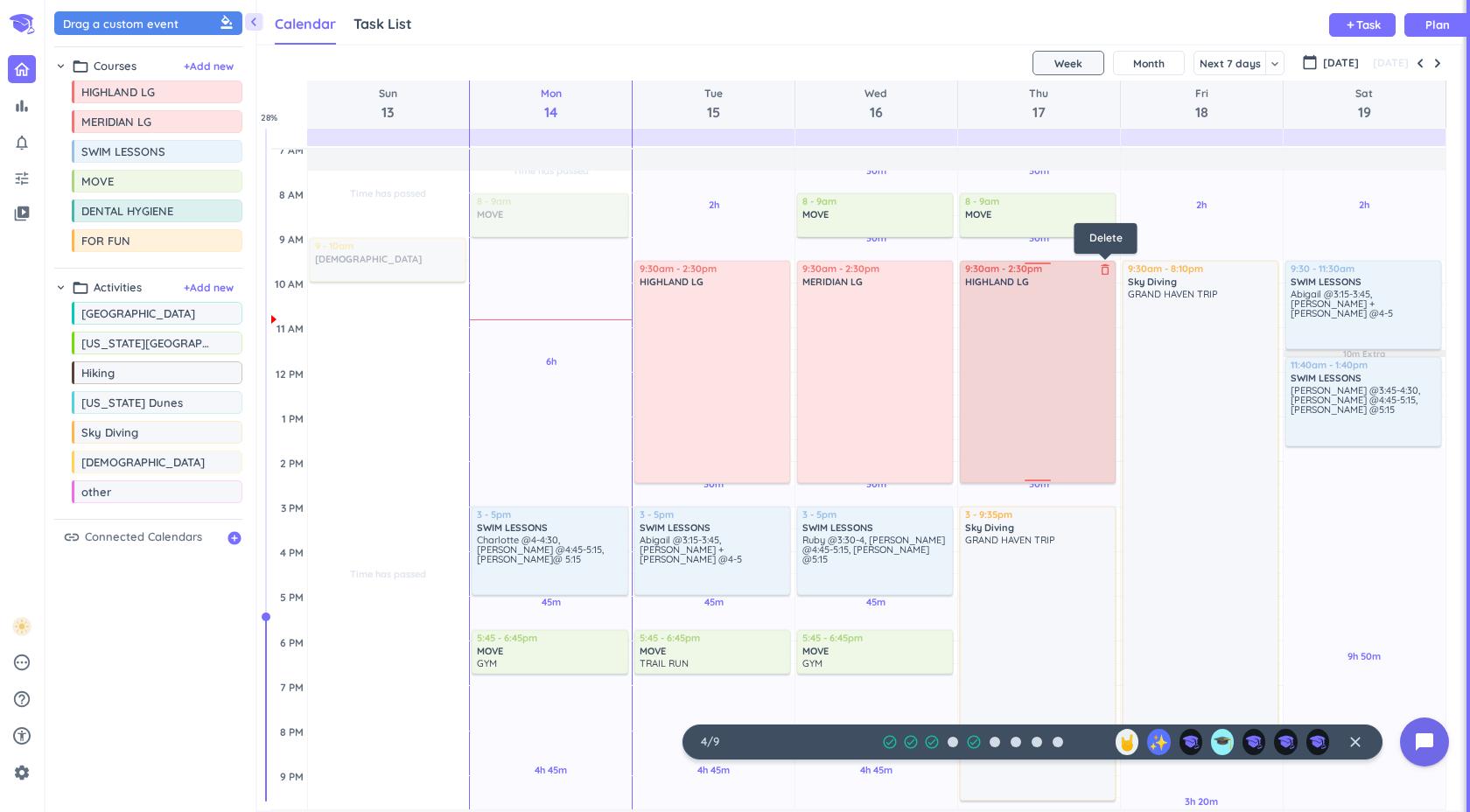 click on "delete_outline" at bounding box center (1105, 270) 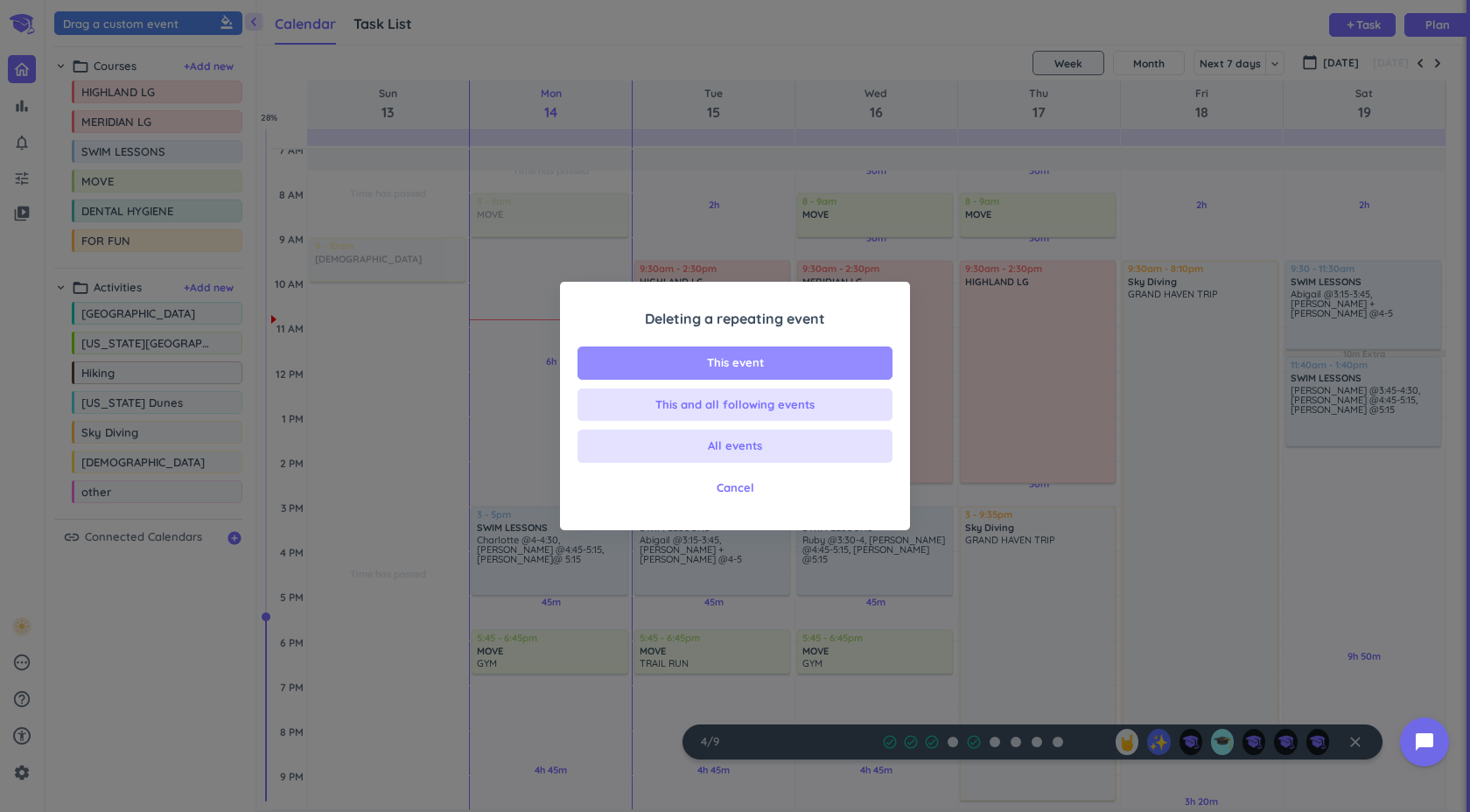 click on "This event" at bounding box center [735, 363] 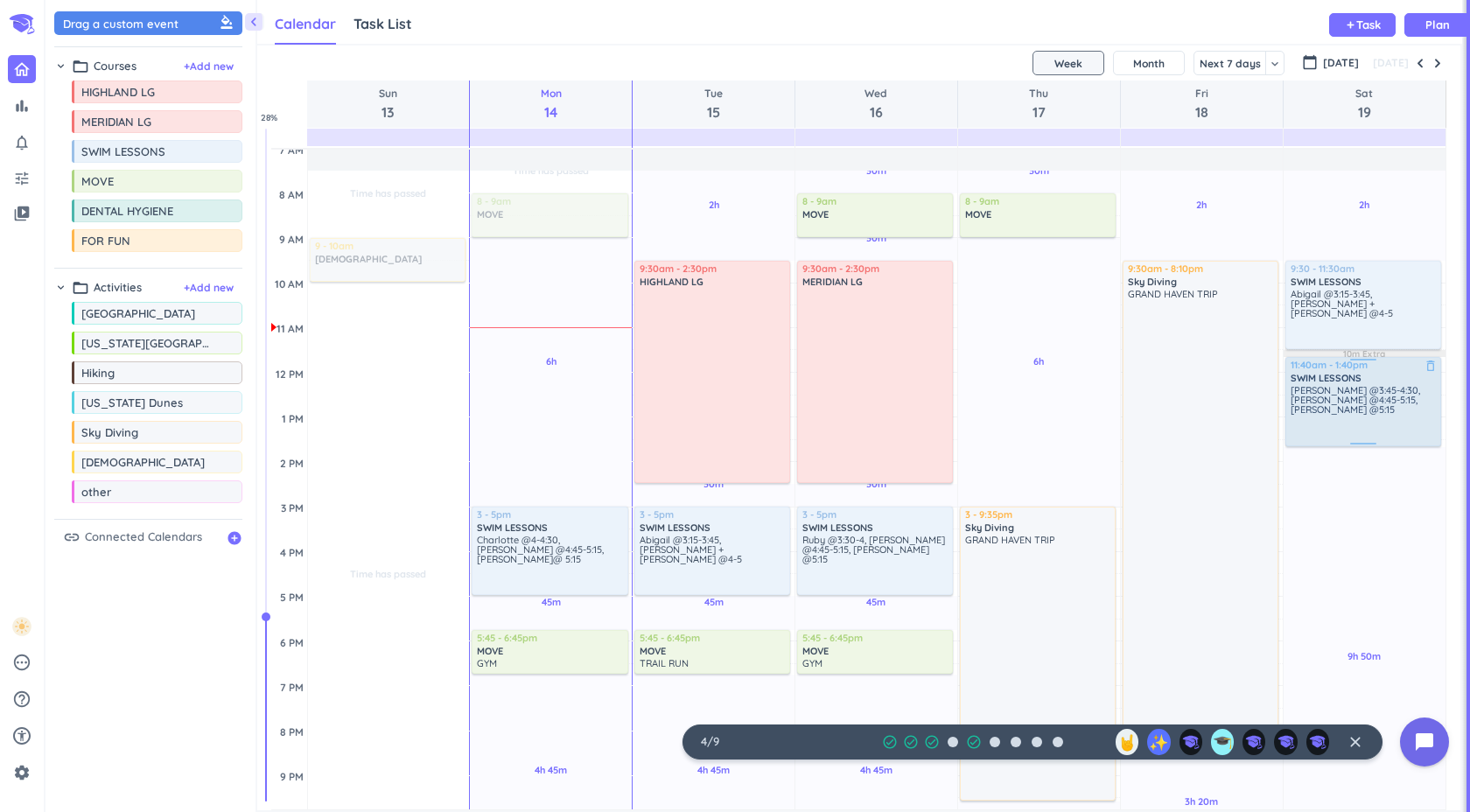 click on "[PERSON_NAME] @3:45-4:30, [PERSON_NAME] @4:45-5:15, [PERSON_NAME] @5:15" at bounding box center (1364, 414) 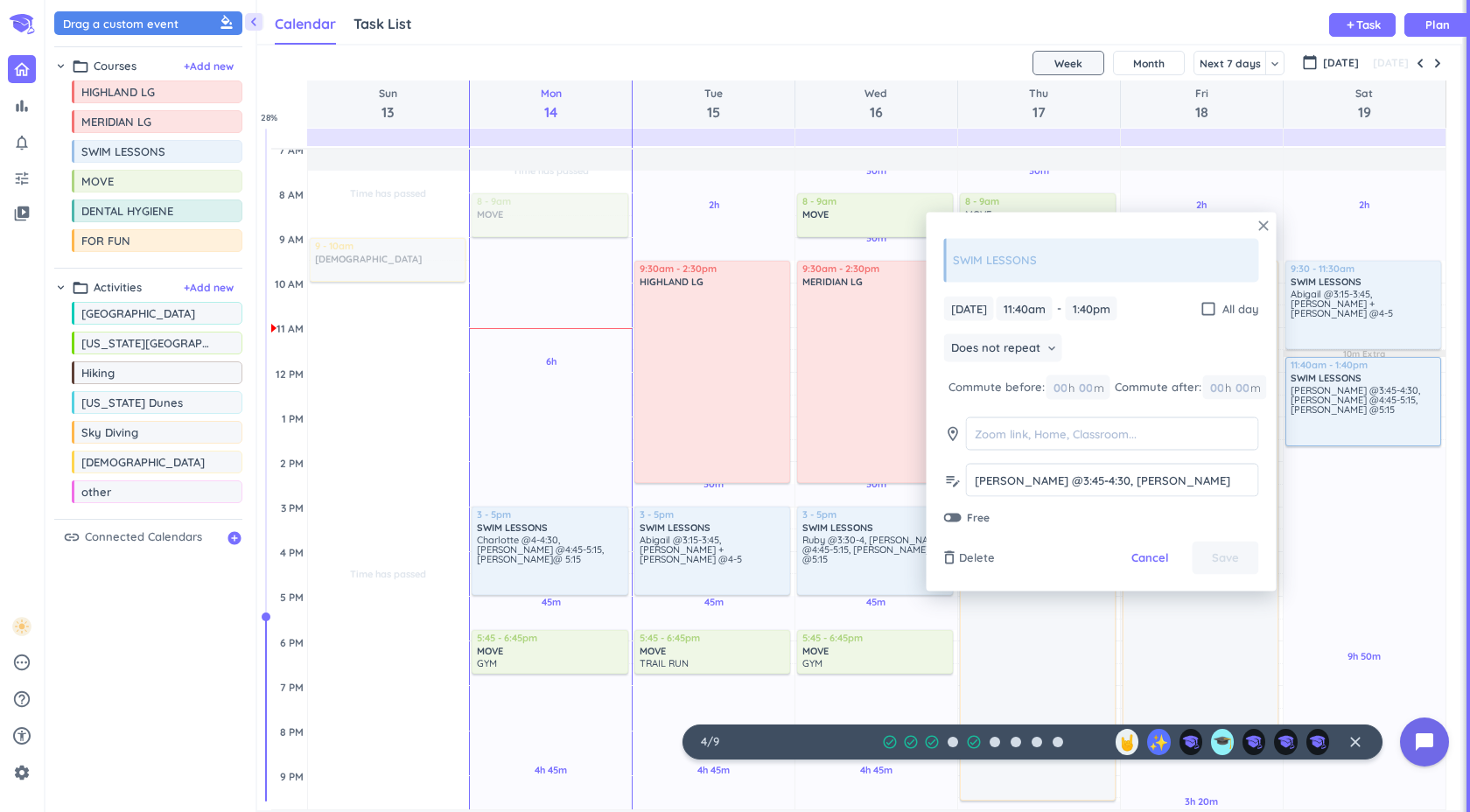 click on "close" at bounding box center (1264, 226) 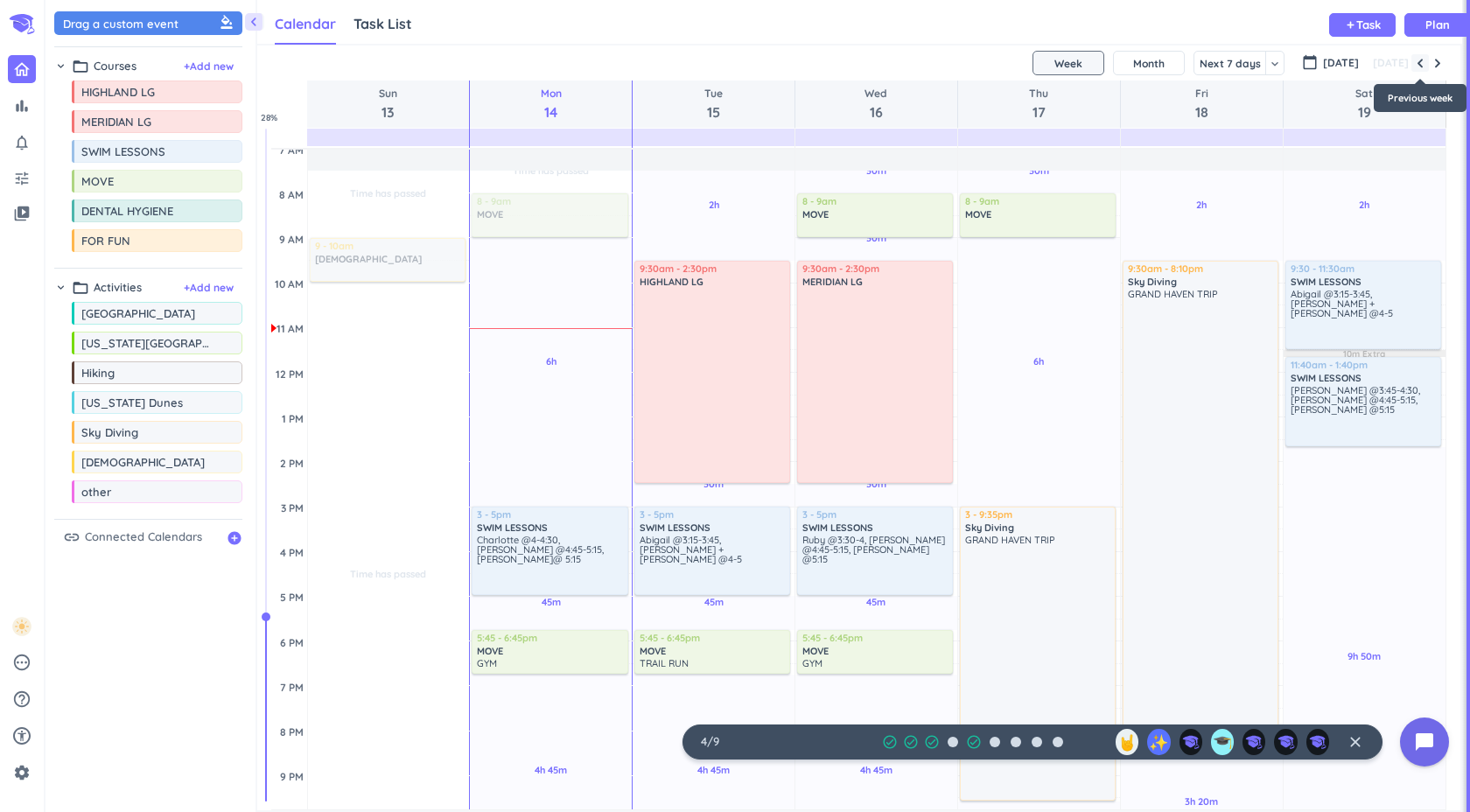 click at bounding box center (1420, 63) 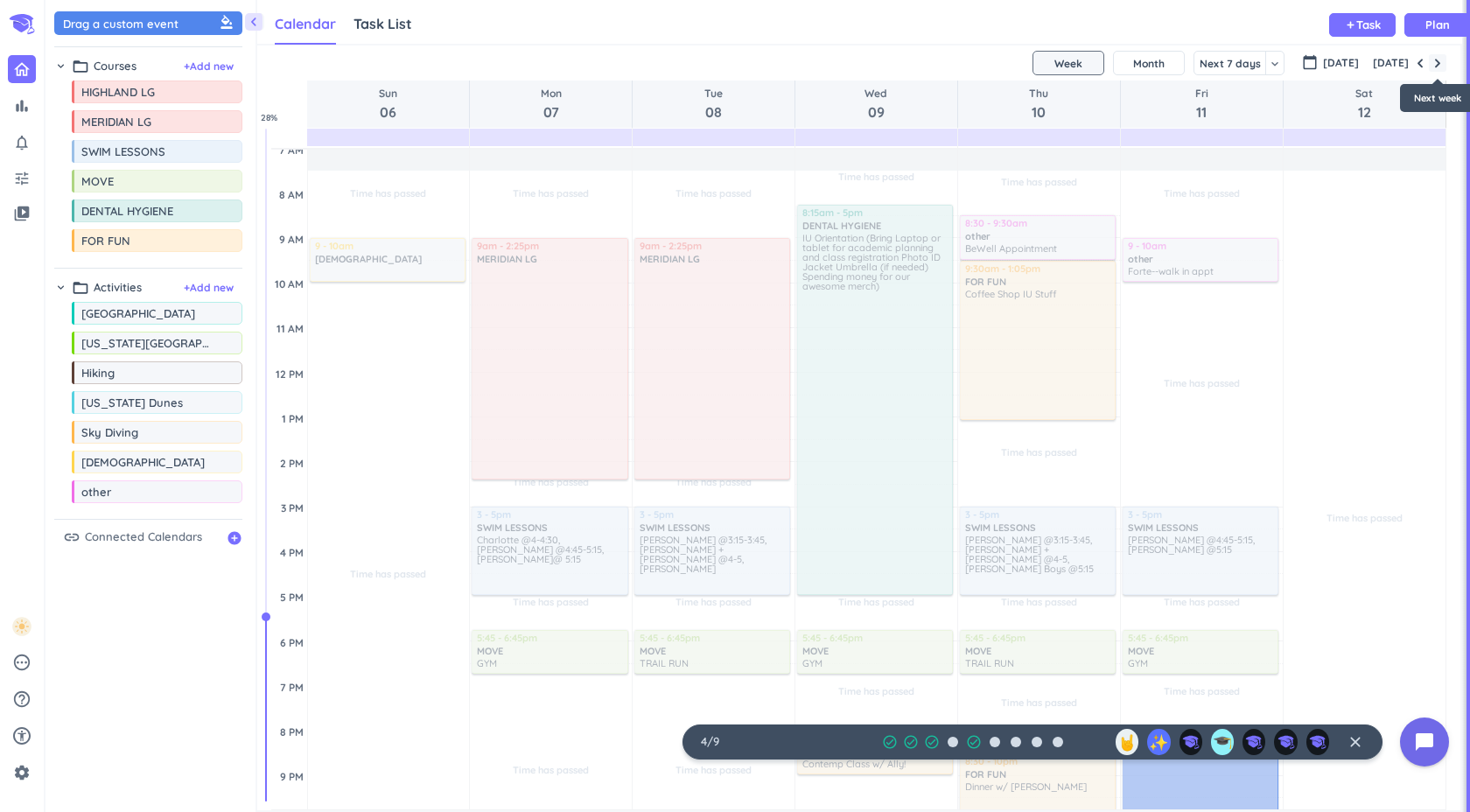 click at bounding box center (1438, 63) 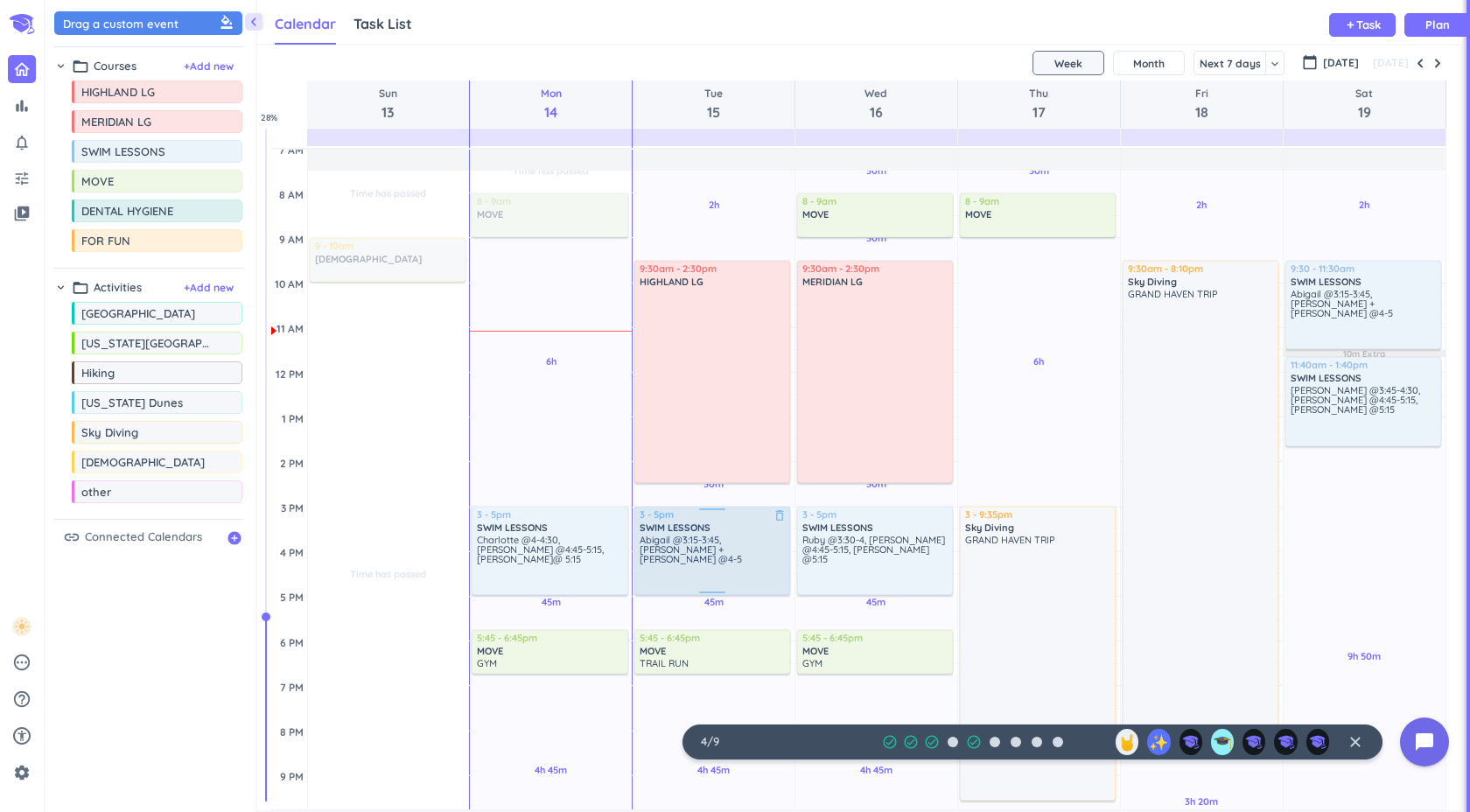 click on "Abigail @3:15-3:45, [PERSON_NAME] + [PERSON_NAME] @4-5" at bounding box center [713, 564] 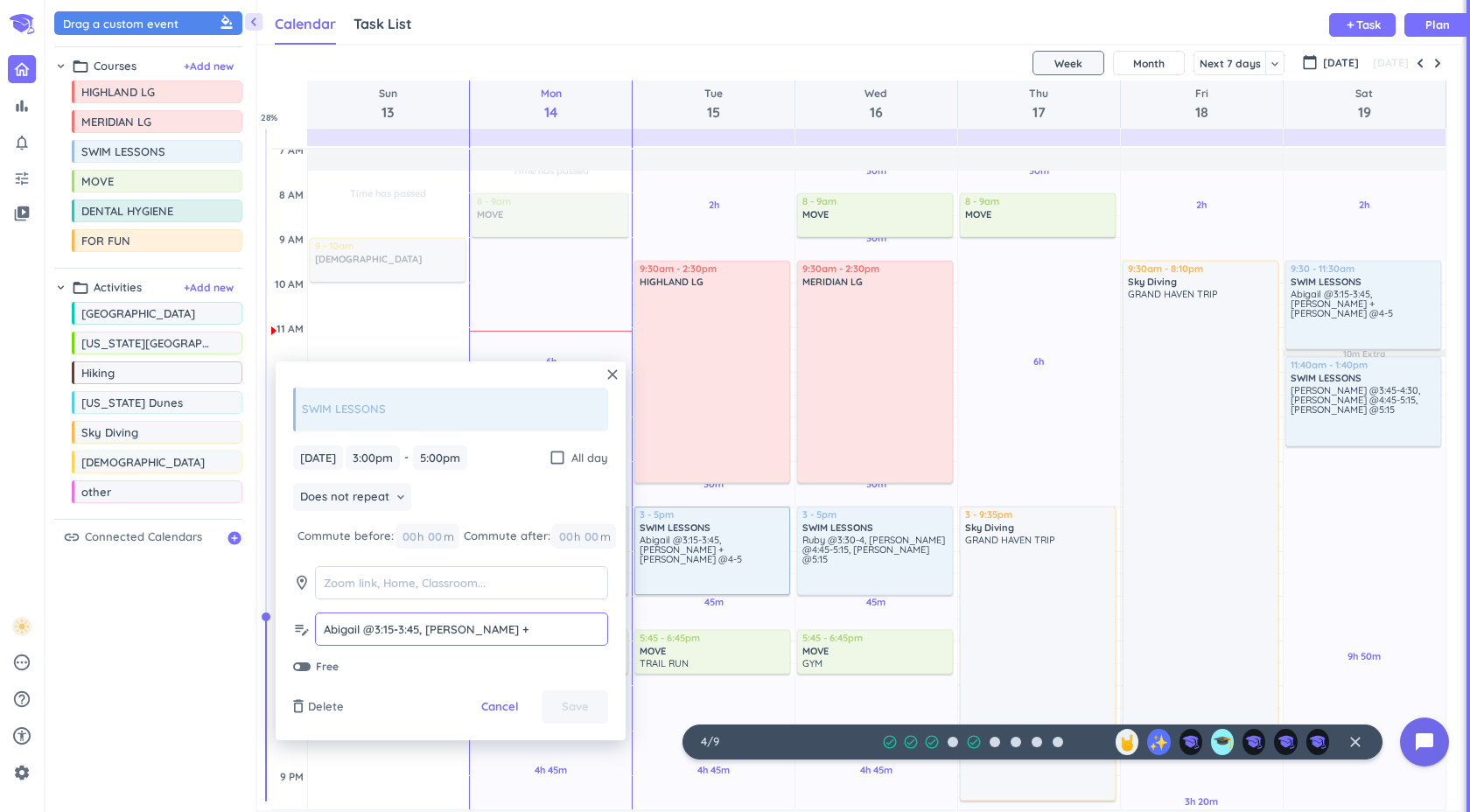 click on "Abigail @3:15-3:45, [PERSON_NAME] + [PERSON_NAME] @4-5" at bounding box center [461, 637] 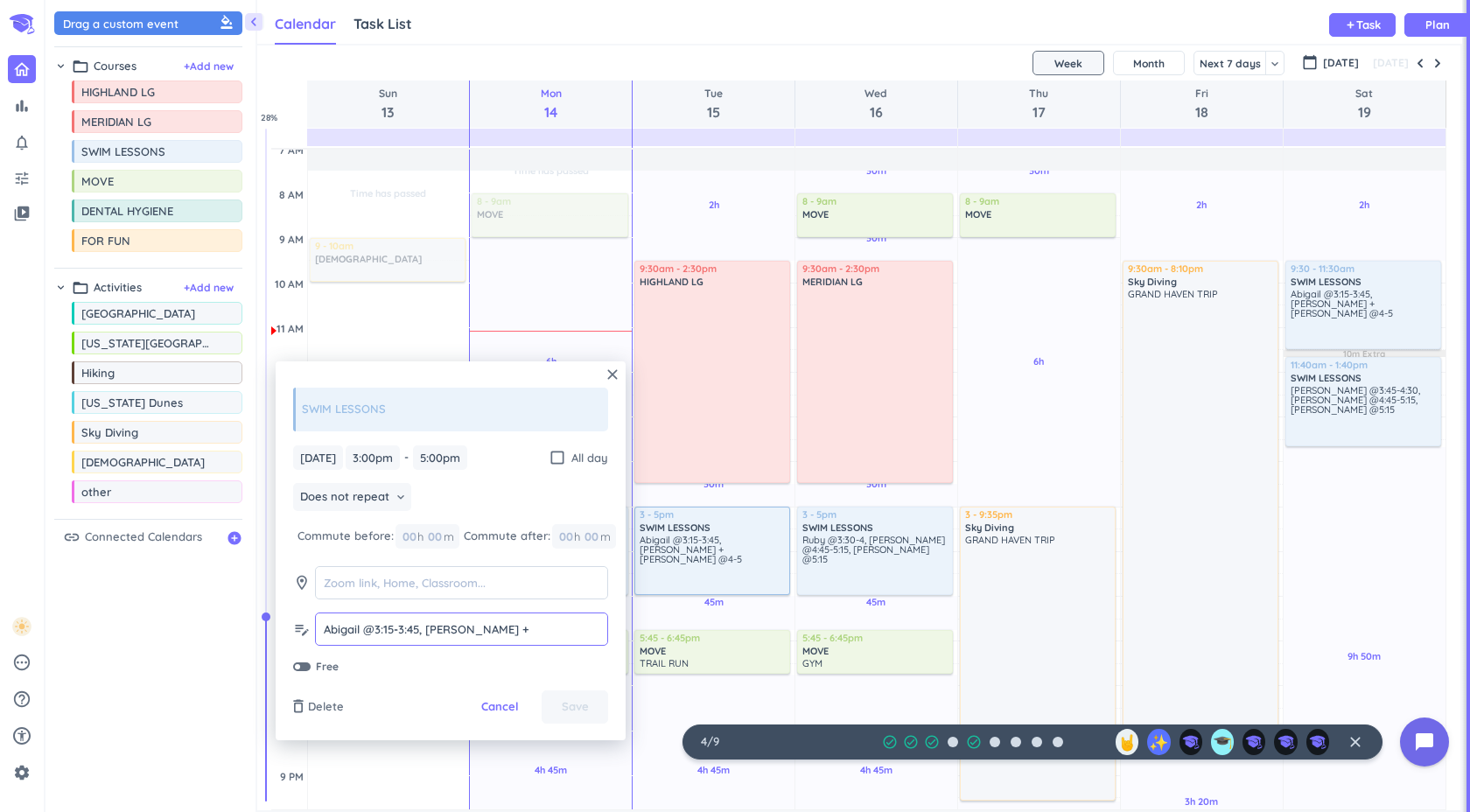 drag, startPoint x: 426, startPoint y: 630, endPoint x: 318, endPoint y: 626, distance: 108.074049 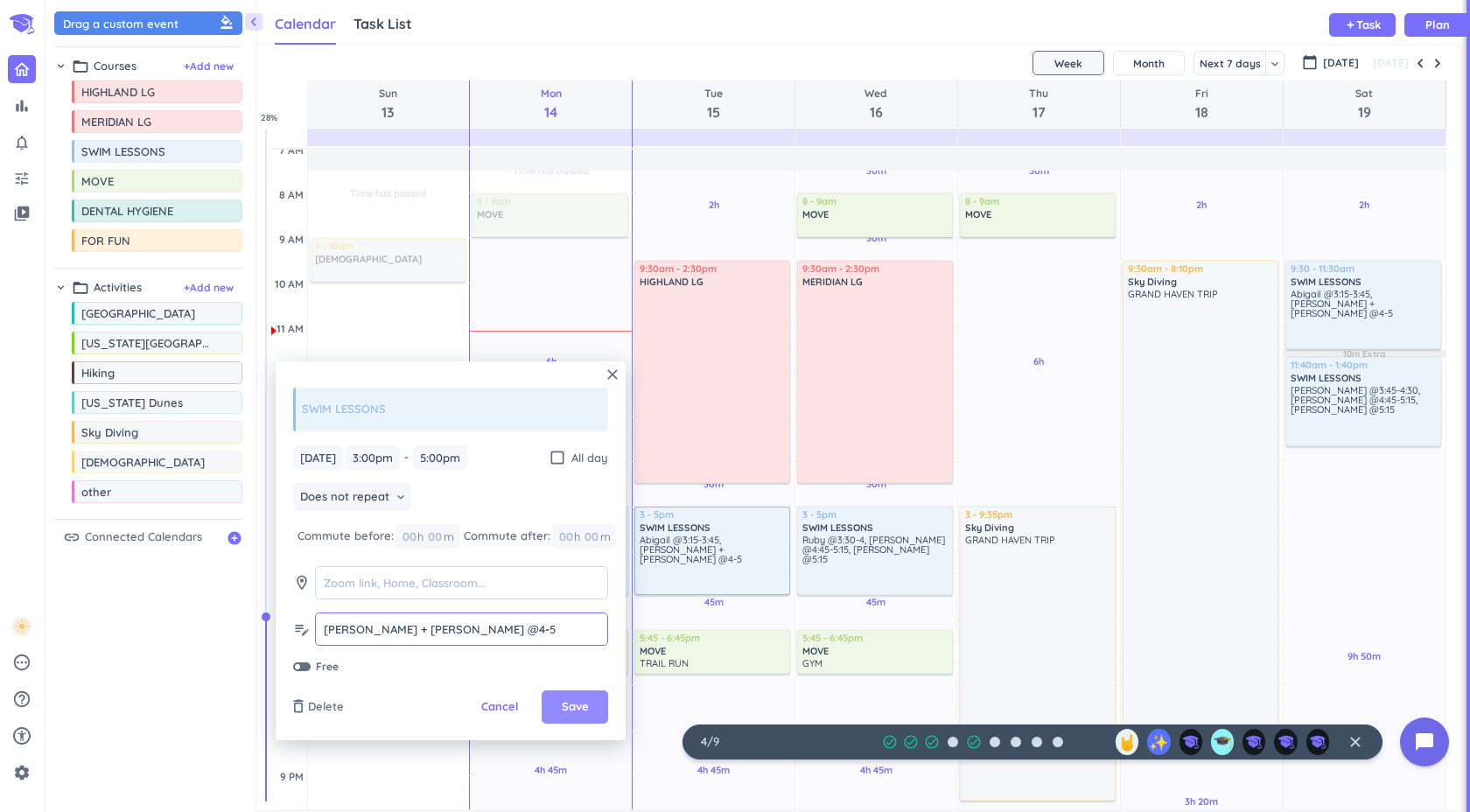 type on "[PERSON_NAME] + [PERSON_NAME] @4-5" 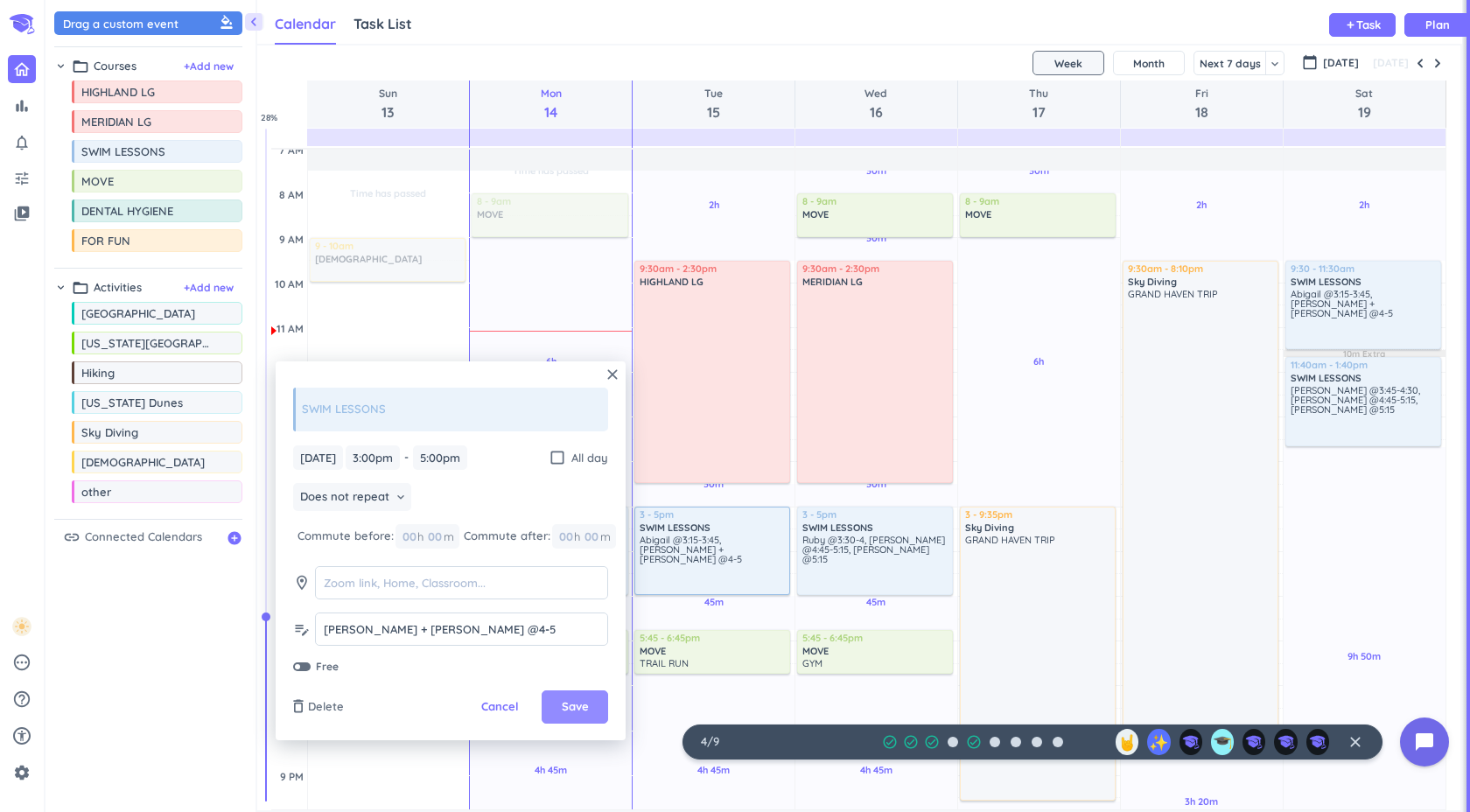 click on "Save" at bounding box center [575, 707] 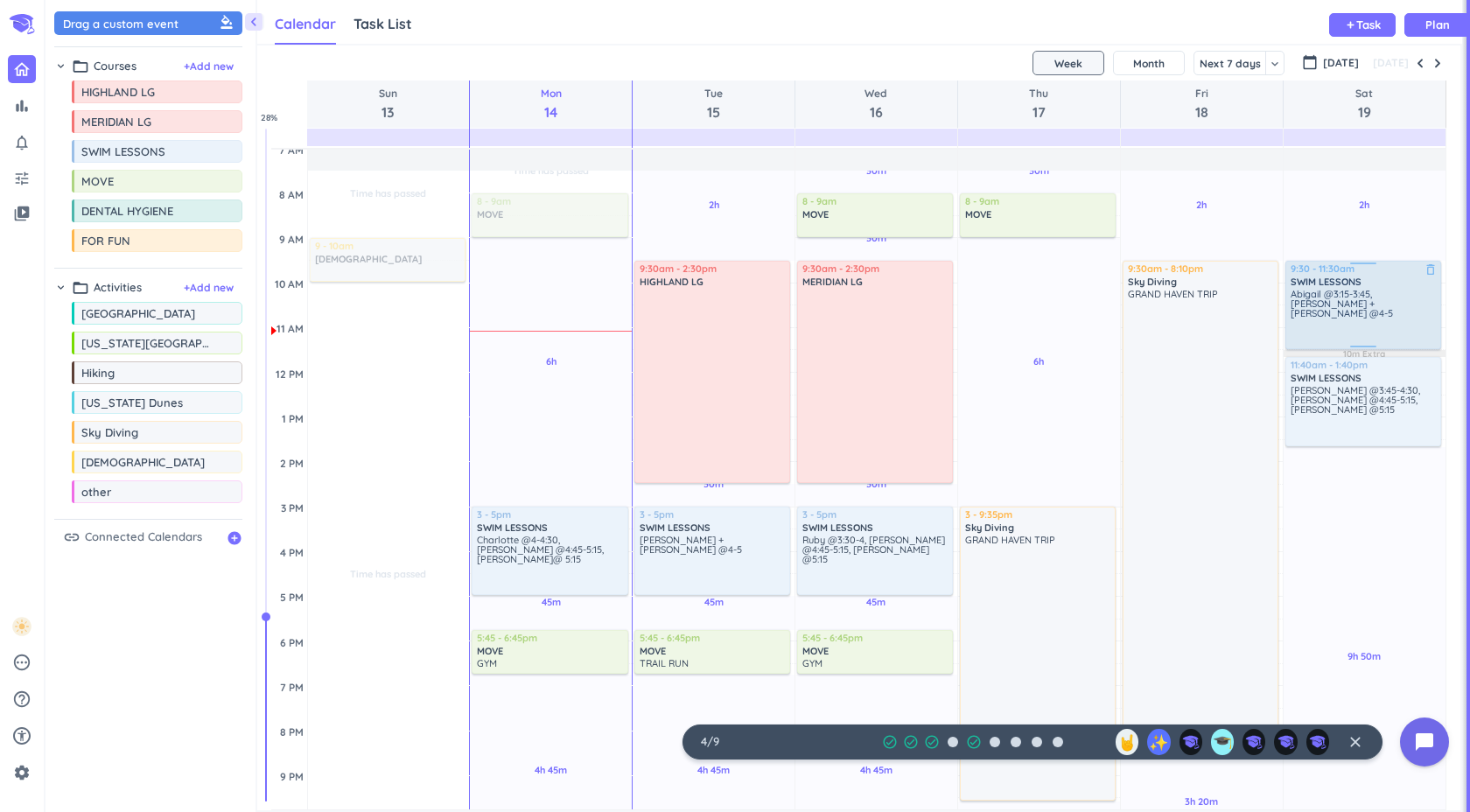 click on "Abigail @3:15-3:45, [PERSON_NAME] + [PERSON_NAME] @4-5" at bounding box center [1364, 318] 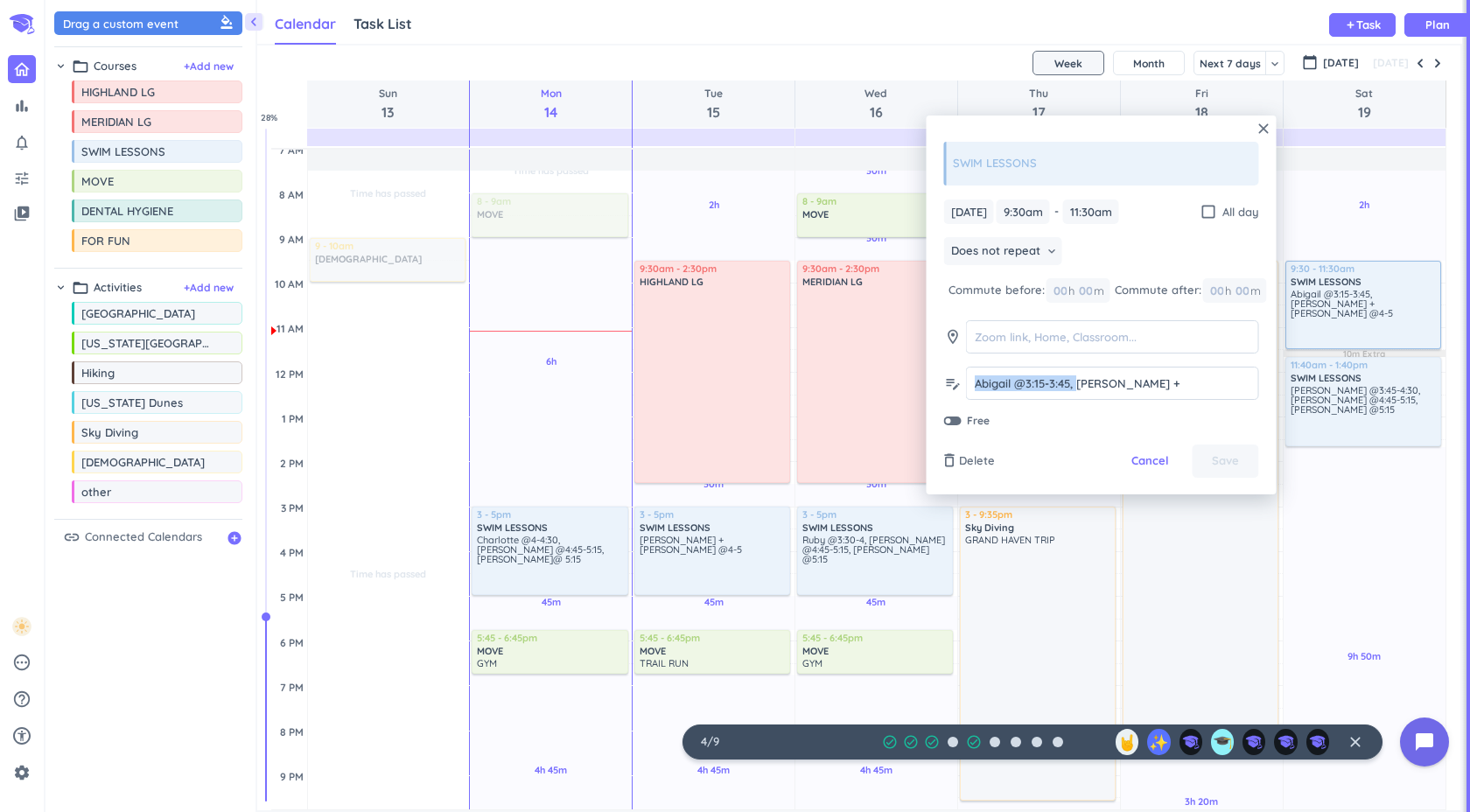 drag, startPoint x: 1076, startPoint y: 383, endPoint x: 951, endPoint y: 379, distance: 125.06398 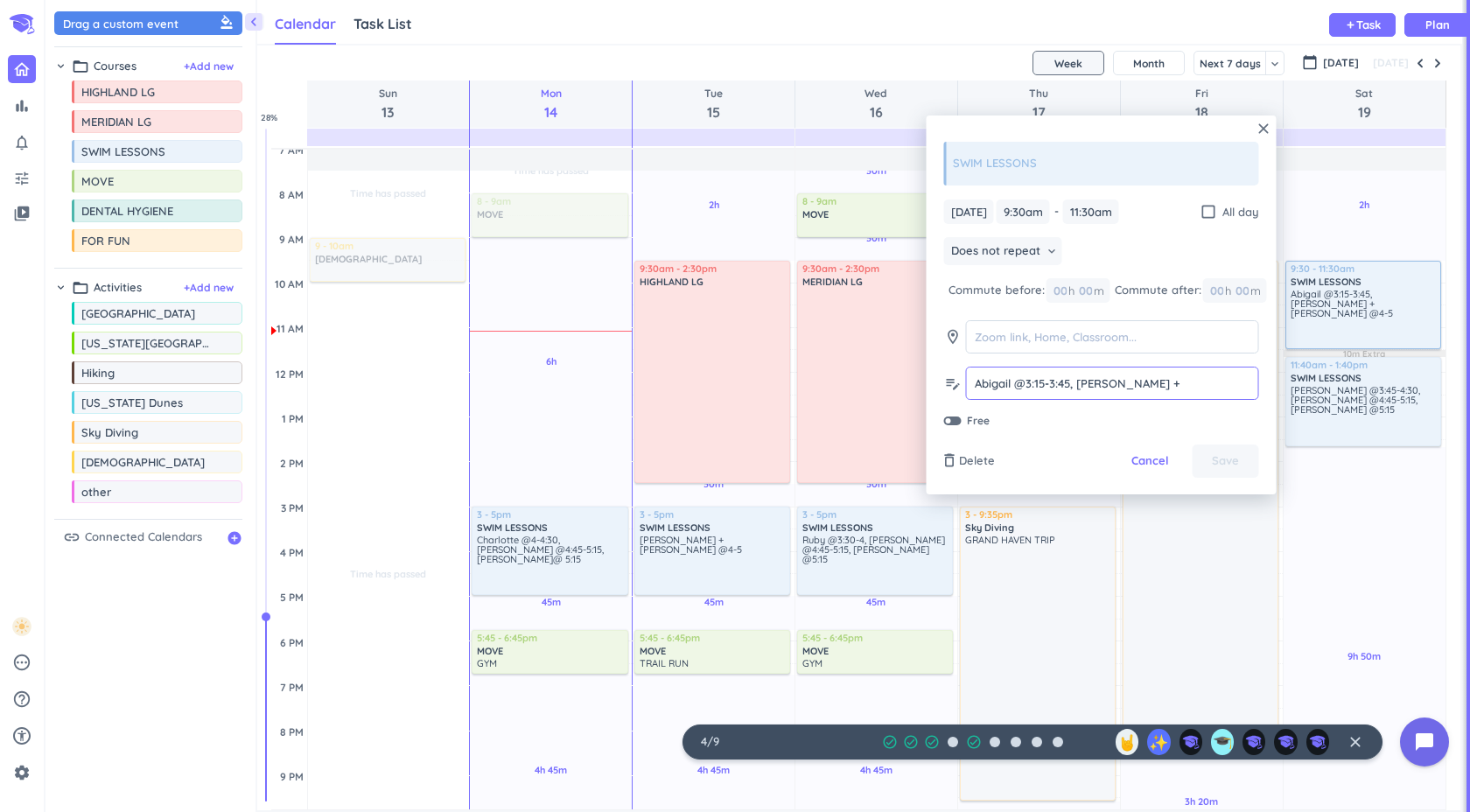 click on "edit_note [PERSON_NAME] @3:15-3:45, [PERSON_NAME] + [PERSON_NAME] @4-5 [PERSON_NAME] @3:15-3:45, [PERSON_NAME] + [PERSON_NAME] @4-5" at bounding box center (1102, 383) 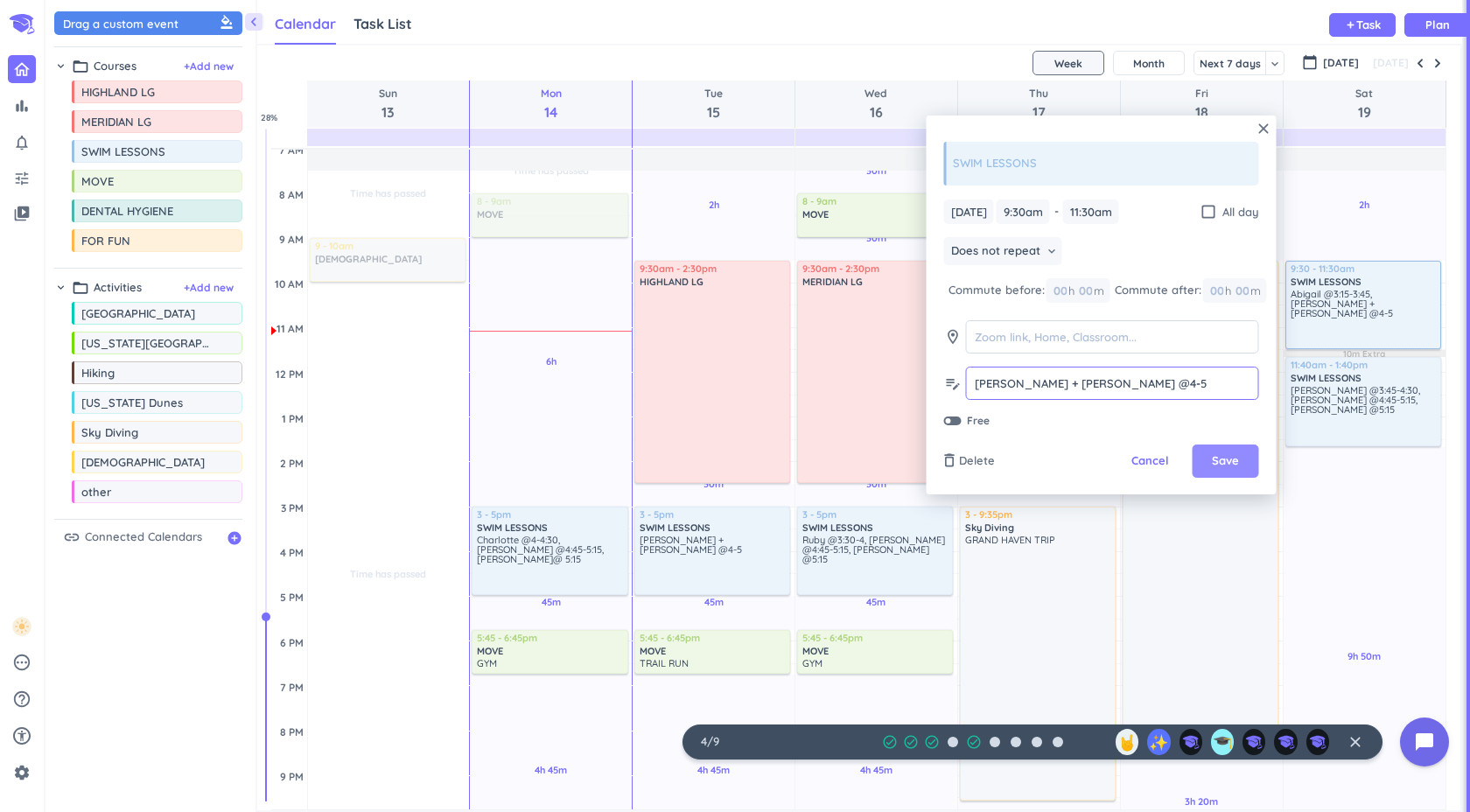 type on "[PERSON_NAME] + [PERSON_NAME] @4-5" 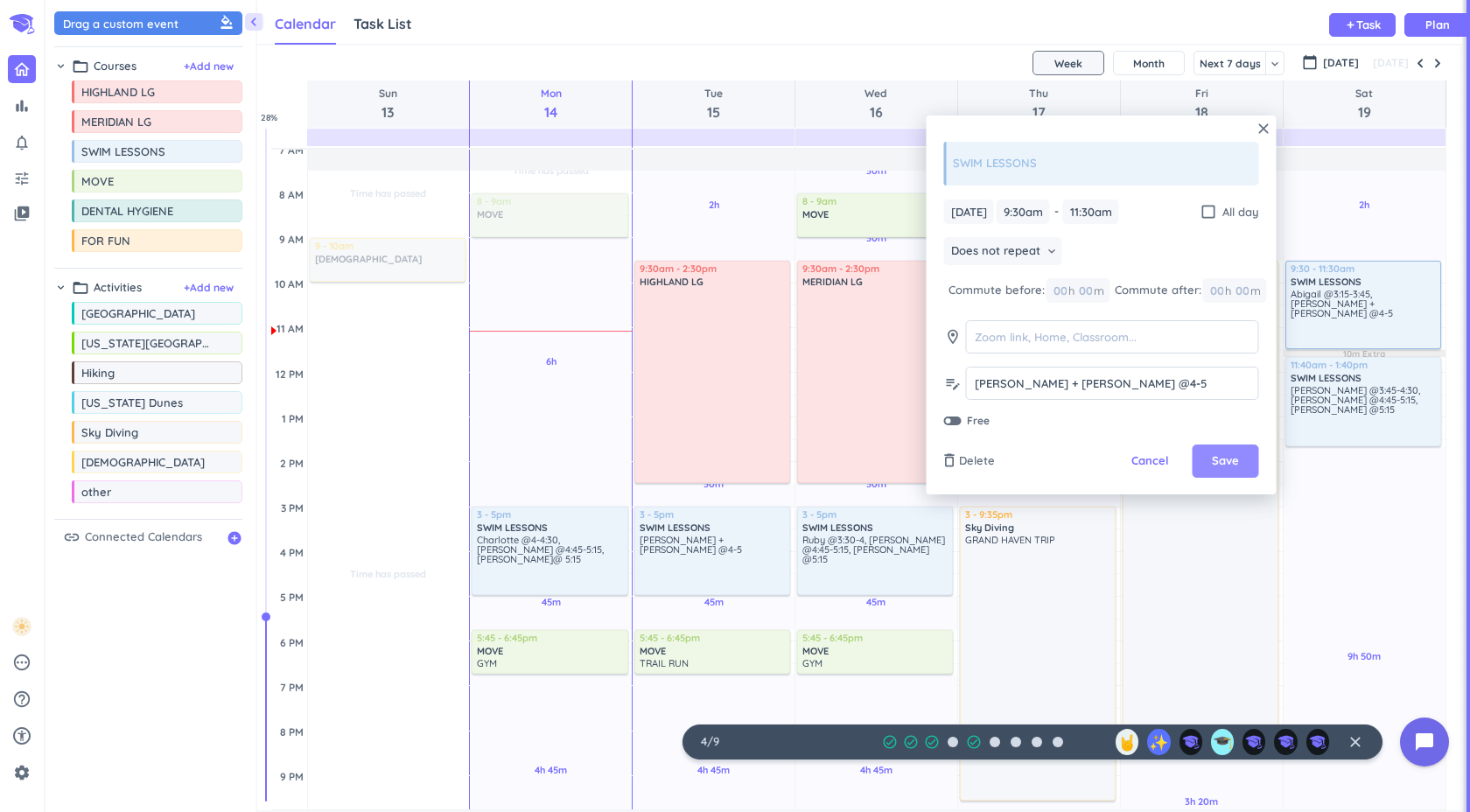 click on "Save" at bounding box center [1225, 461] 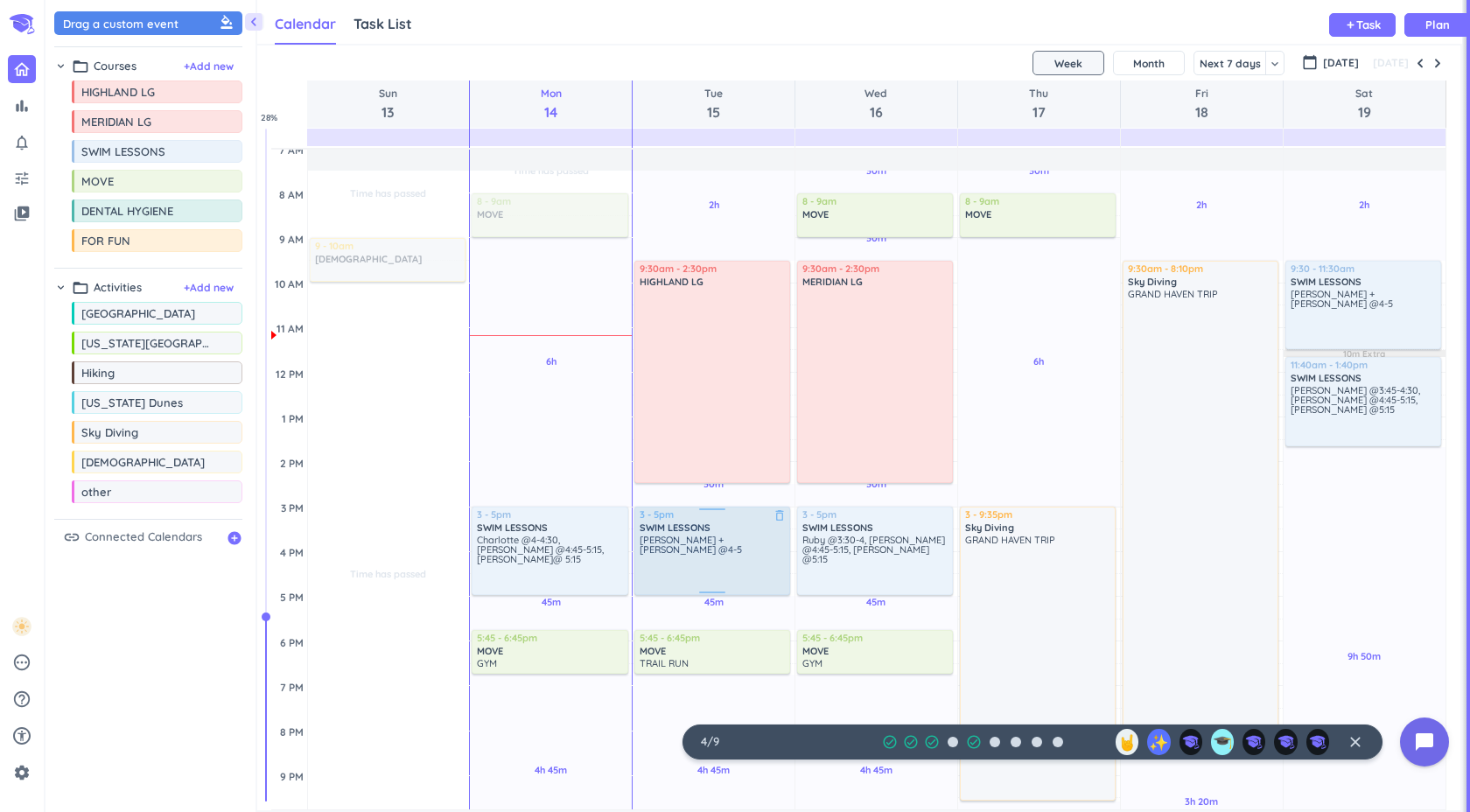 click on "[PERSON_NAME] + [PERSON_NAME] @4-5" at bounding box center (713, 564) 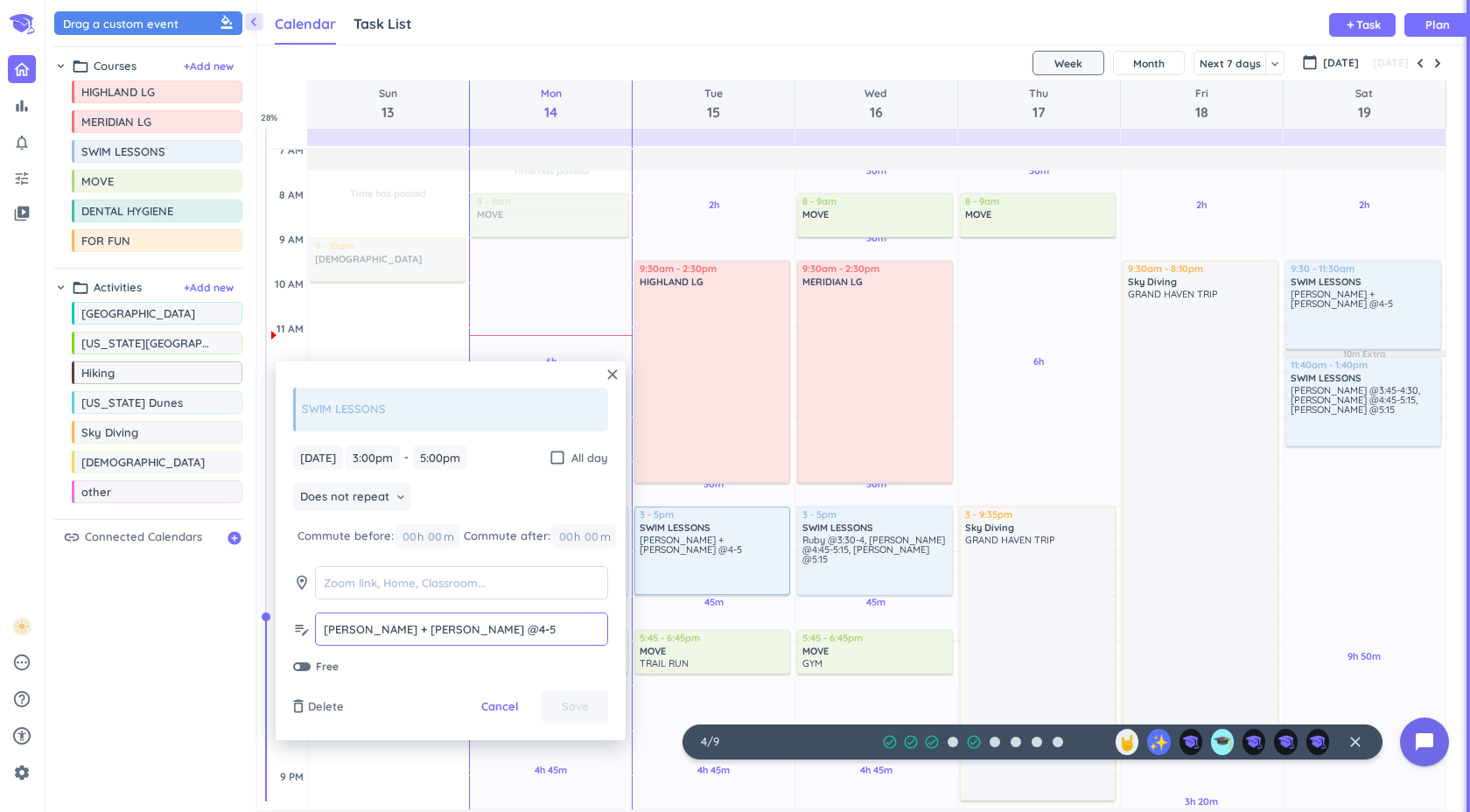 click on "[PERSON_NAME] + [PERSON_NAME] @4-5" at bounding box center (461, 629) 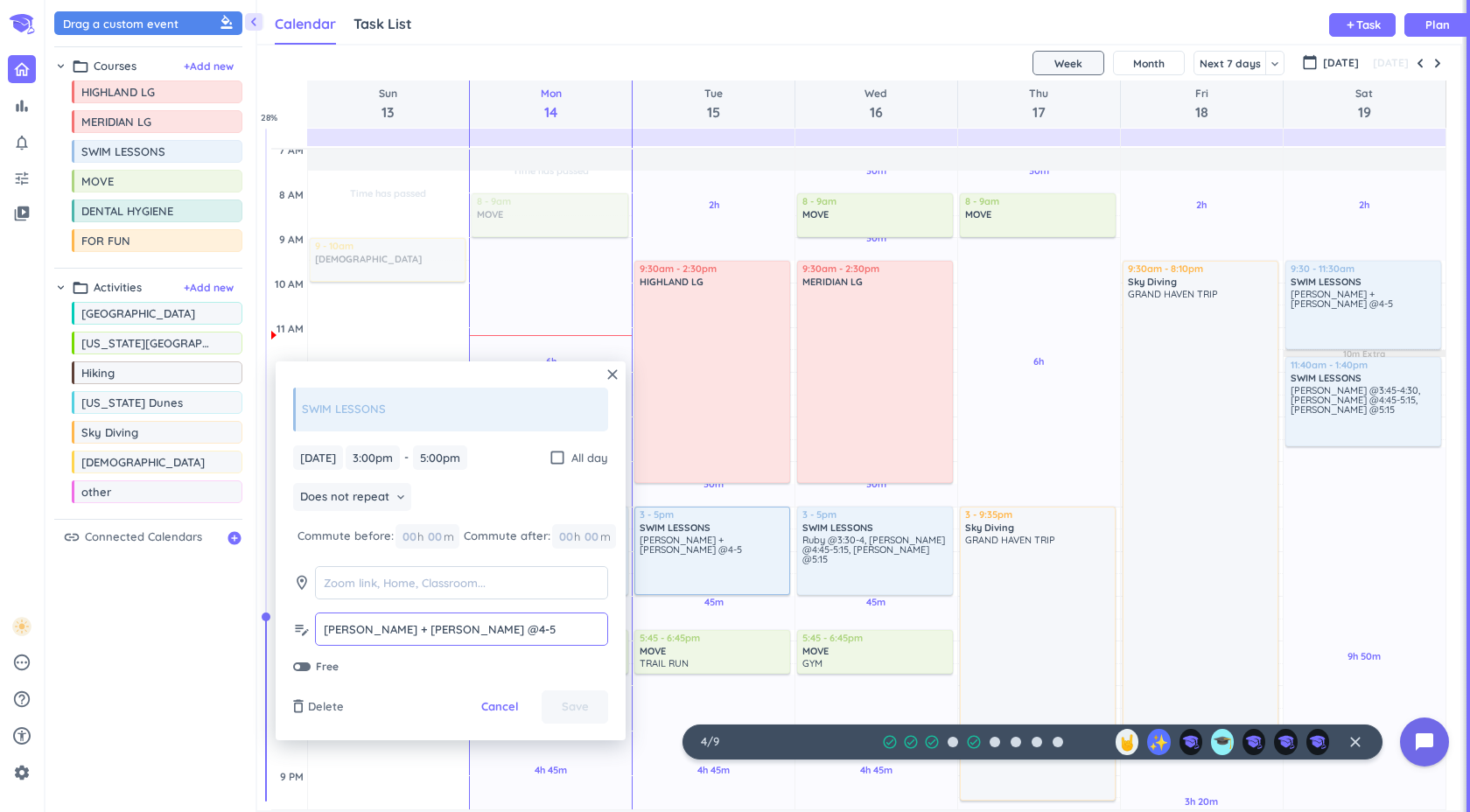 click on "[PERSON_NAME] + [PERSON_NAME] @4-5" at bounding box center [461, 629] 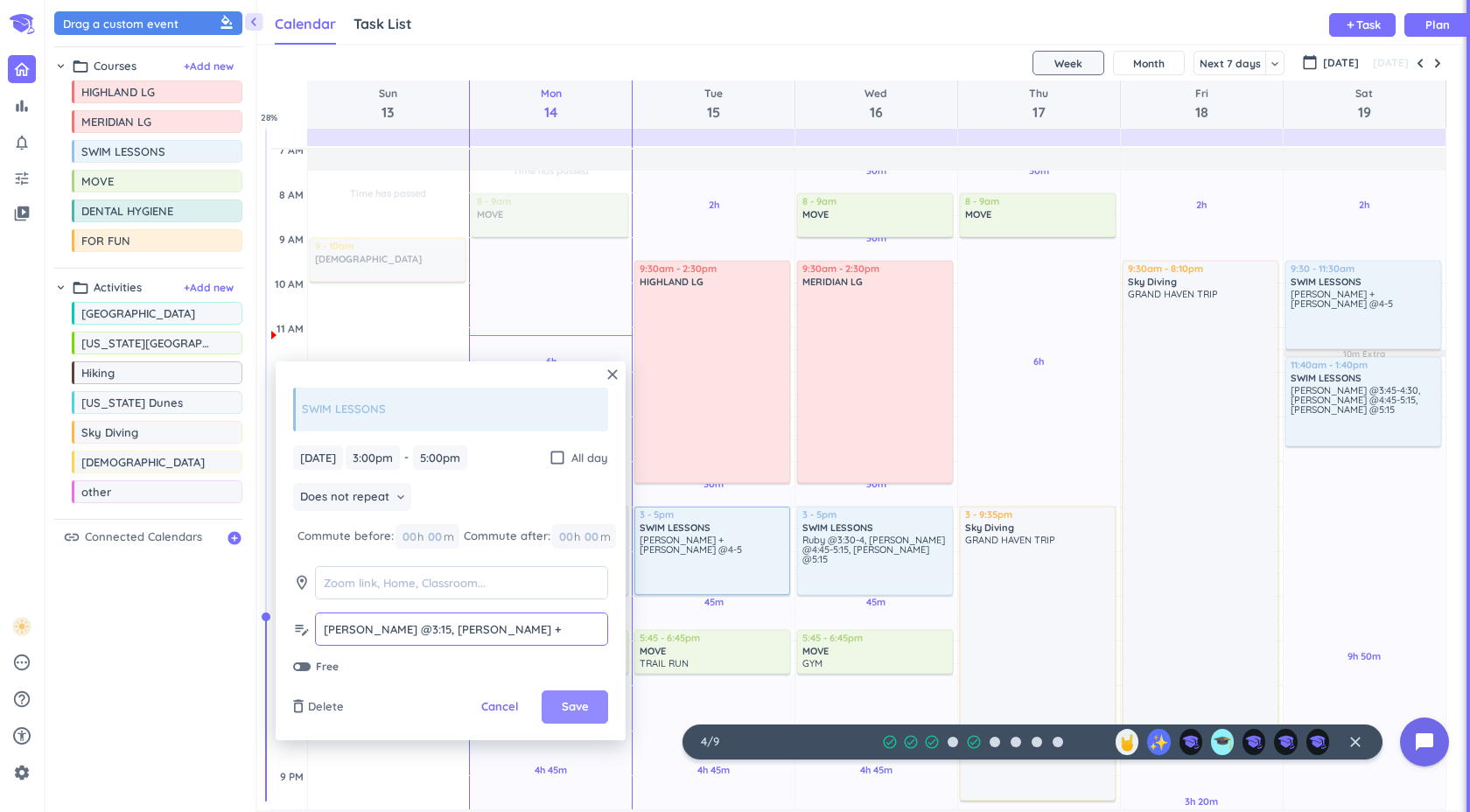 type on "[PERSON_NAME] @3:15, [PERSON_NAME] + [PERSON_NAME] @4-5" 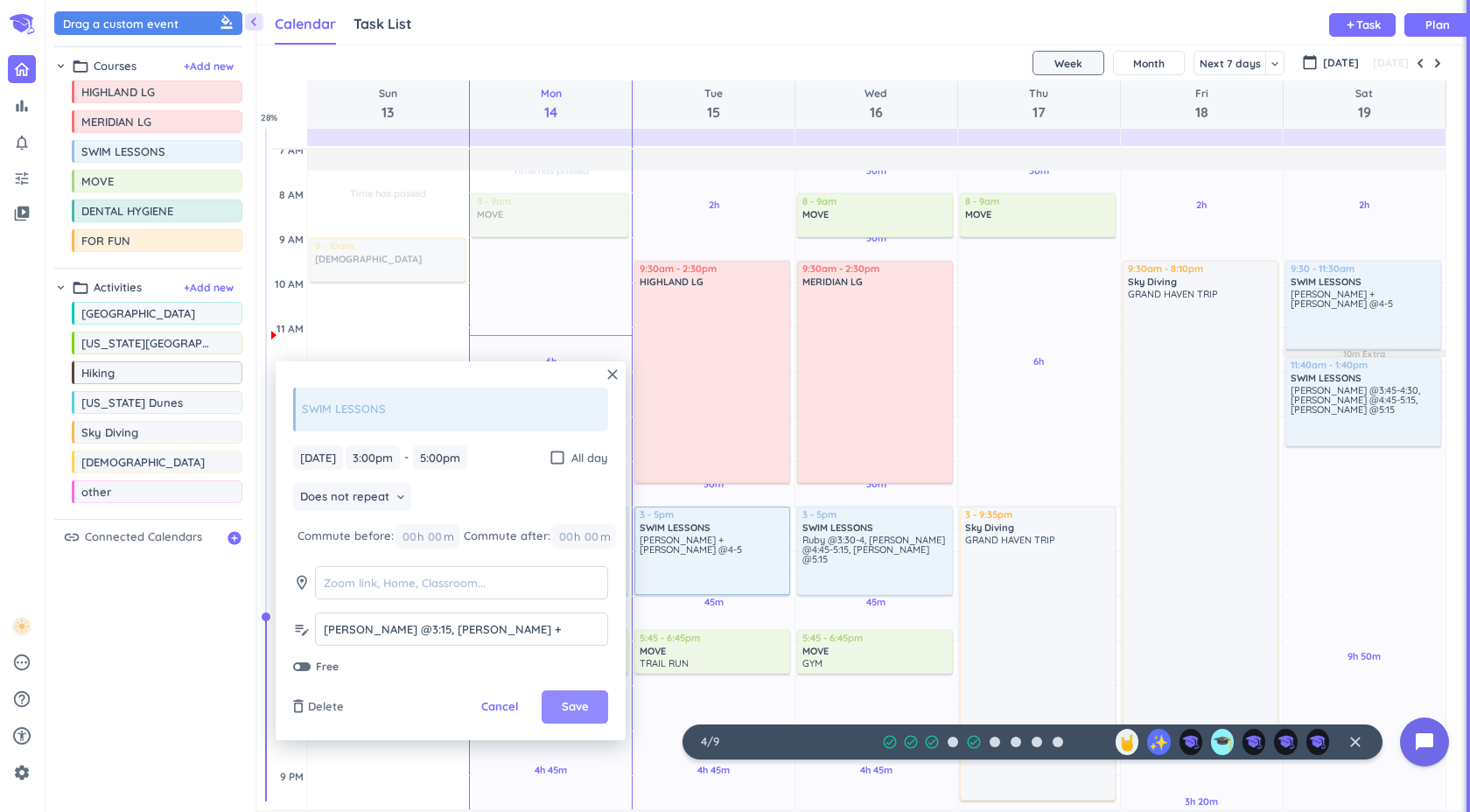 click on "Save" at bounding box center (575, 707) 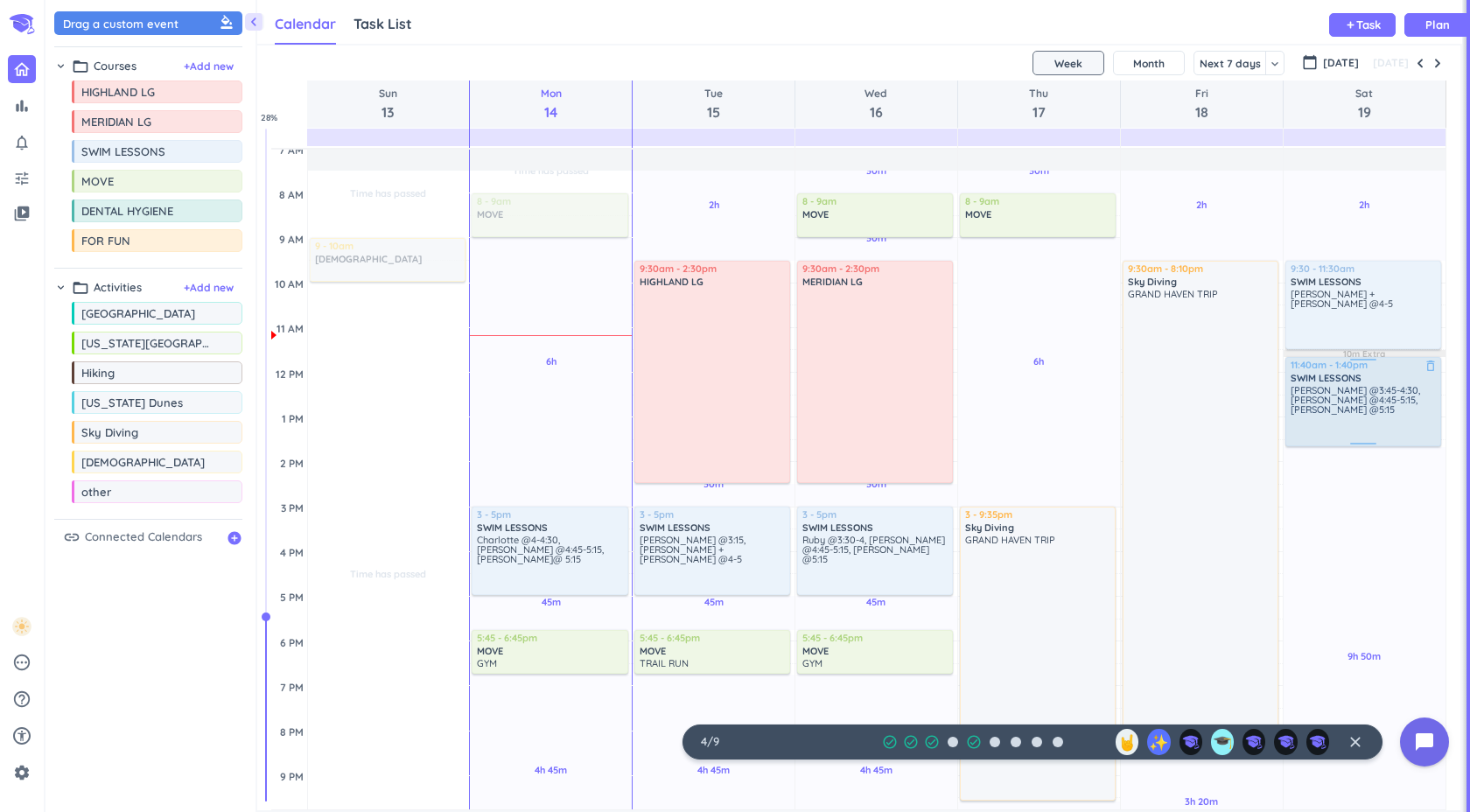 click on "[PERSON_NAME] @3:45-4:30, [PERSON_NAME] @4:45-5:15, [PERSON_NAME] @5:15" at bounding box center (1364, 414) 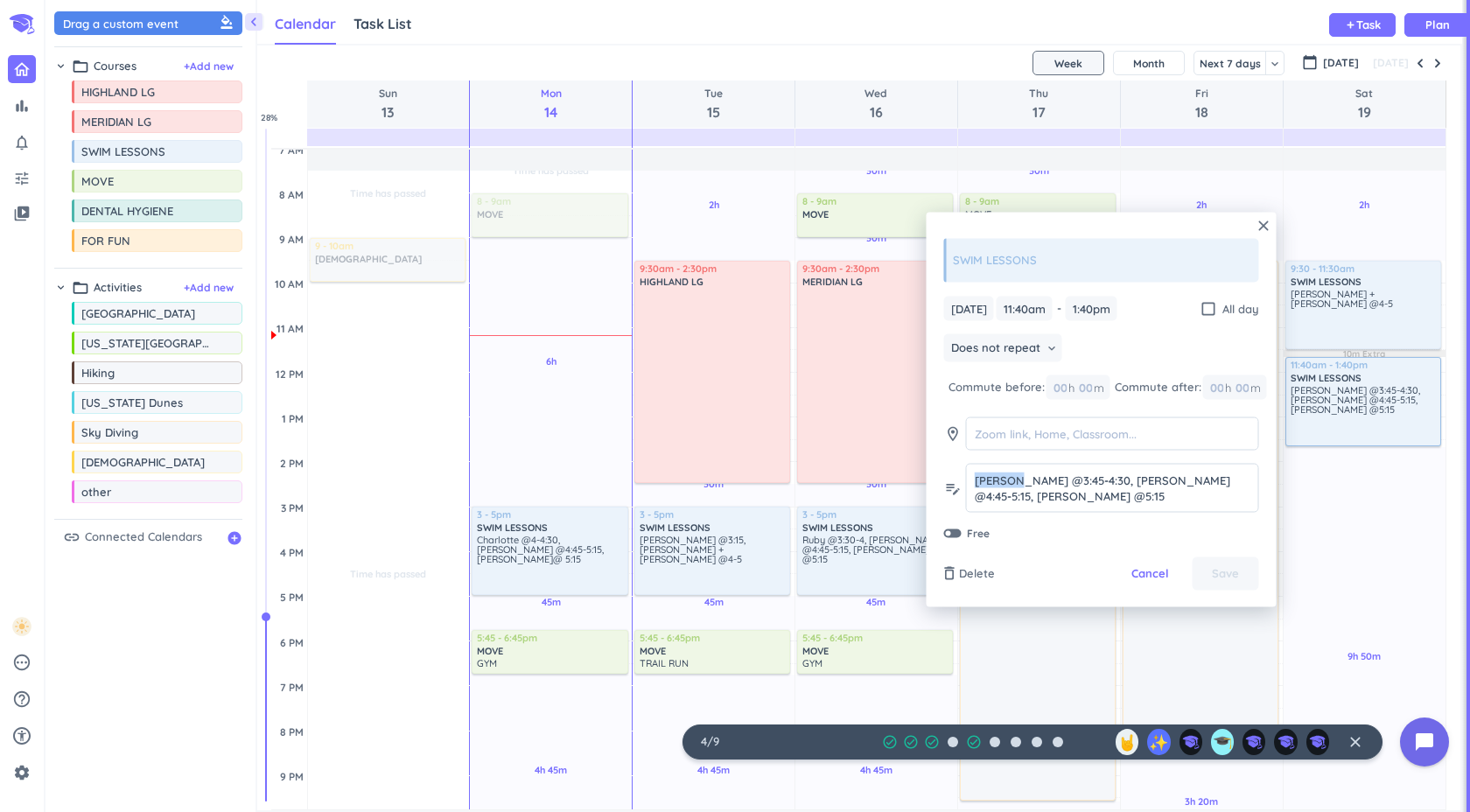 scroll, scrollTop: 0, scrollLeft: 0, axis: both 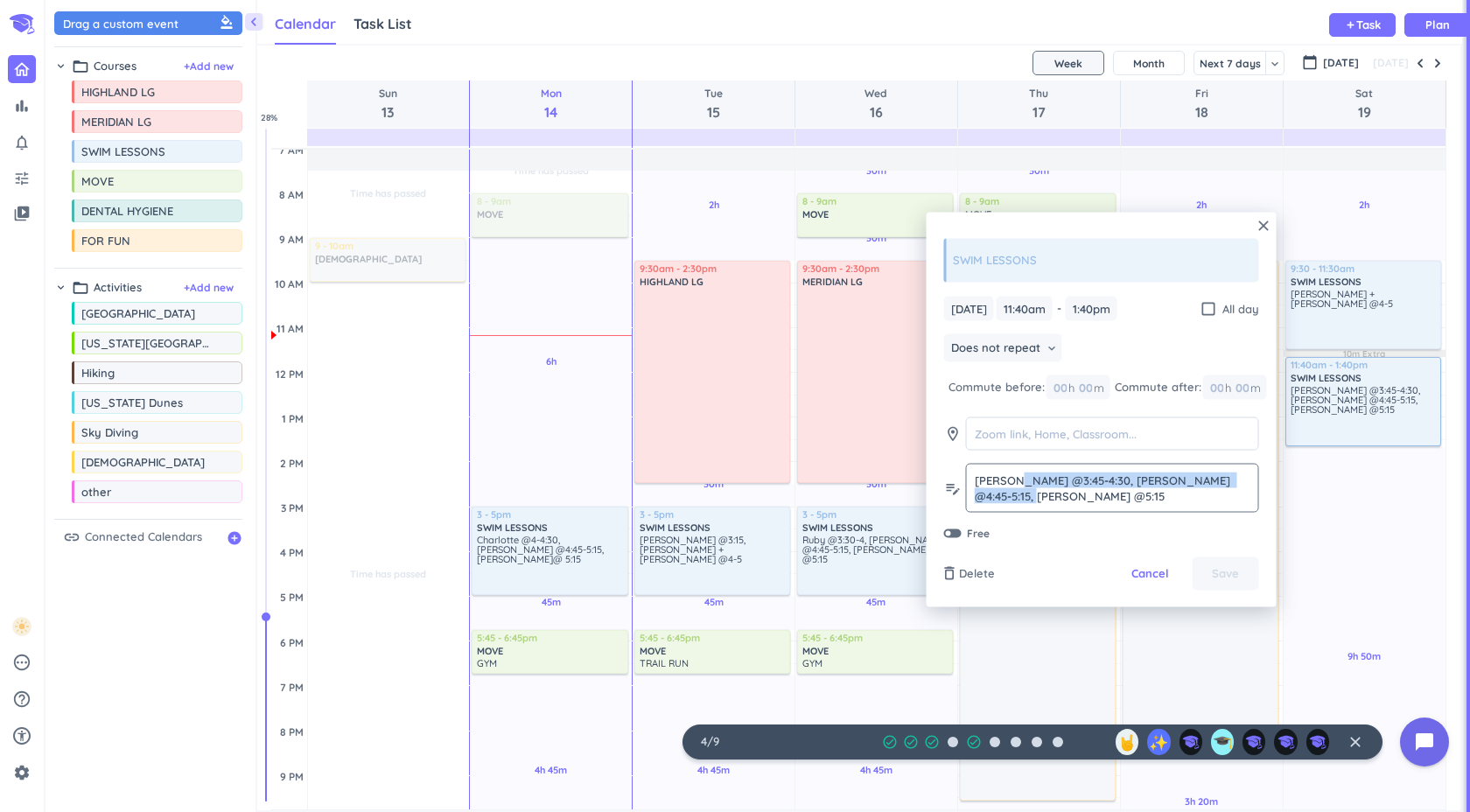 drag, startPoint x: 1019, startPoint y: 480, endPoint x: 1026, endPoint y: 508, distance: 28.861739 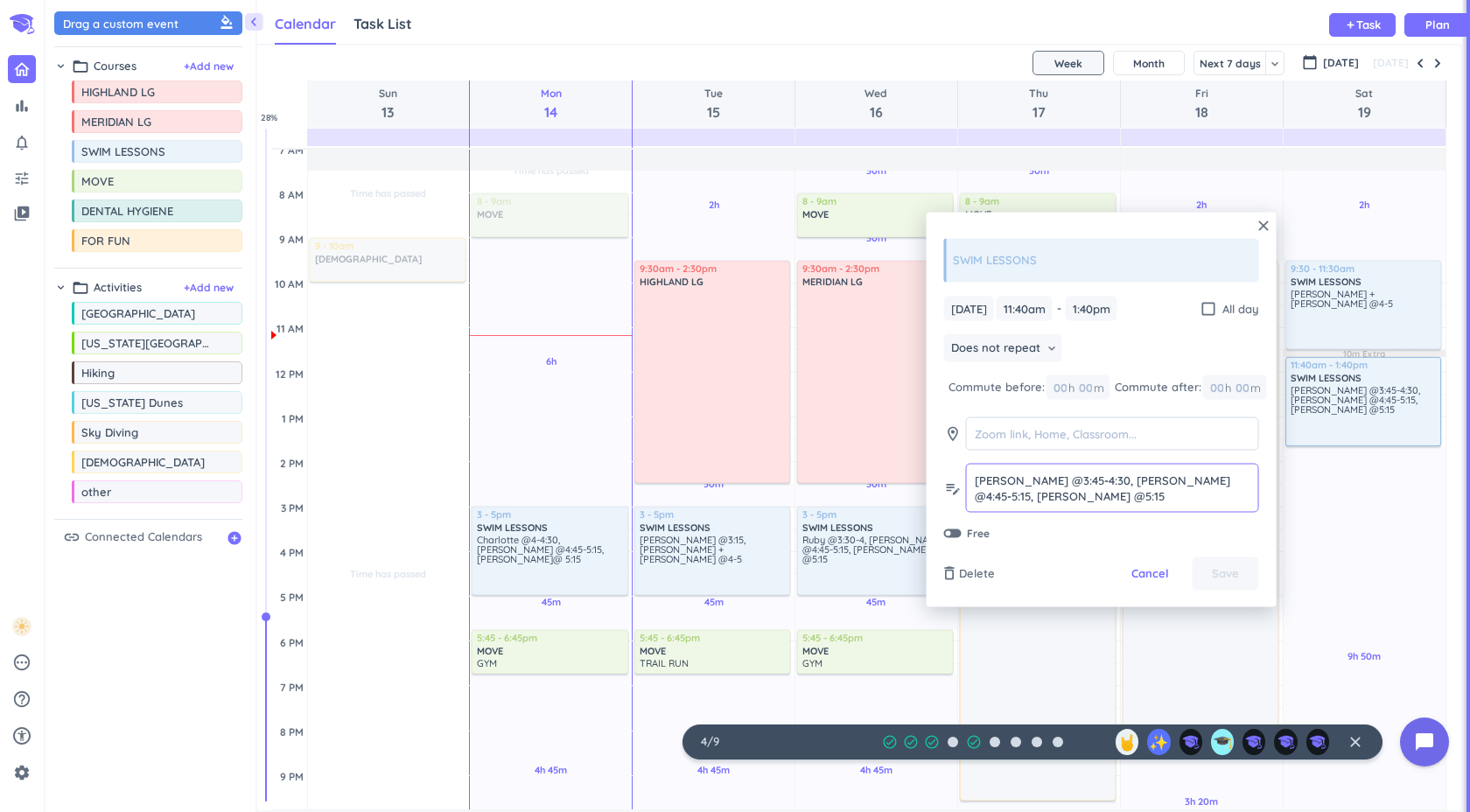 click on "[PERSON_NAME] @3:45-4:30, [PERSON_NAME] @4:45-5:15, [PERSON_NAME] @5:15" at bounding box center [1112, 487] 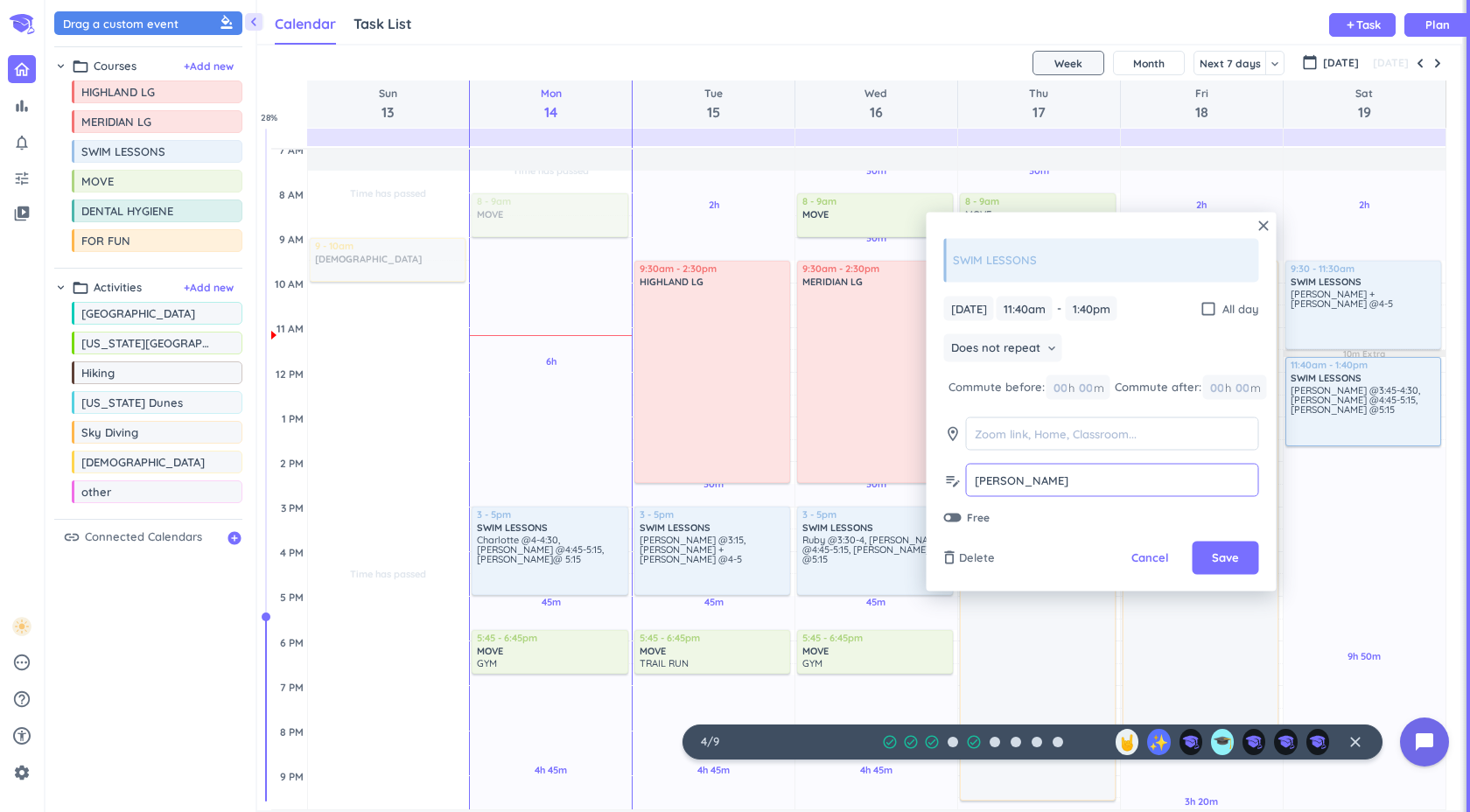 scroll, scrollTop: 0, scrollLeft: 0, axis: both 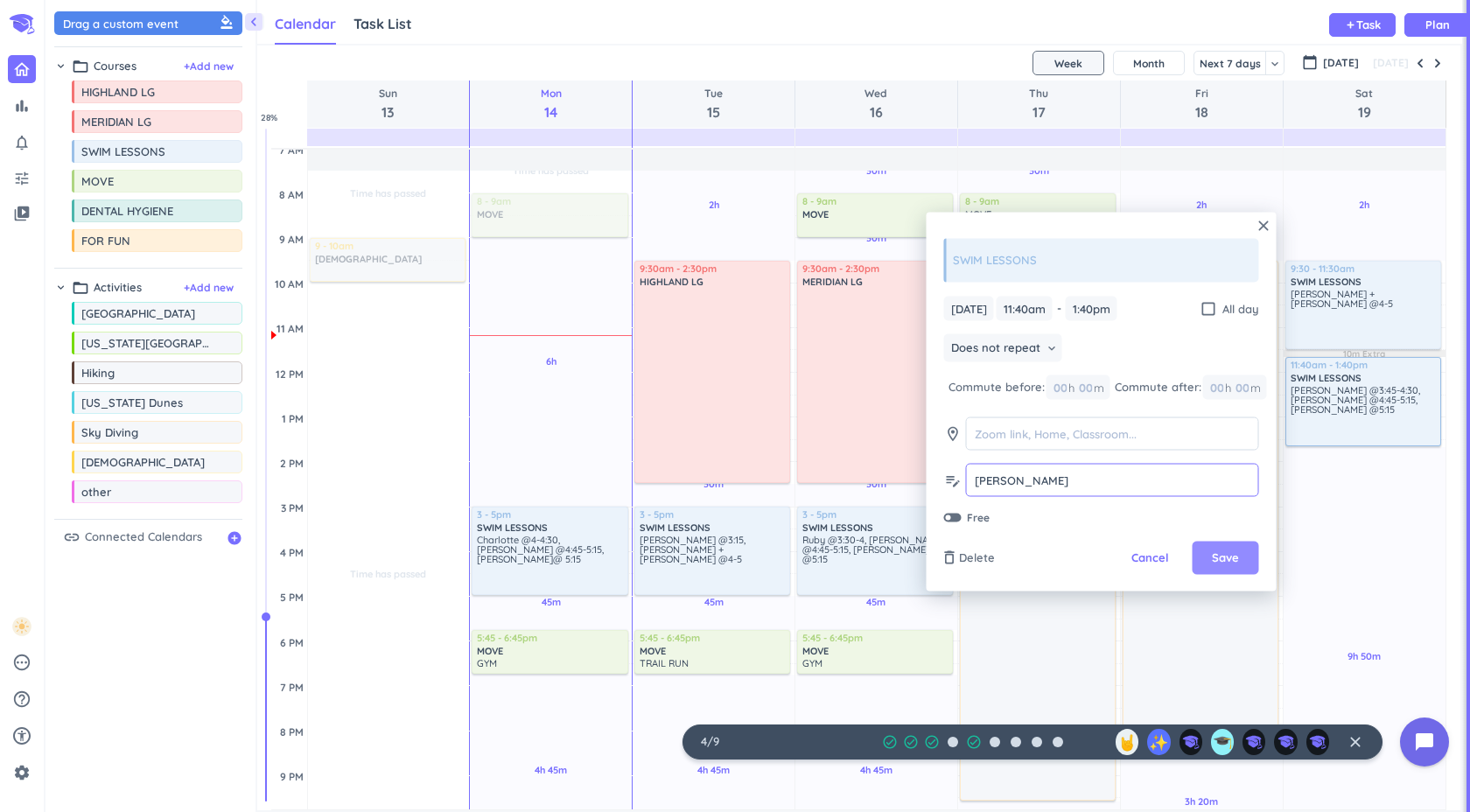 type on "[PERSON_NAME]" 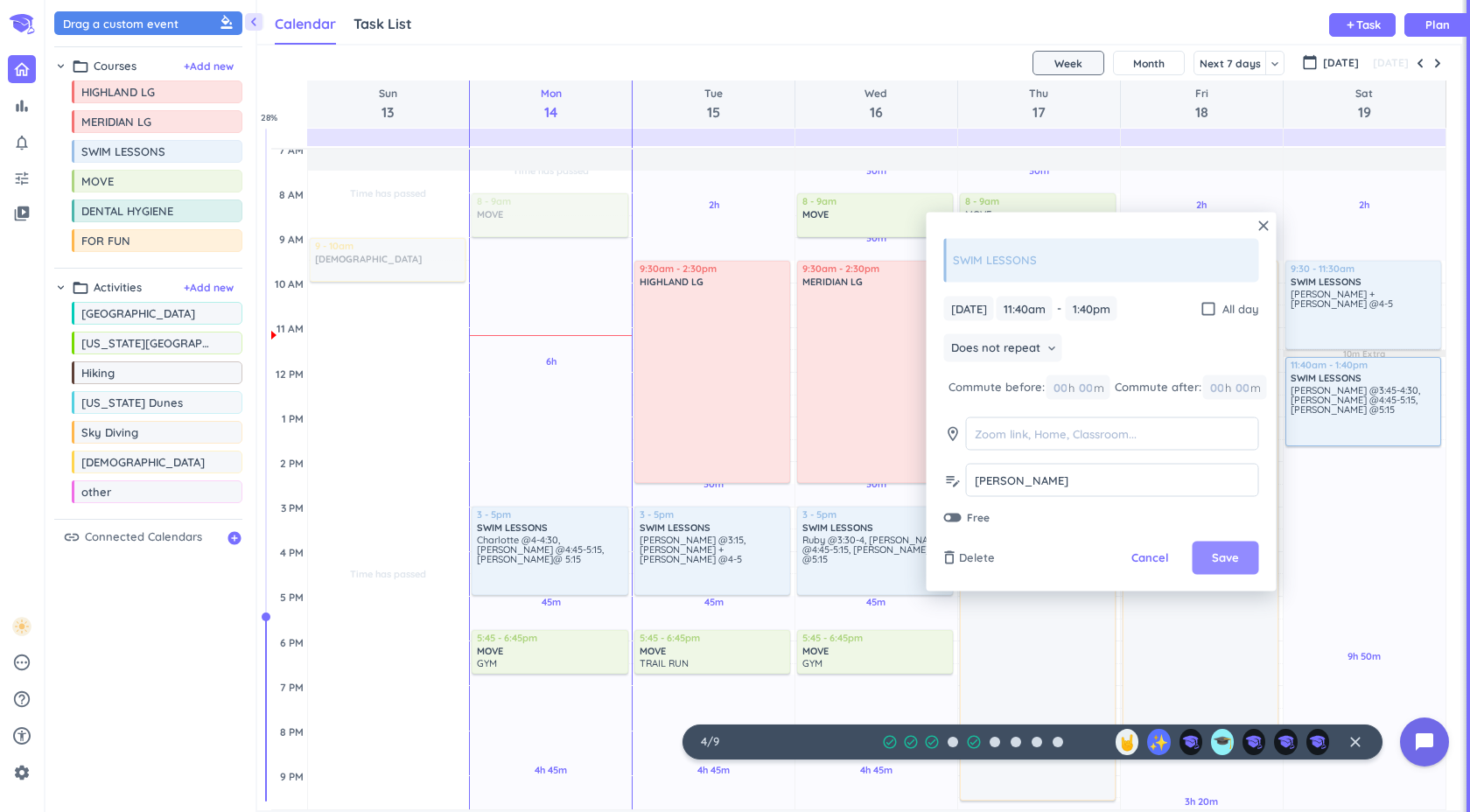 click on "Save" at bounding box center (1226, 558) 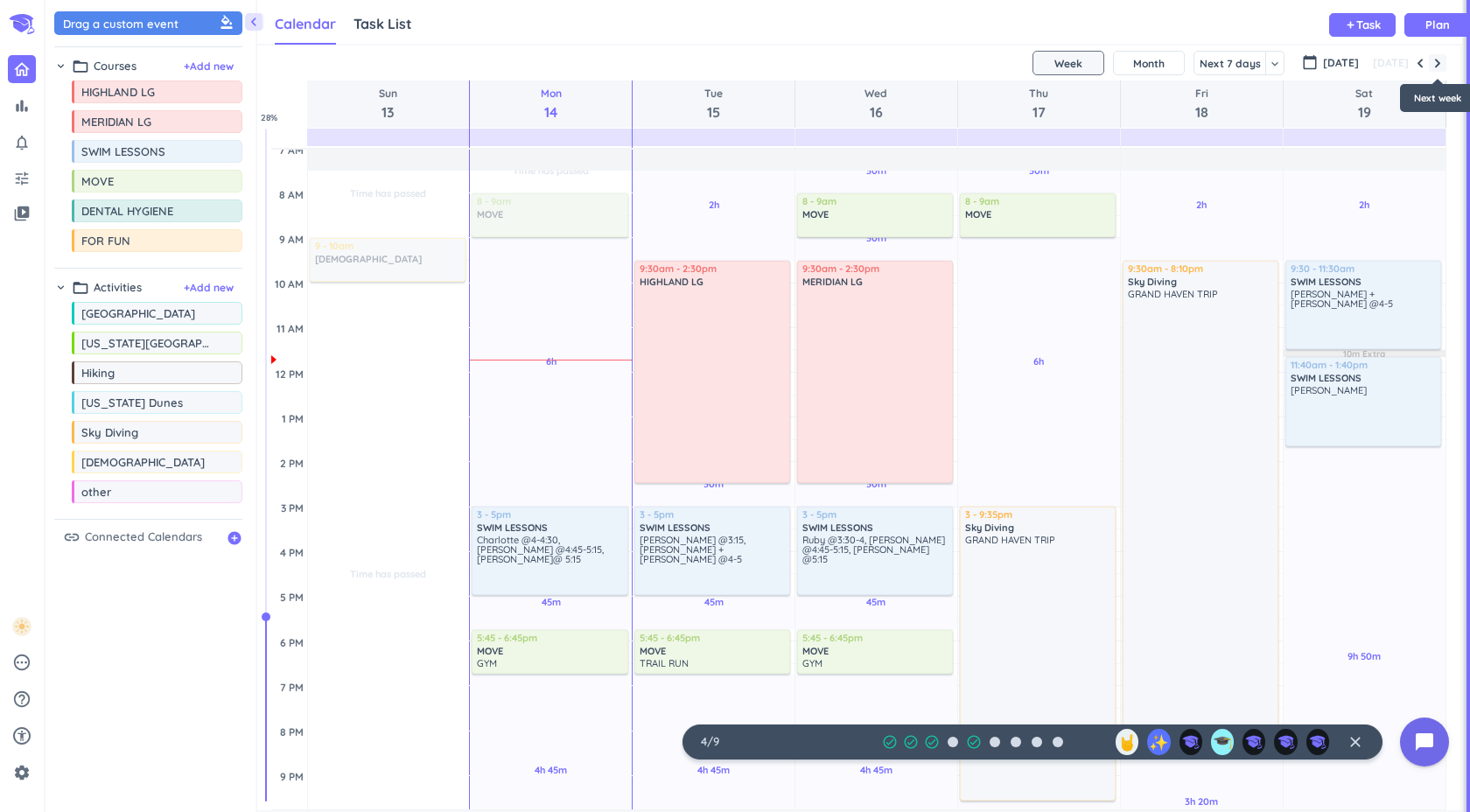 click at bounding box center (1438, 63) 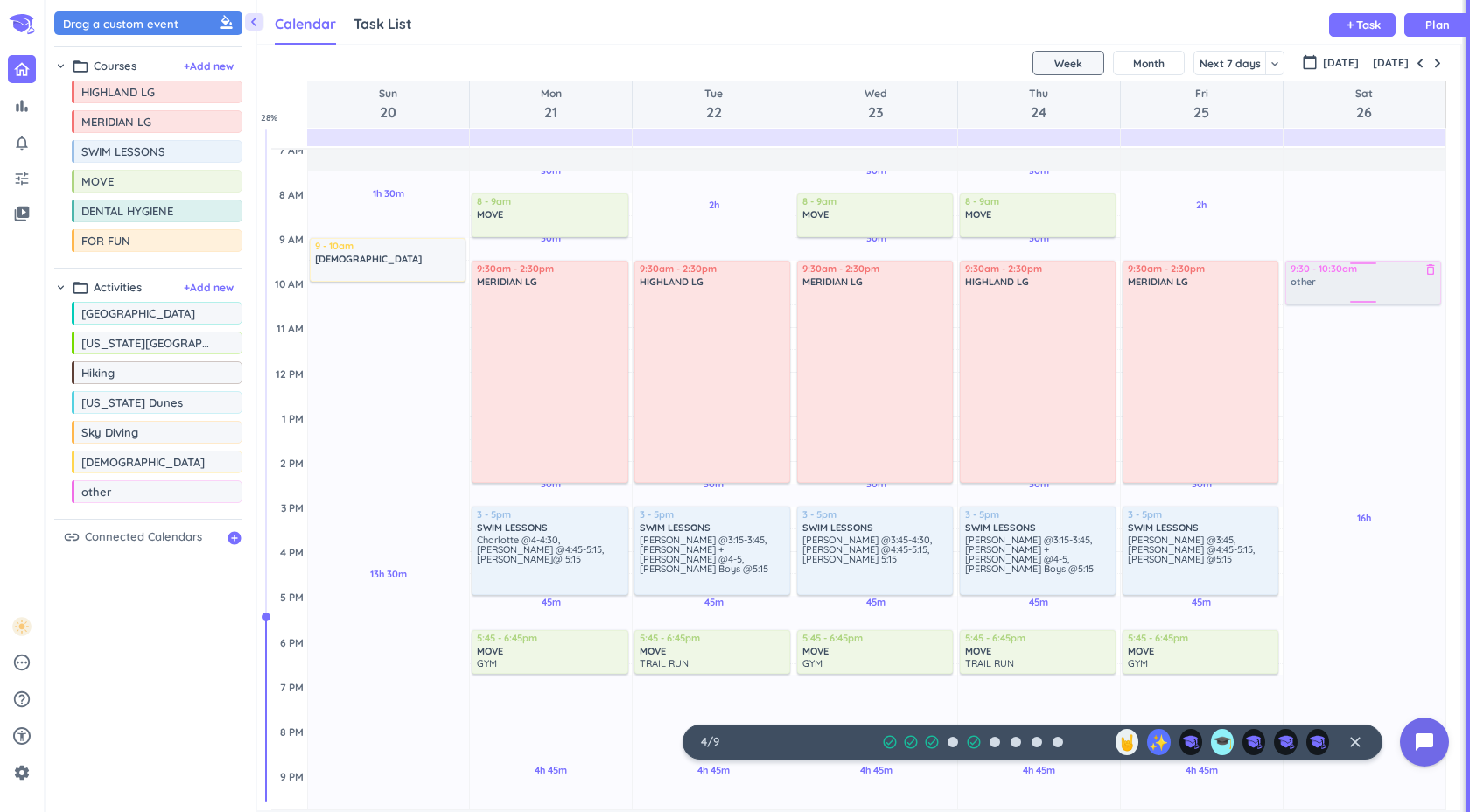 drag, startPoint x: 150, startPoint y: 503, endPoint x: 1392, endPoint y: 261, distance: 1265.3569 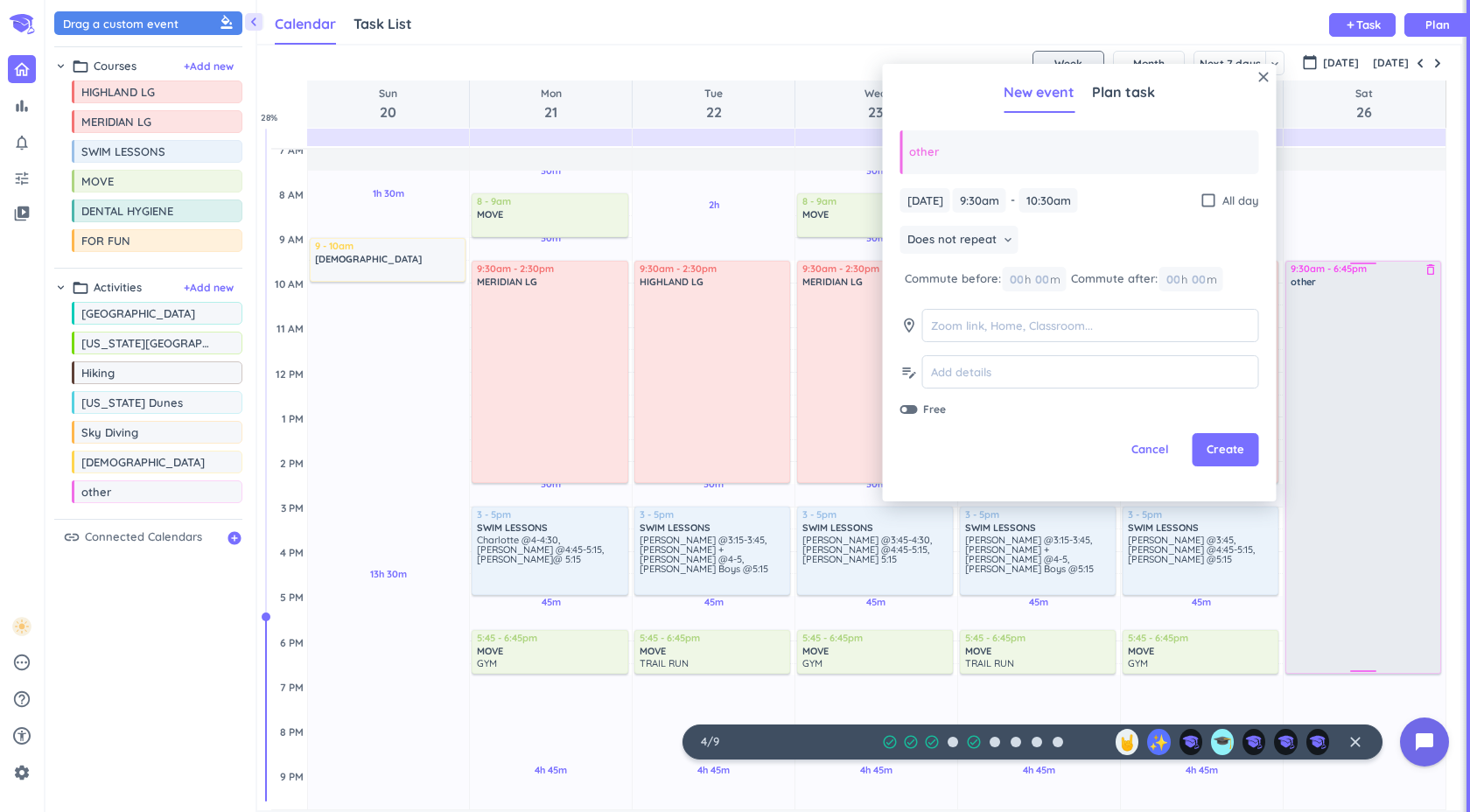 drag, startPoint x: 1363, startPoint y: 304, endPoint x: 1361, endPoint y: 674, distance: 370.00541 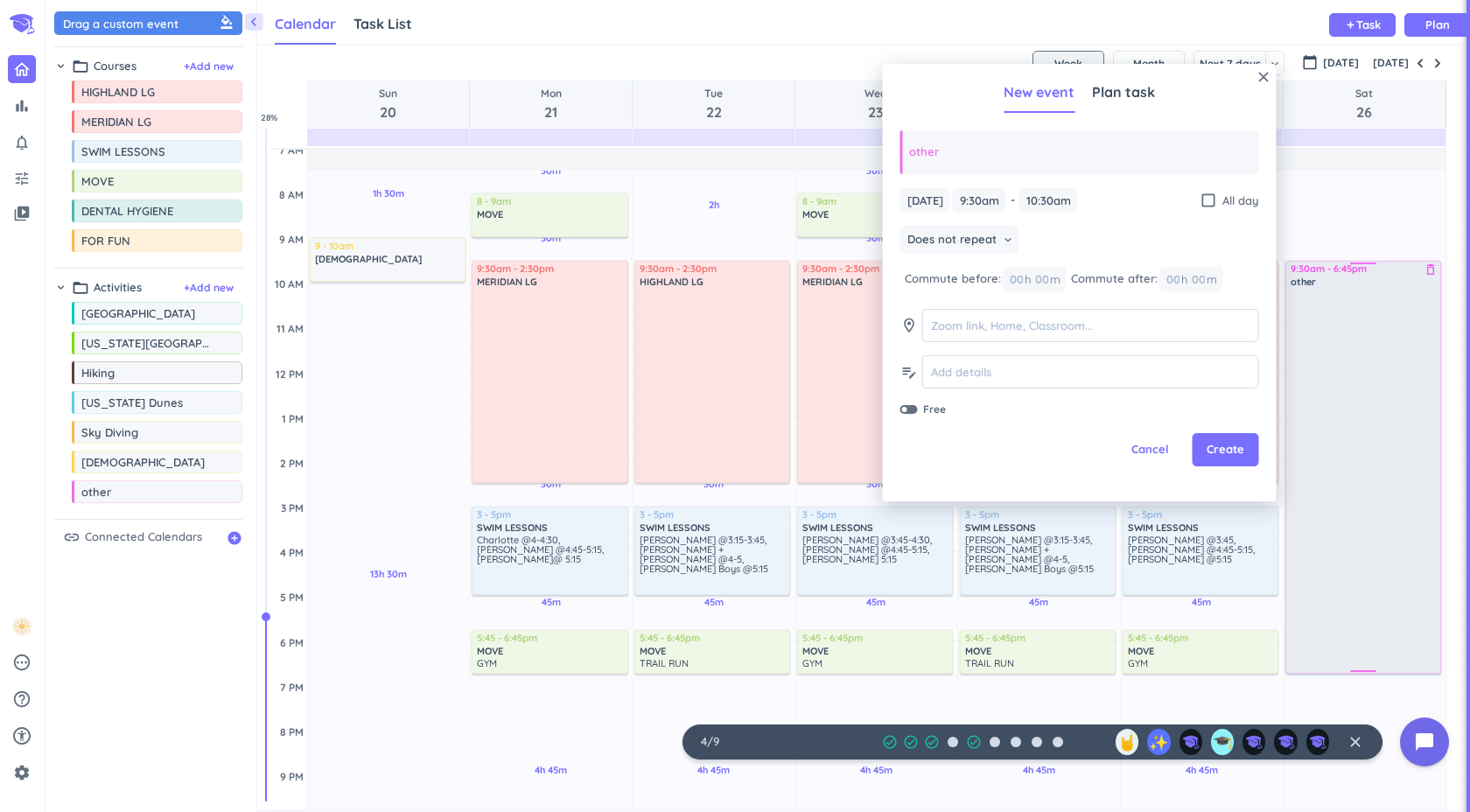 click on "16h  Past due Plan Adjust Awake Time Adjust Awake Time 9:30 - 10:30am other delete_outline 9:30am - 6:45pm other delete_outline" at bounding box center (1364, 551) 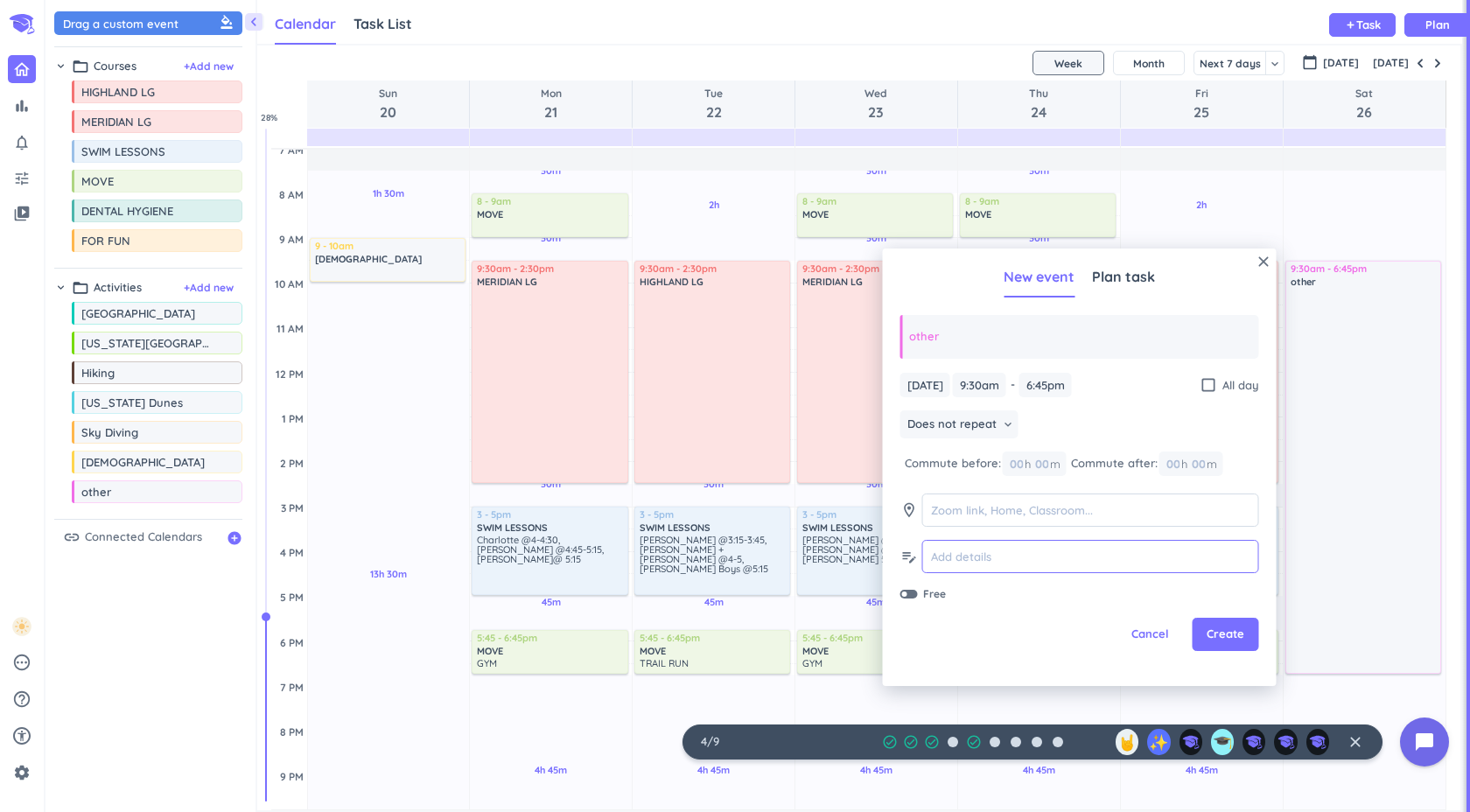 click at bounding box center [1090, 556] 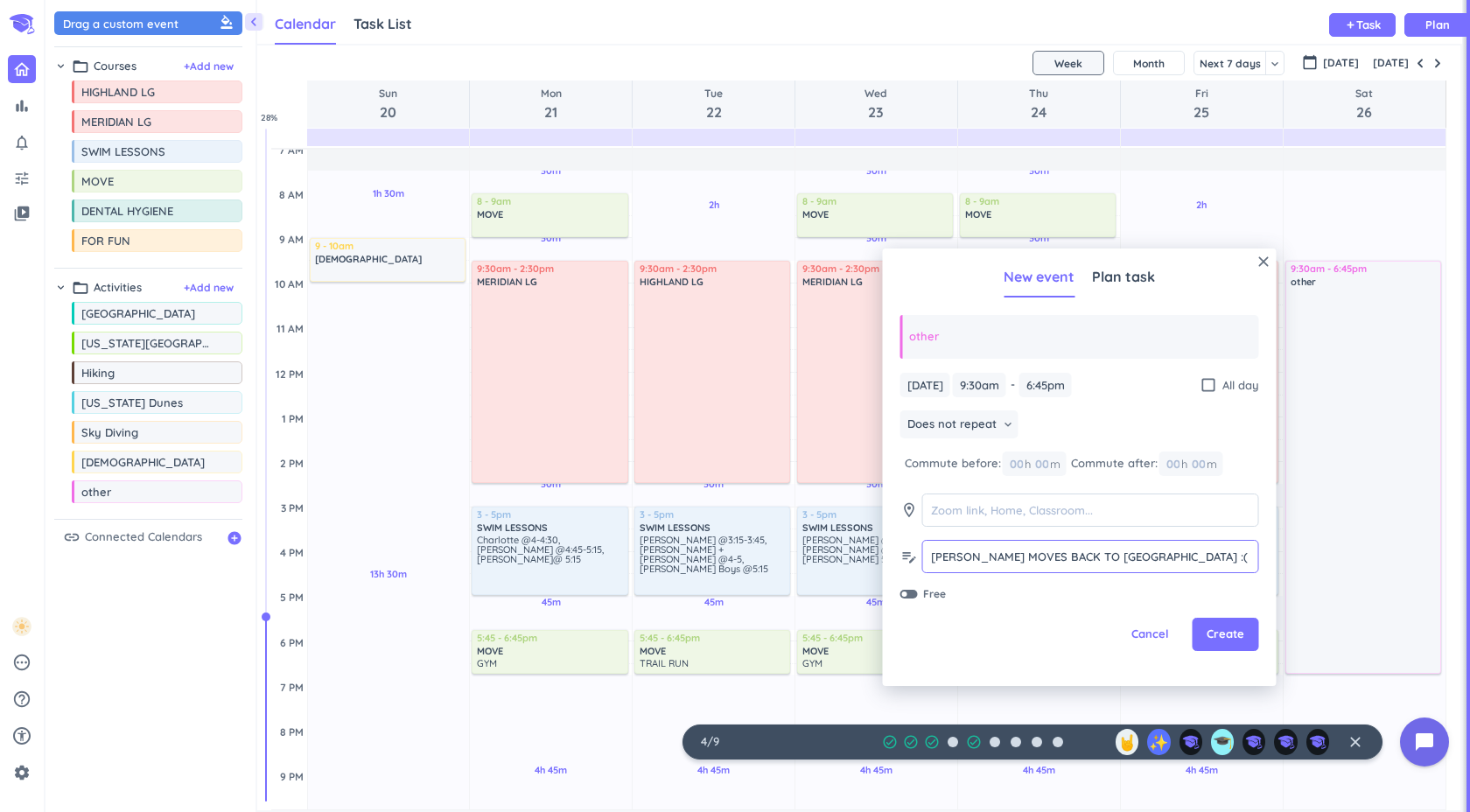 click on "[PERSON_NAME] MOVES BACK TO [GEOGRAPHIC_DATA] :(" at bounding box center [1090, 556] 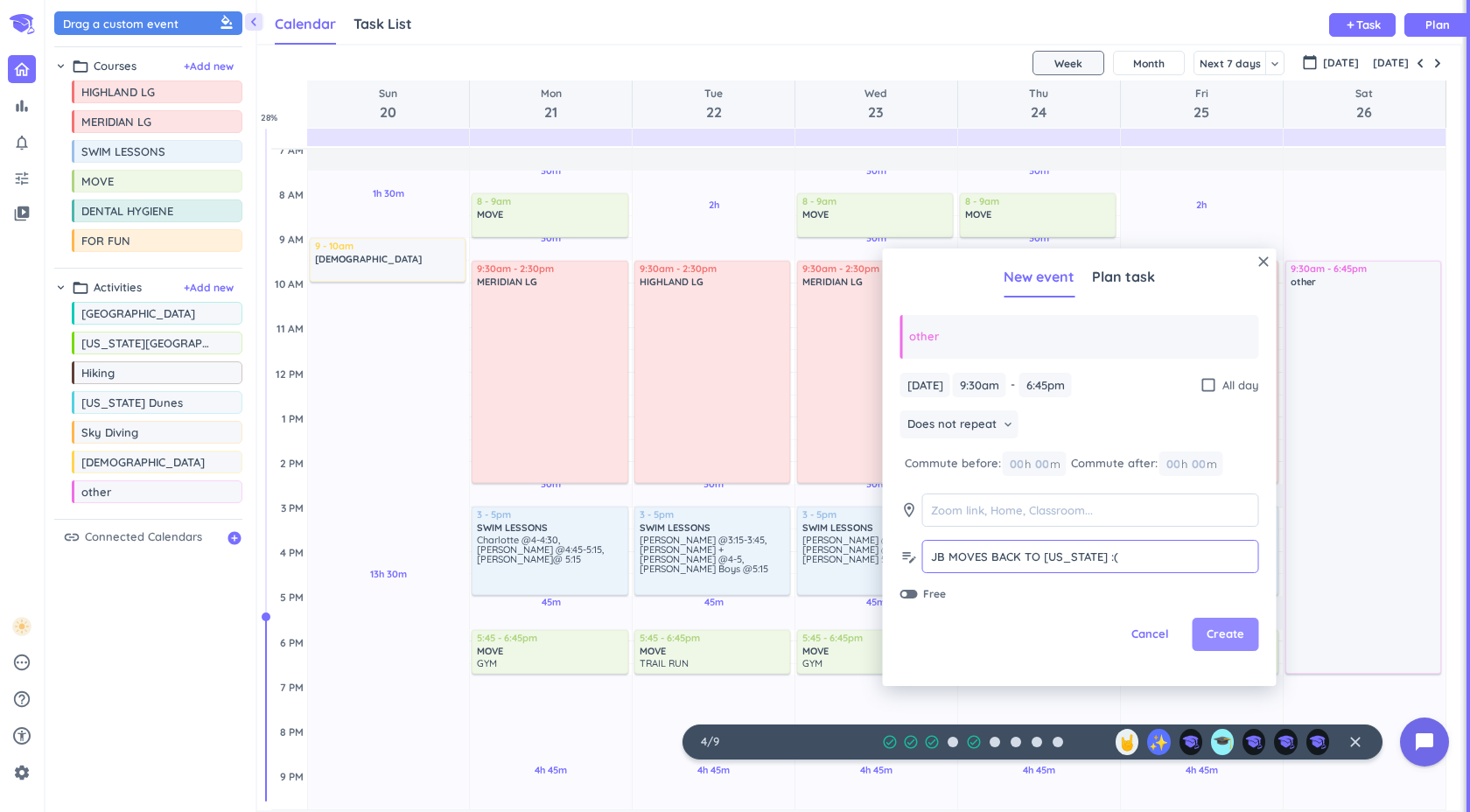type on "JB MOVES BACK TO [US_STATE] :(" 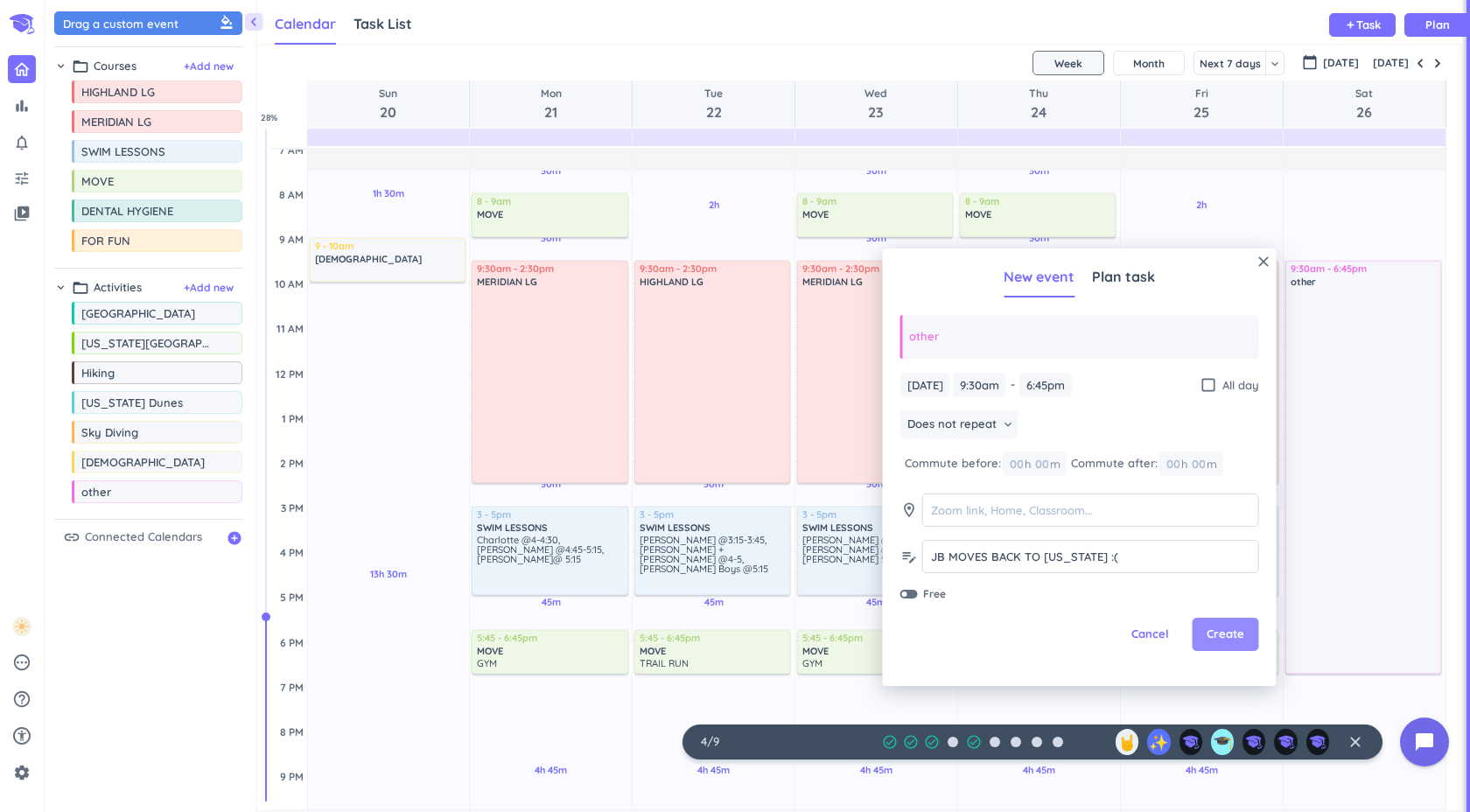 click on "Create" at bounding box center [1225, 634] 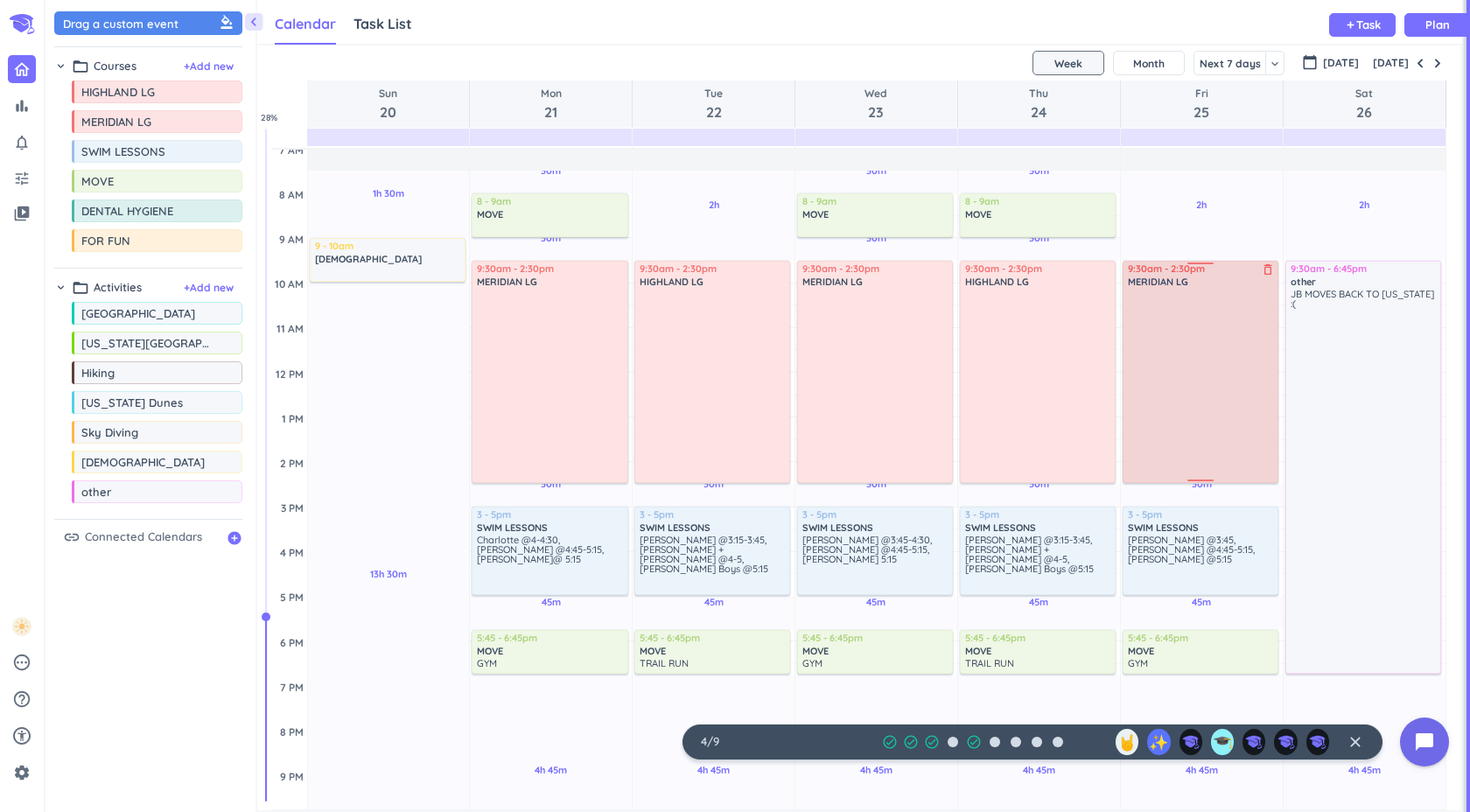 click at bounding box center (1200, 266) 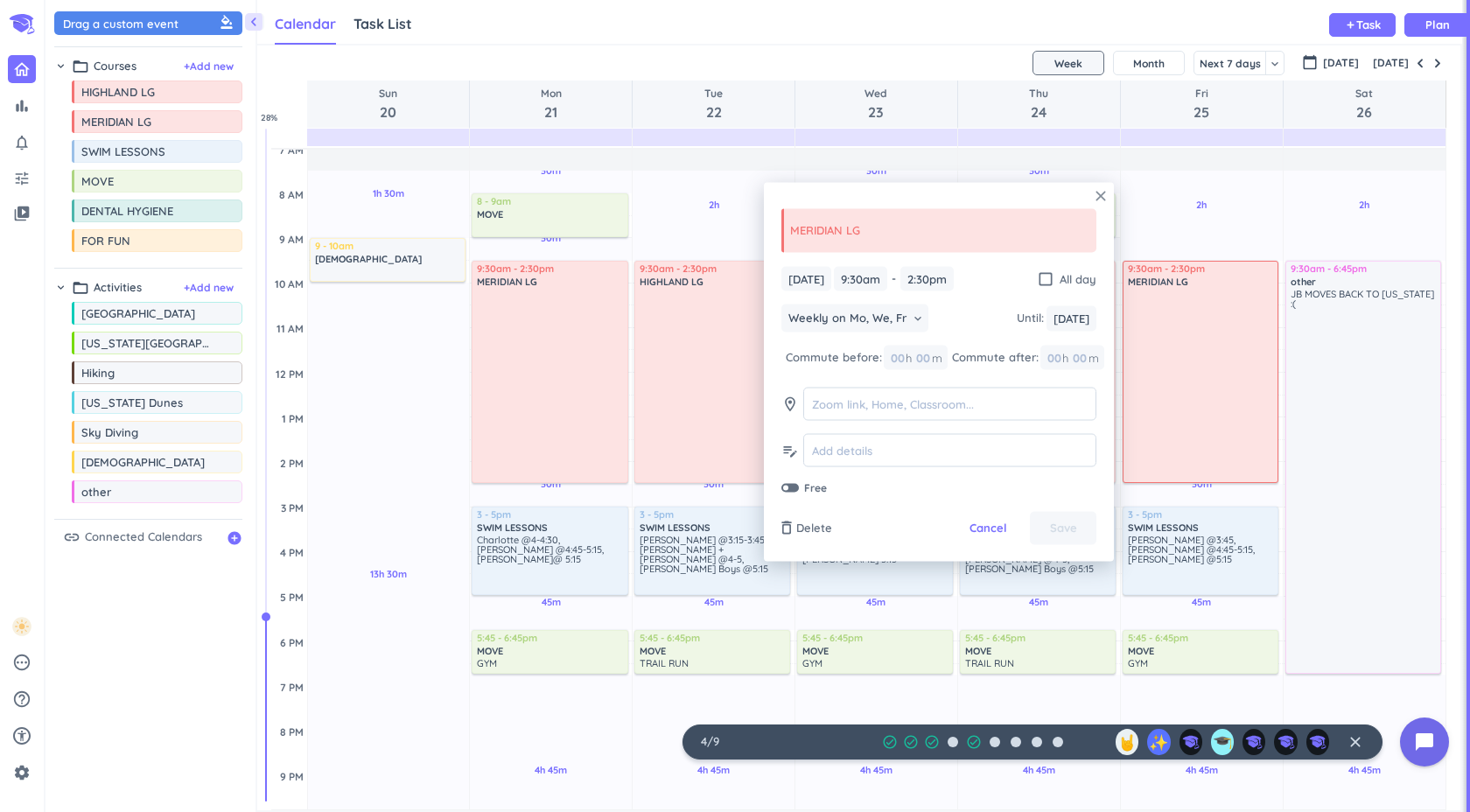 click on "close" at bounding box center (1101, 196) 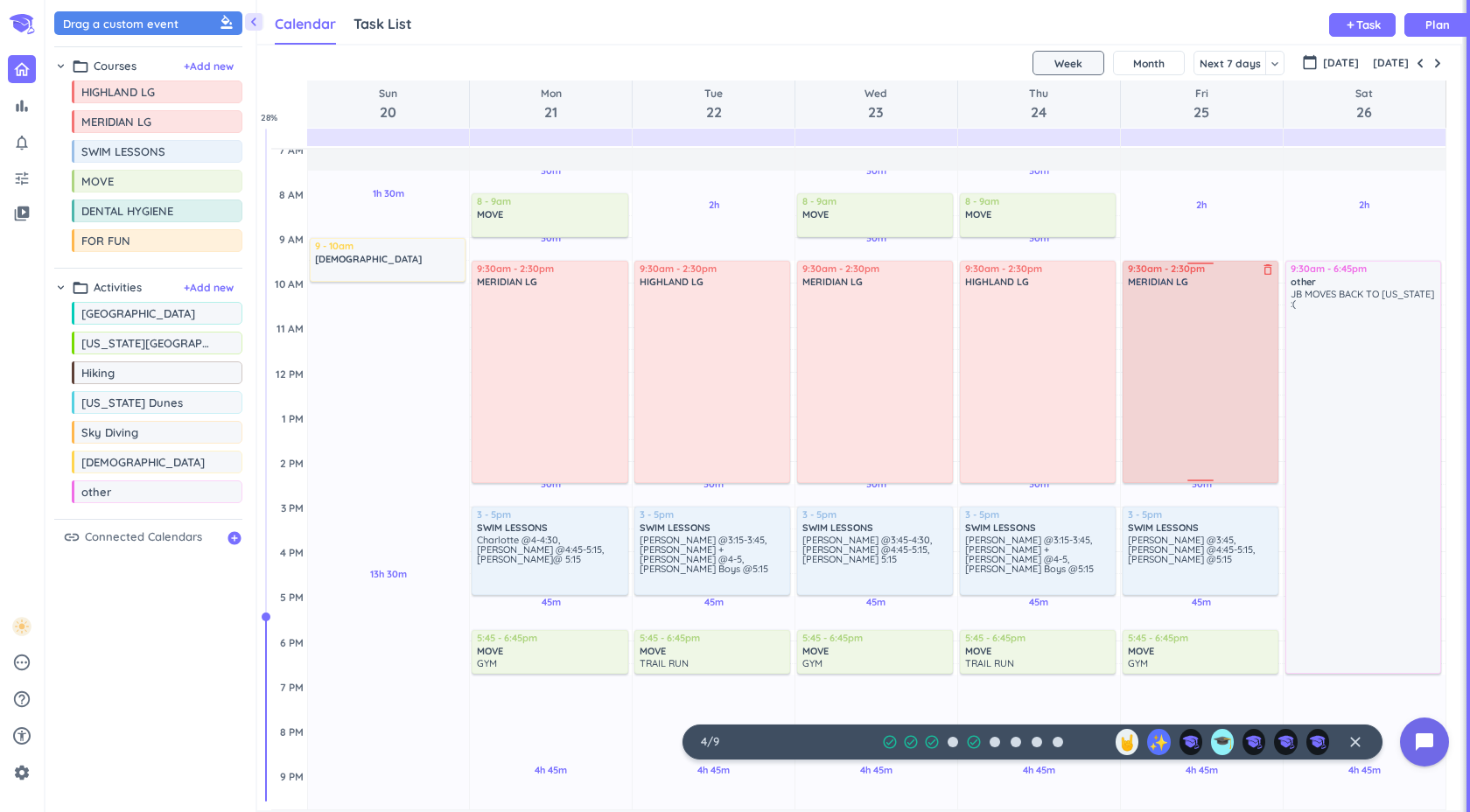 click on "delete_outline" at bounding box center [1268, 270] 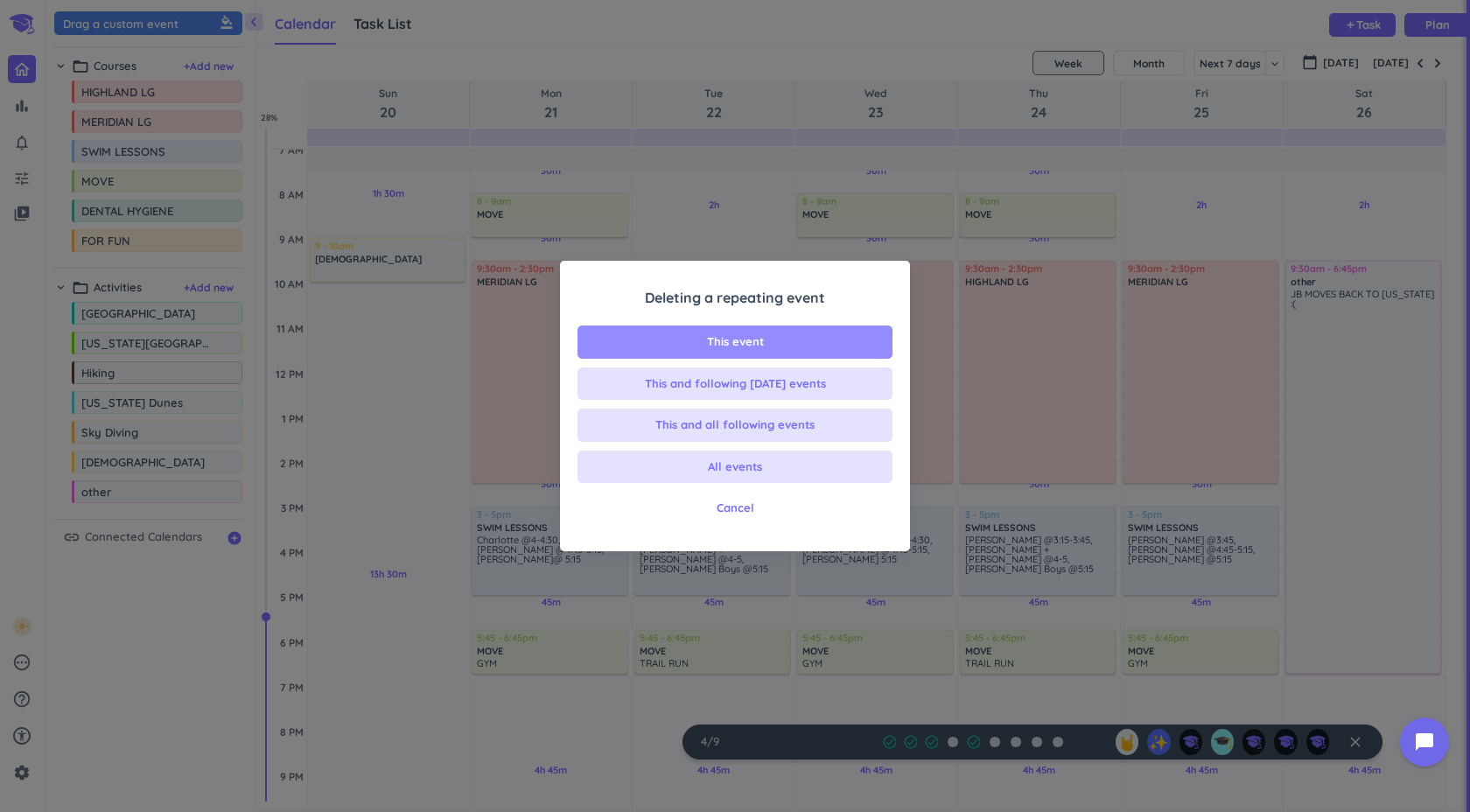 click on "This event" at bounding box center [735, 342] 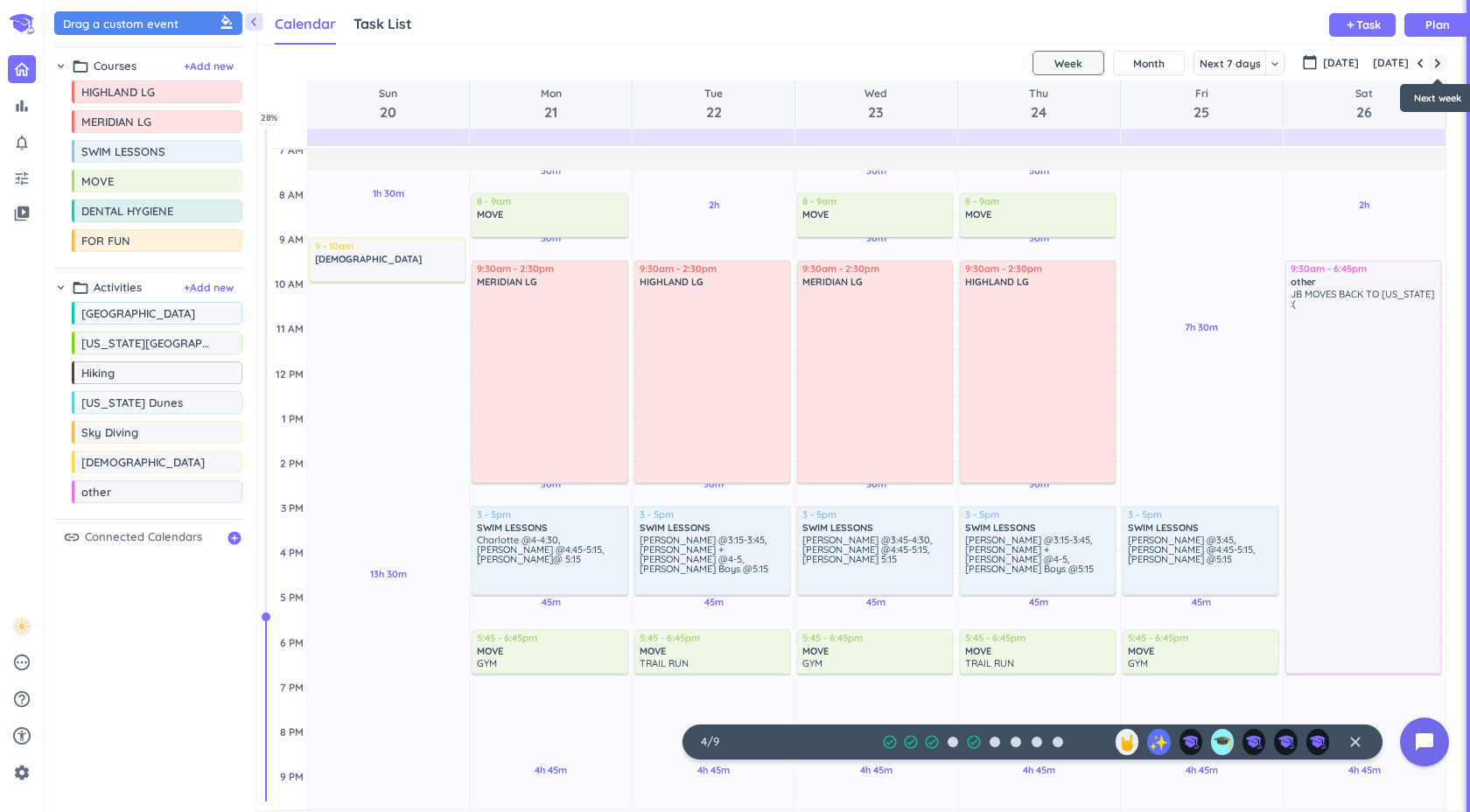 click at bounding box center (1438, 63) 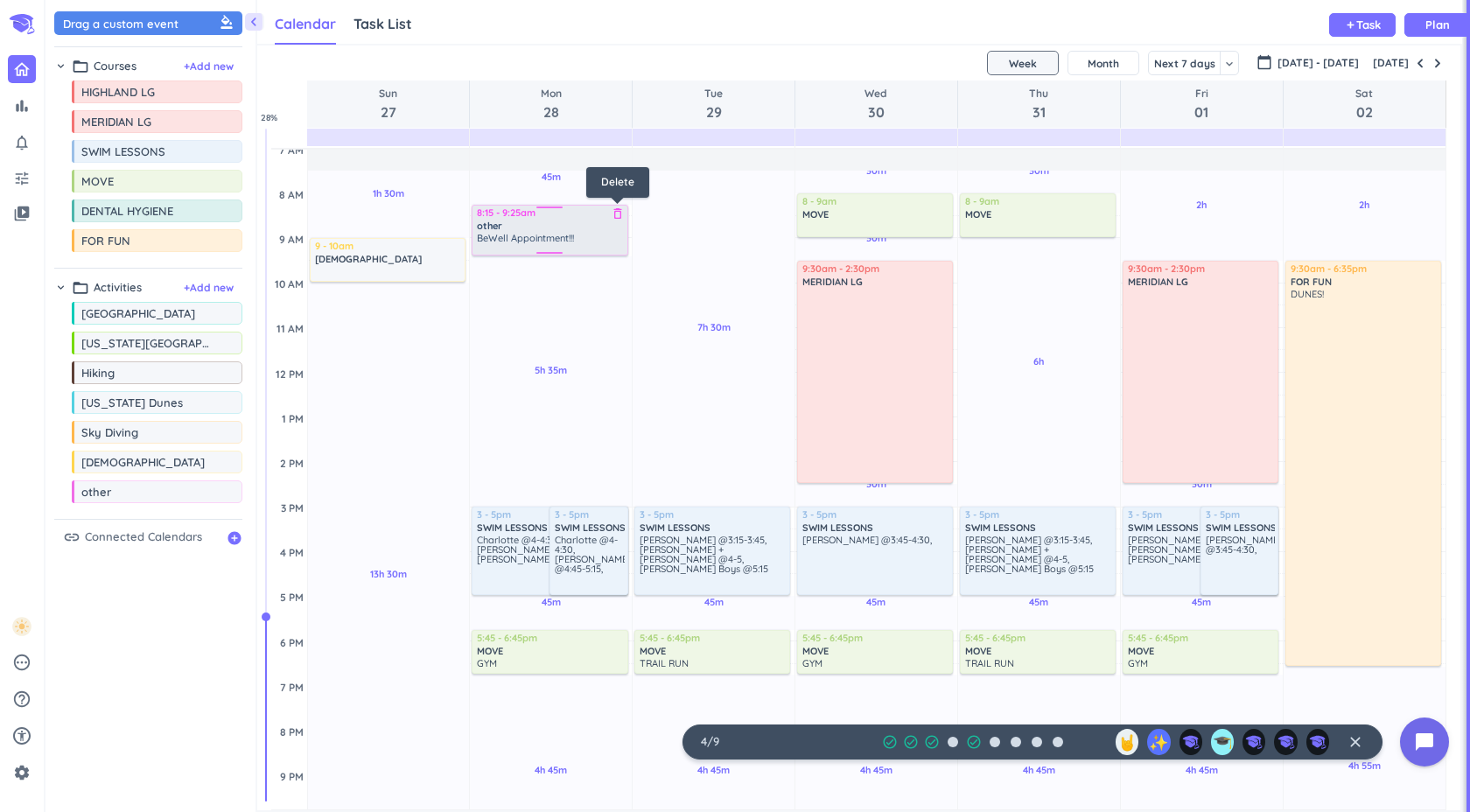 click on "delete_outline" at bounding box center [618, 214] 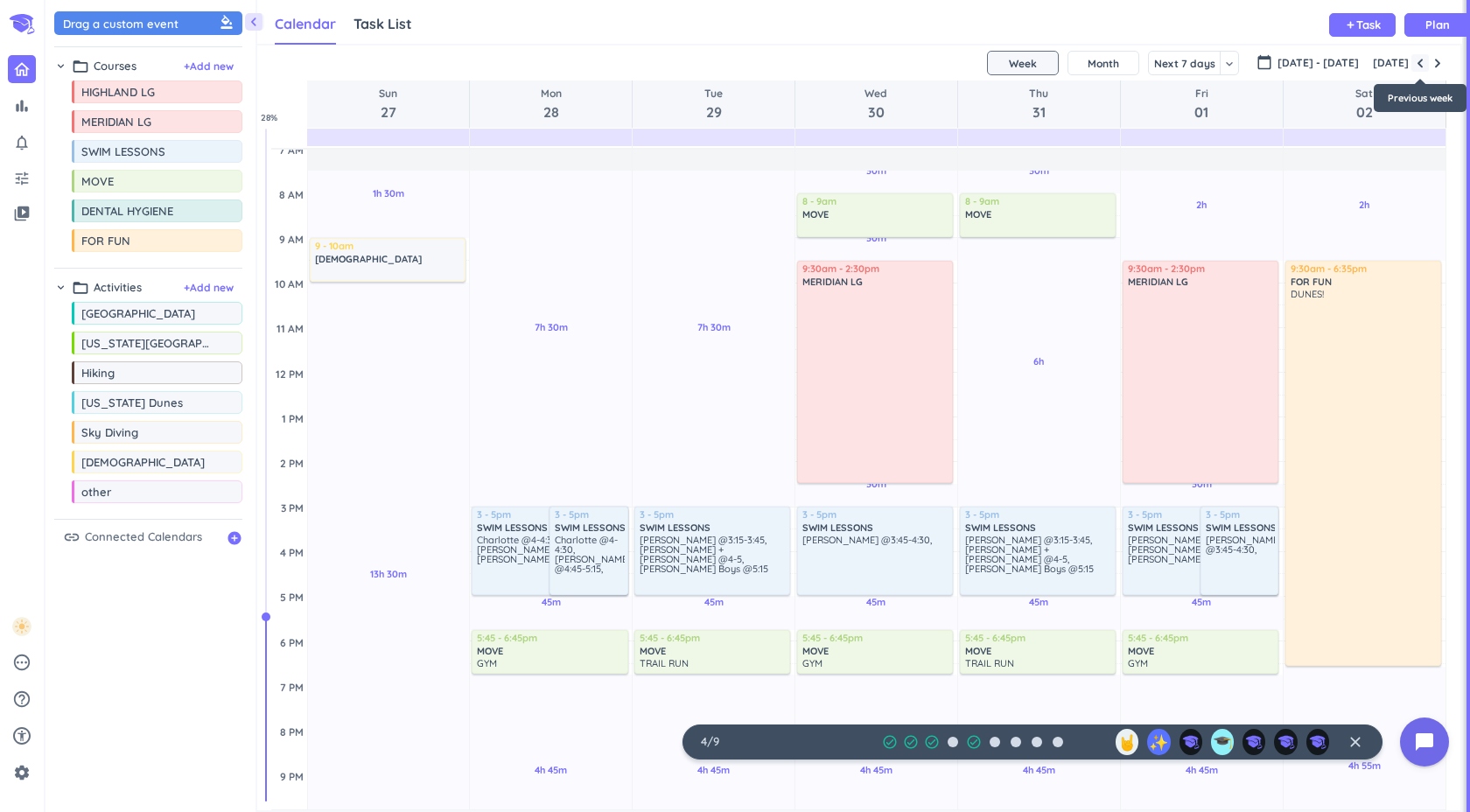 click at bounding box center (1420, 63) 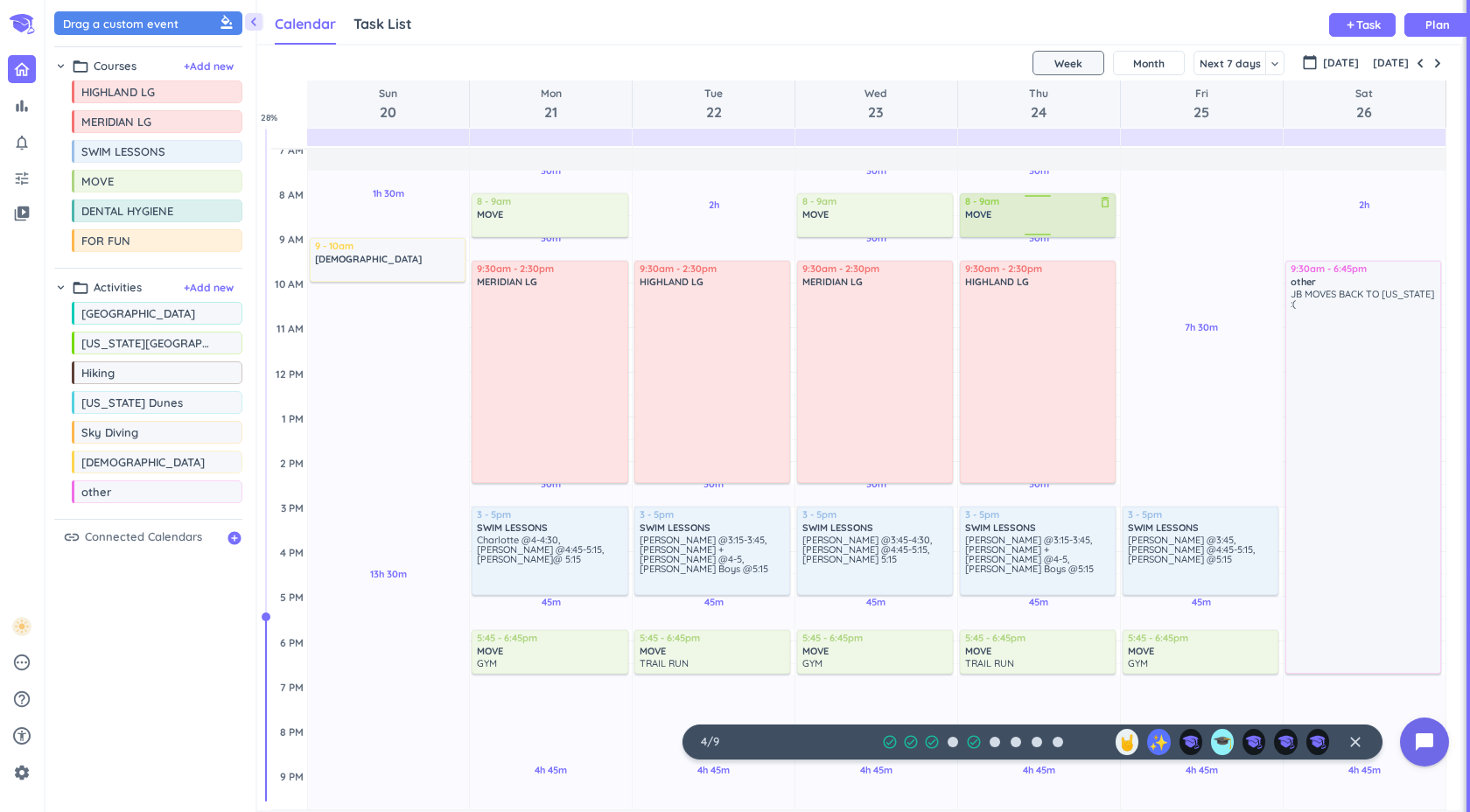 click on "delete_outline" at bounding box center [1105, 202] 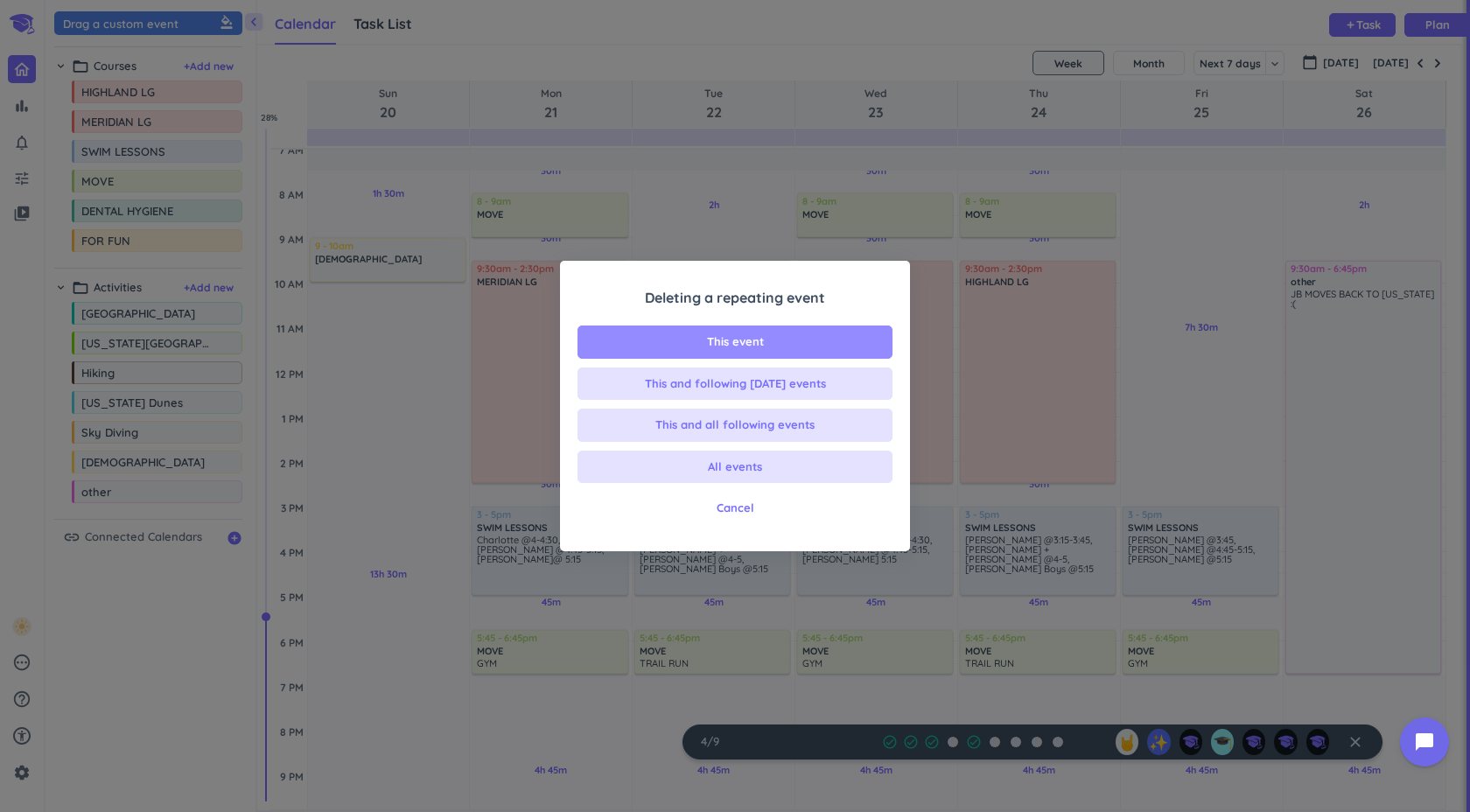 click on "This event" at bounding box center [735, 342] 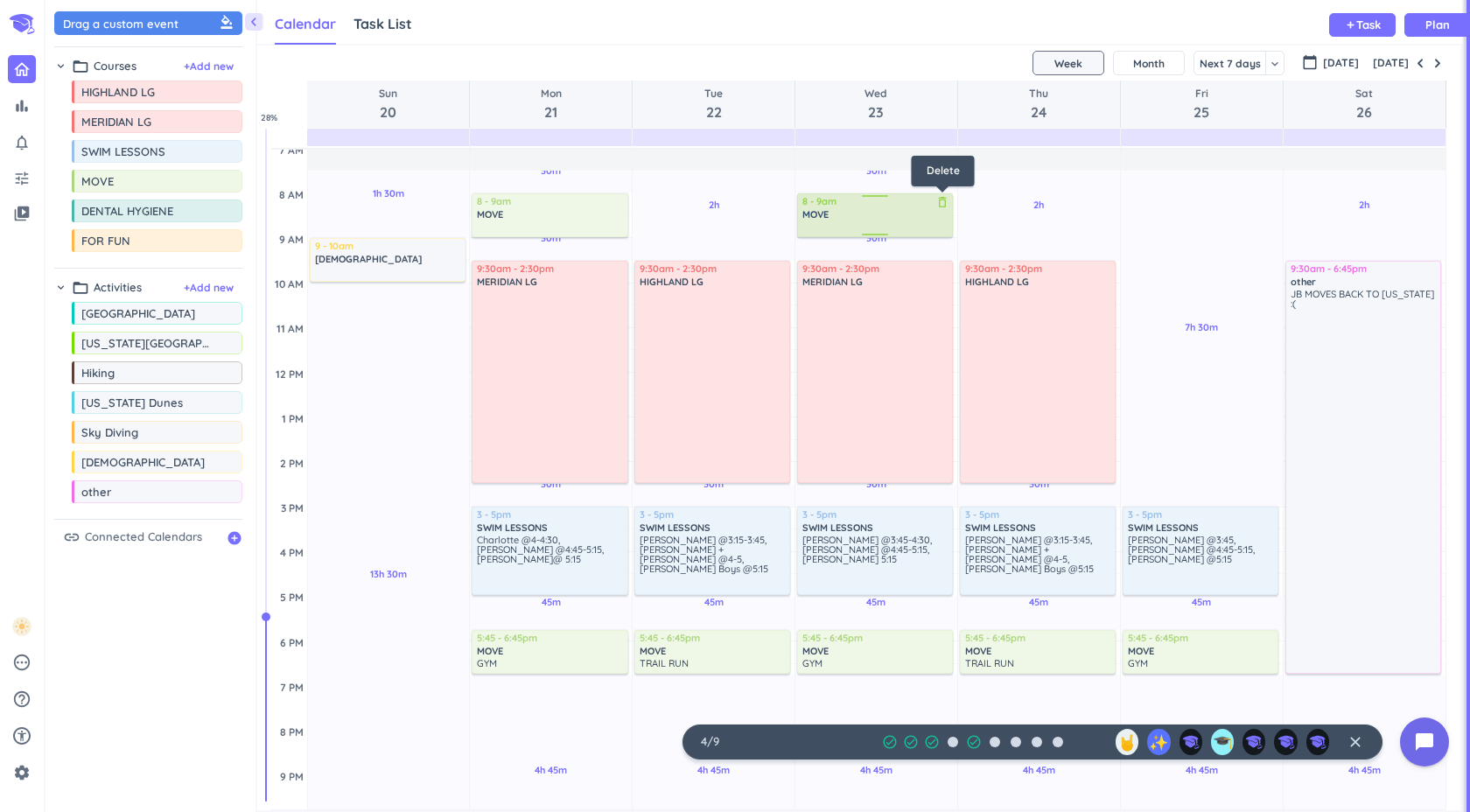 click on "delete_outline" at bounding box center (942, 202) 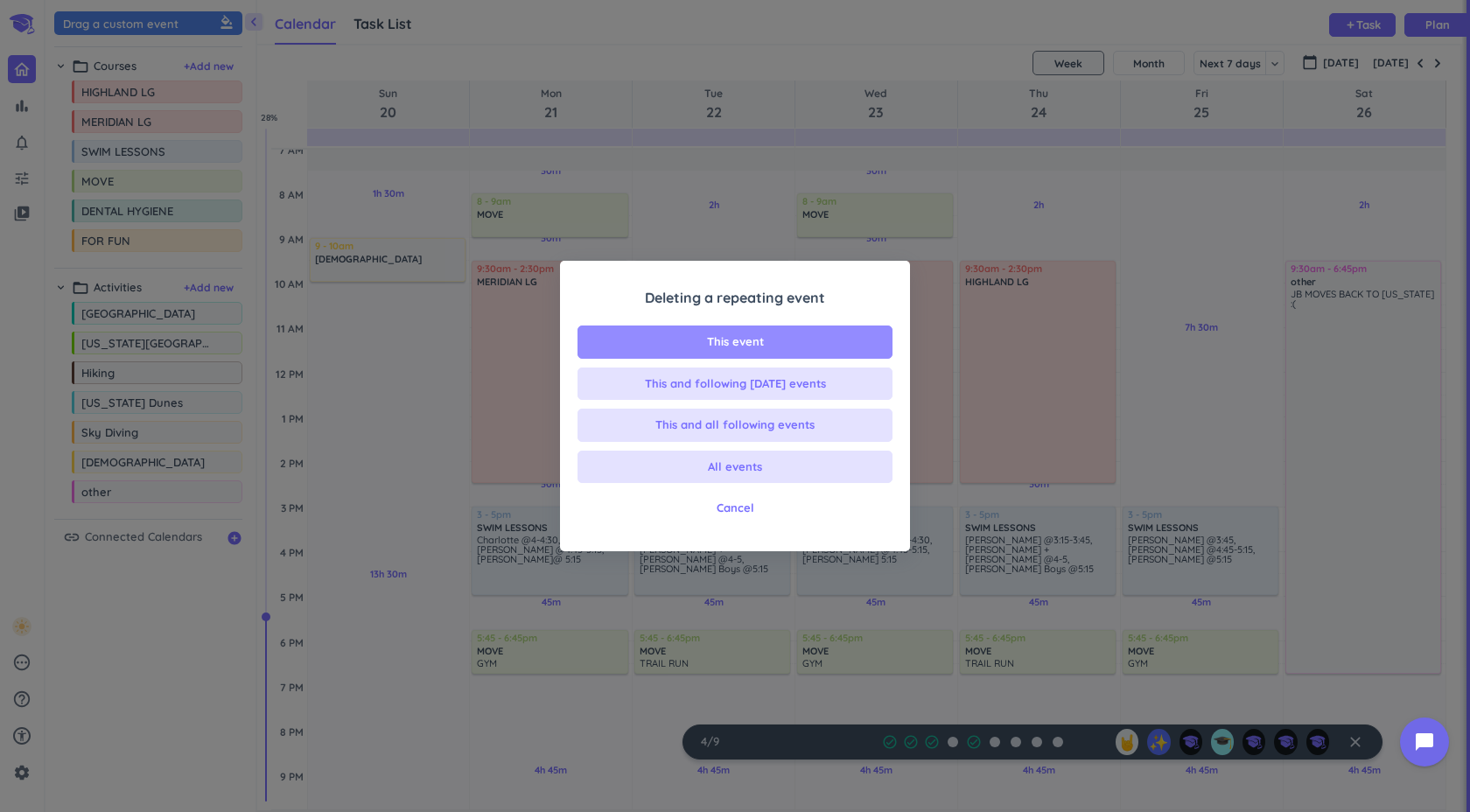 click on "This event" at bounding box center [735, 342] 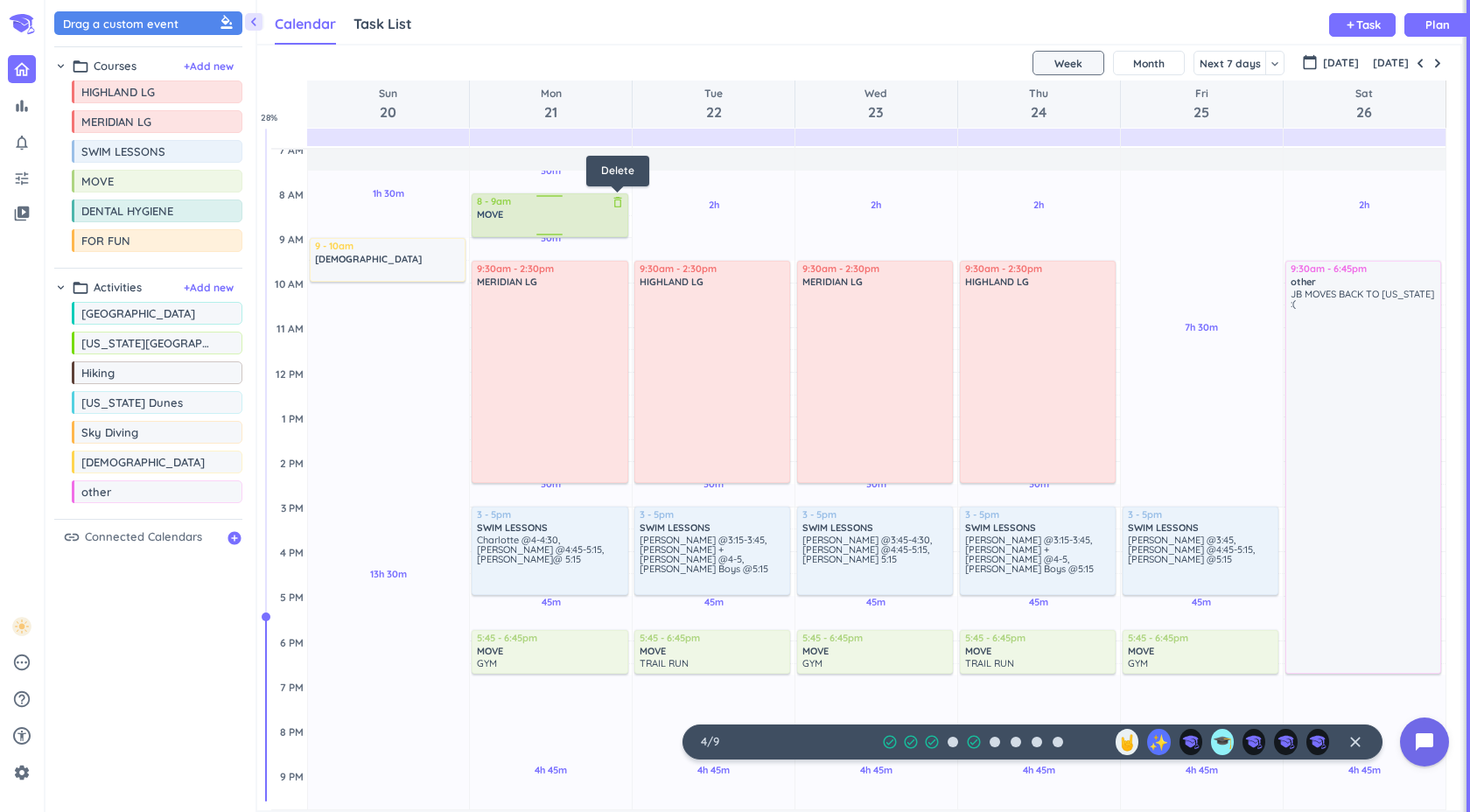 click on "delete_outline" at bounding box center [618, 202] 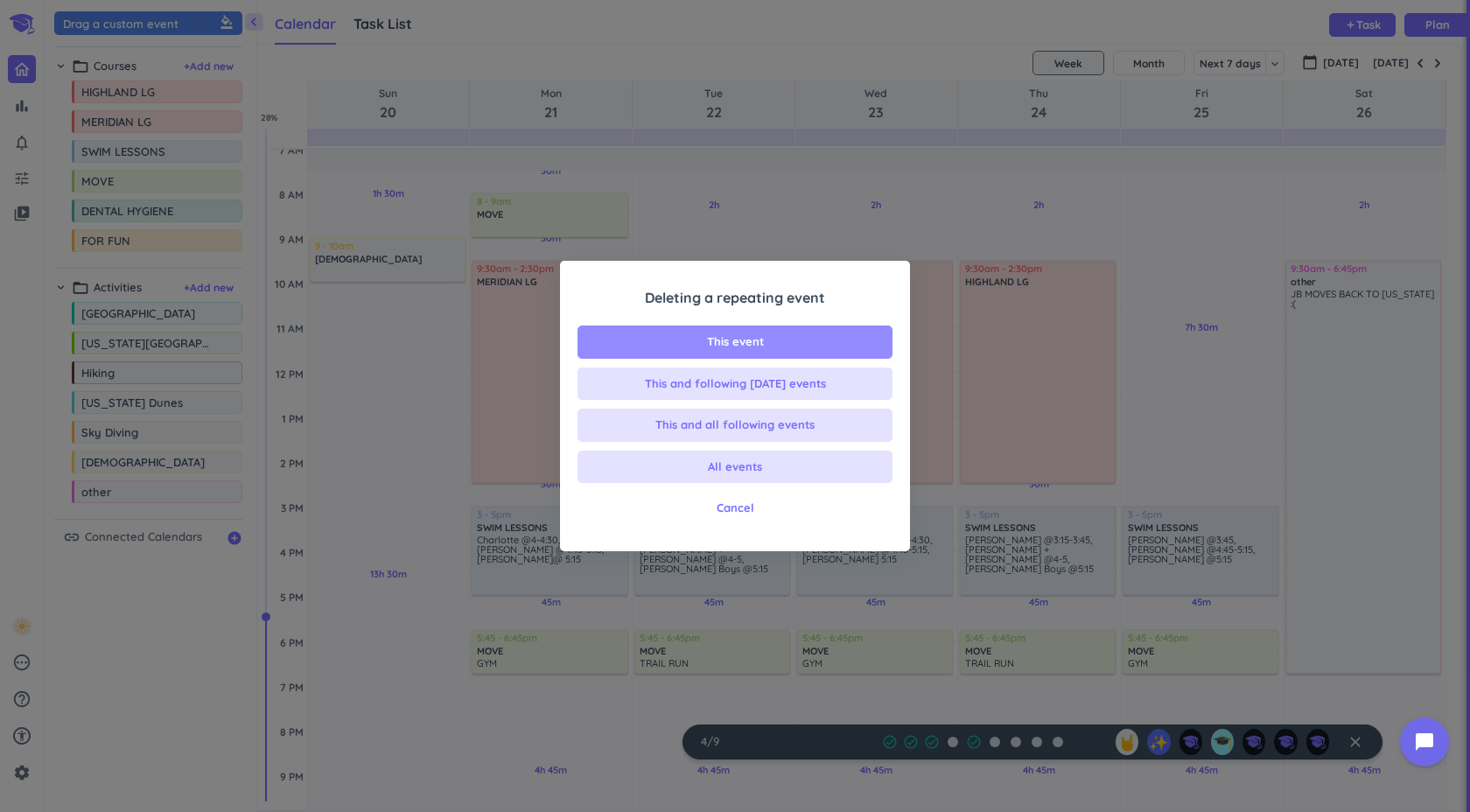 click on "This event" at bounding box center [735, 342] 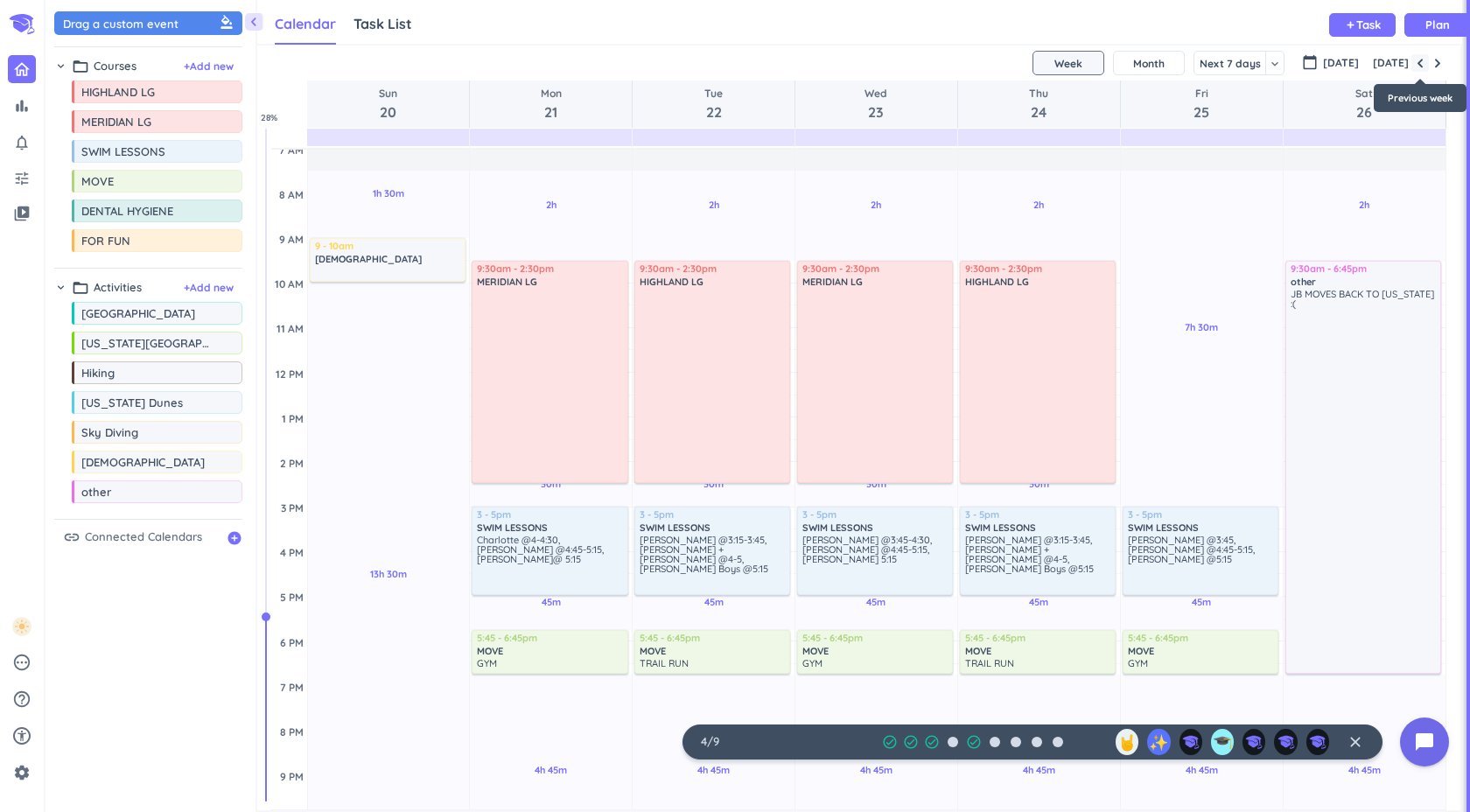 click at bounding box center [1420, 63] 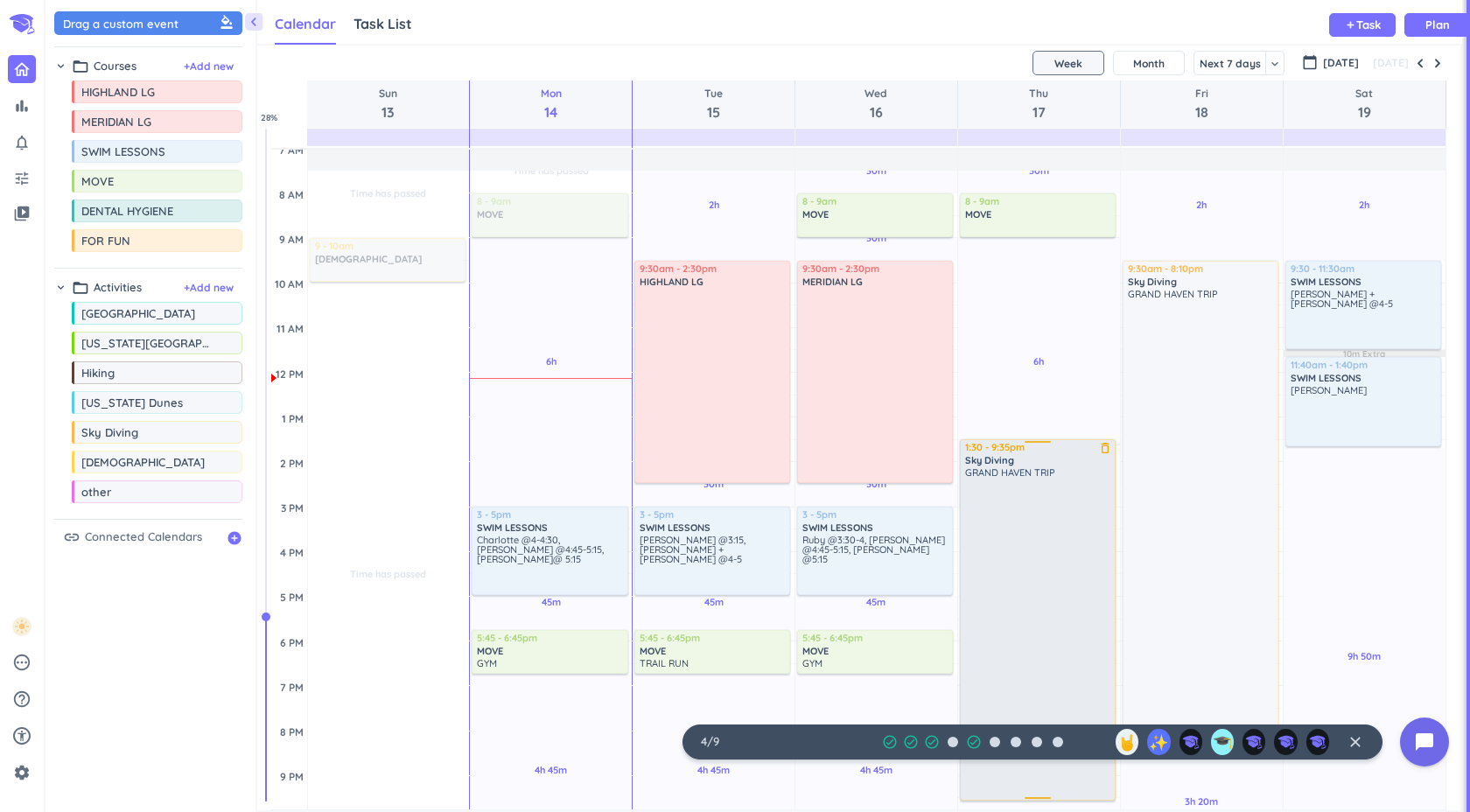 drag, startPoint x: 1034, startPoint y: 509, endPoint x: 1036, endPoint y: 442, distance: 67.02984 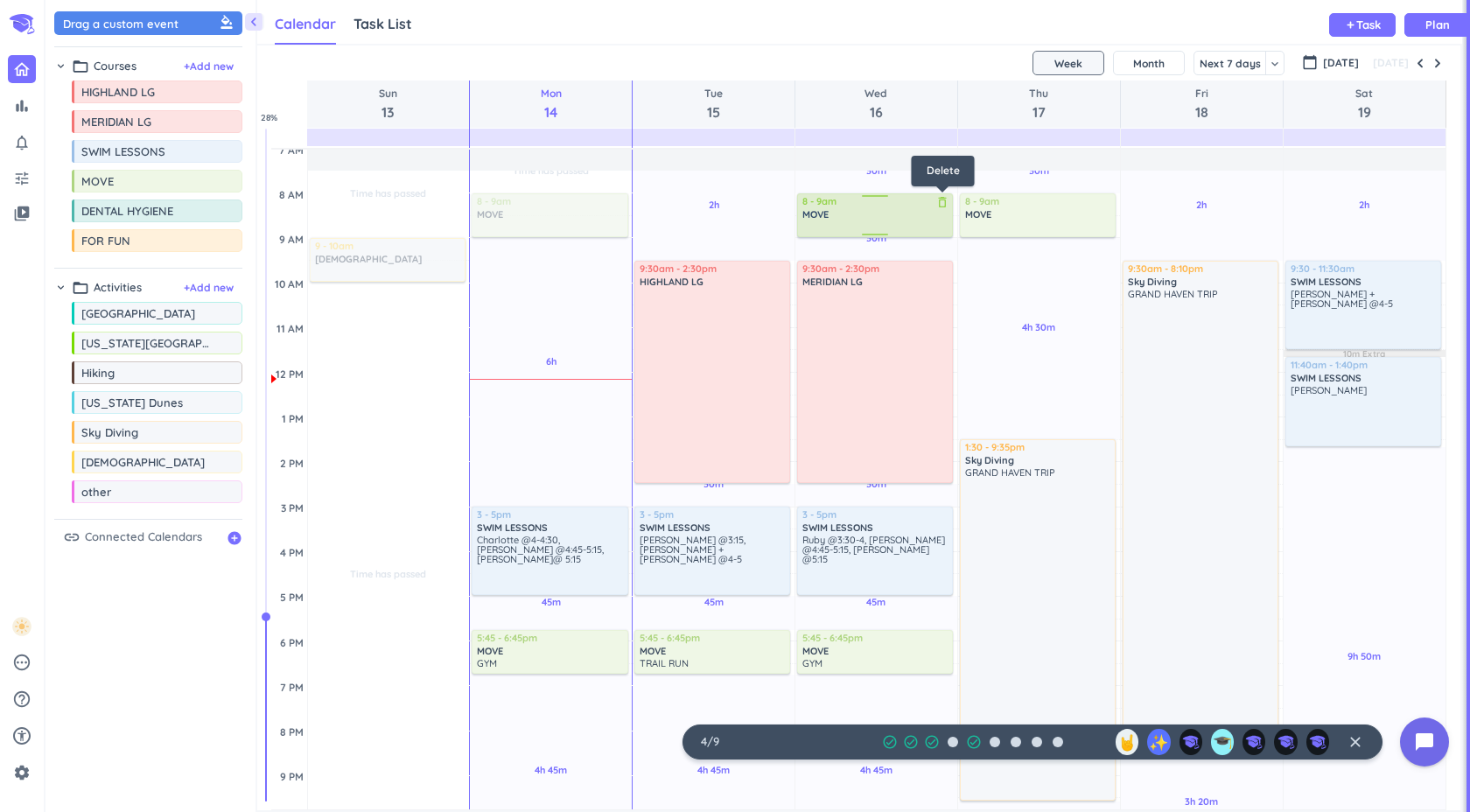 click on "delete_outline" at bounding box center (942, 202) 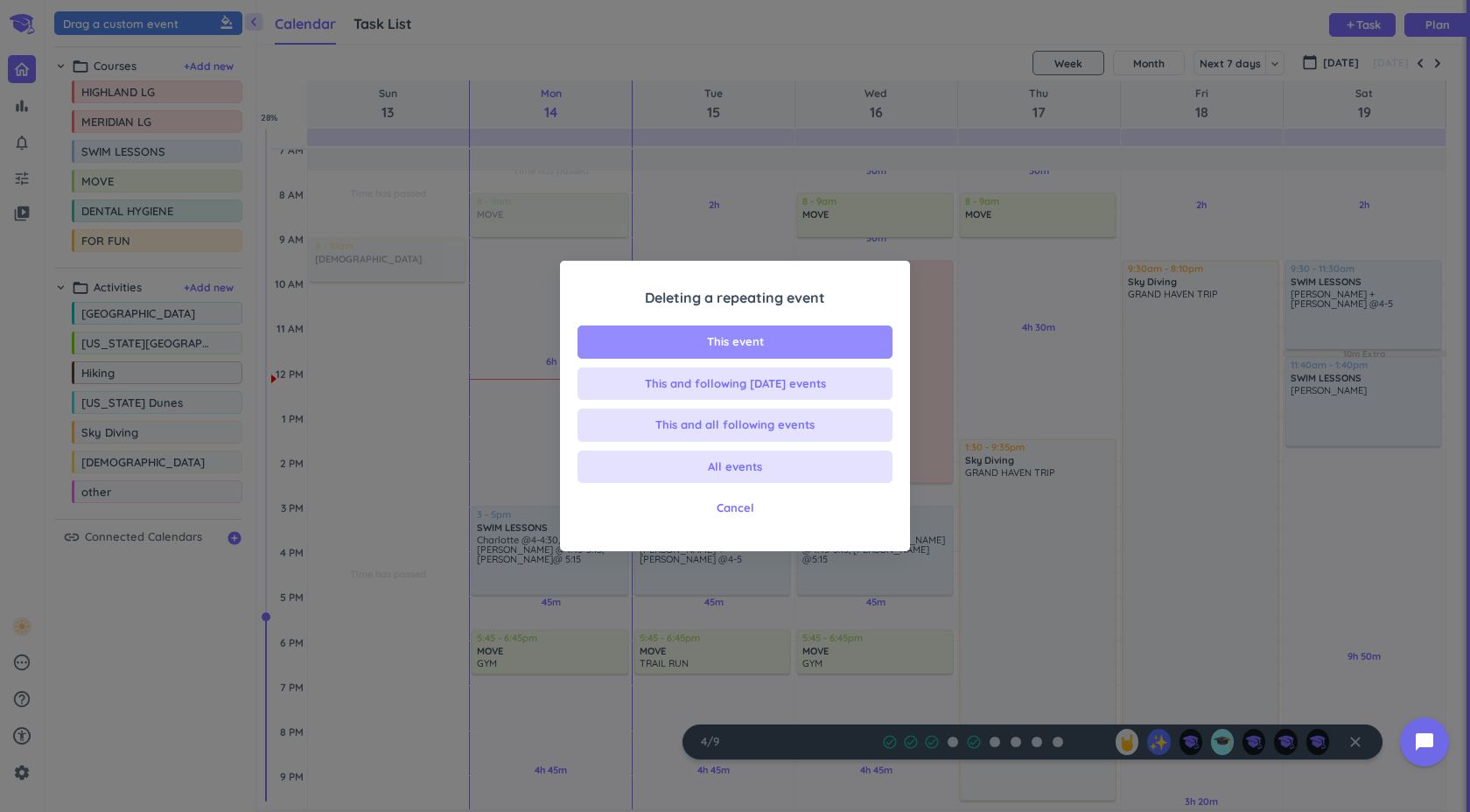 click on "This event" at bounding box center (735, 342) 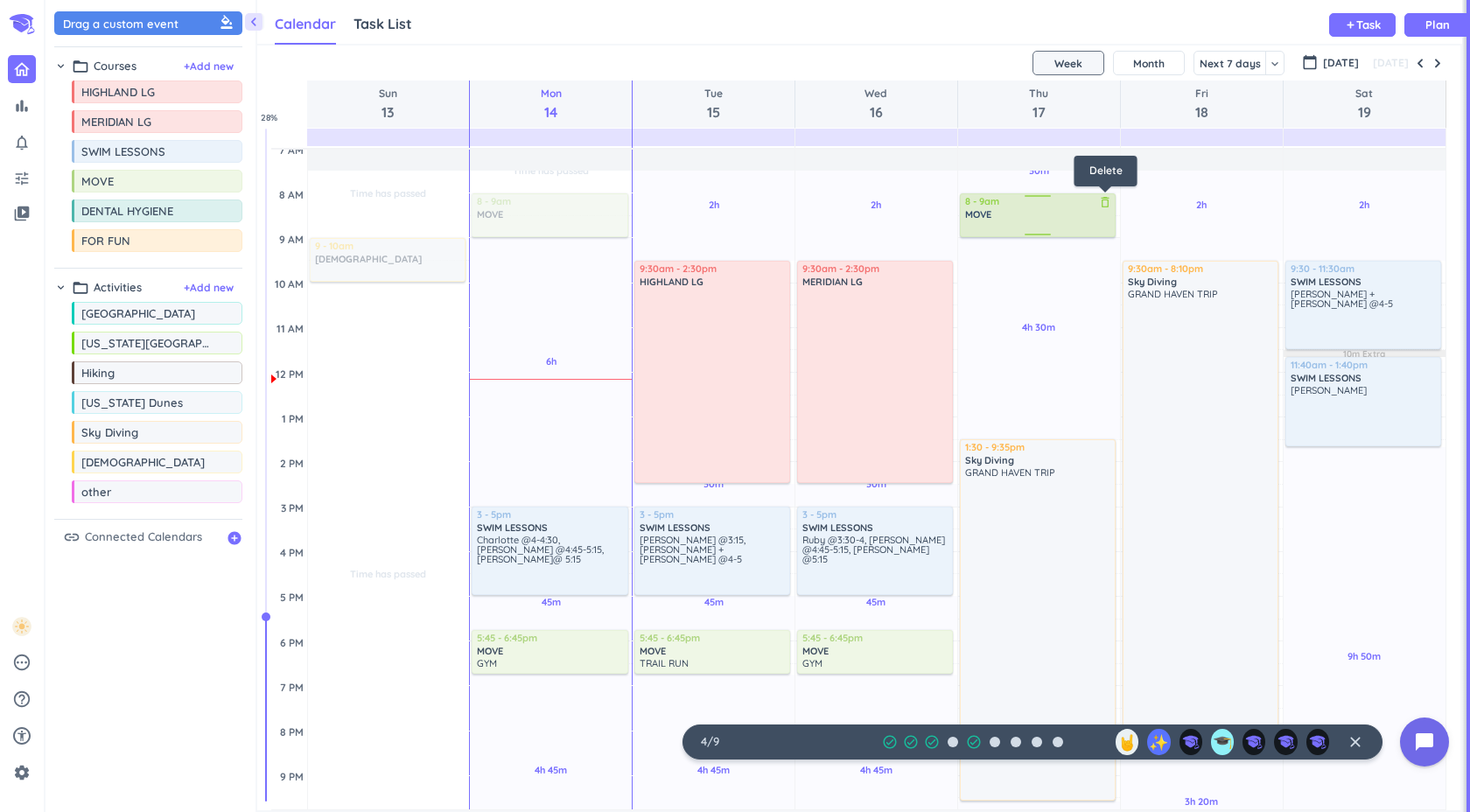 click on "delete_outline" at bounding box center (1105, 202) 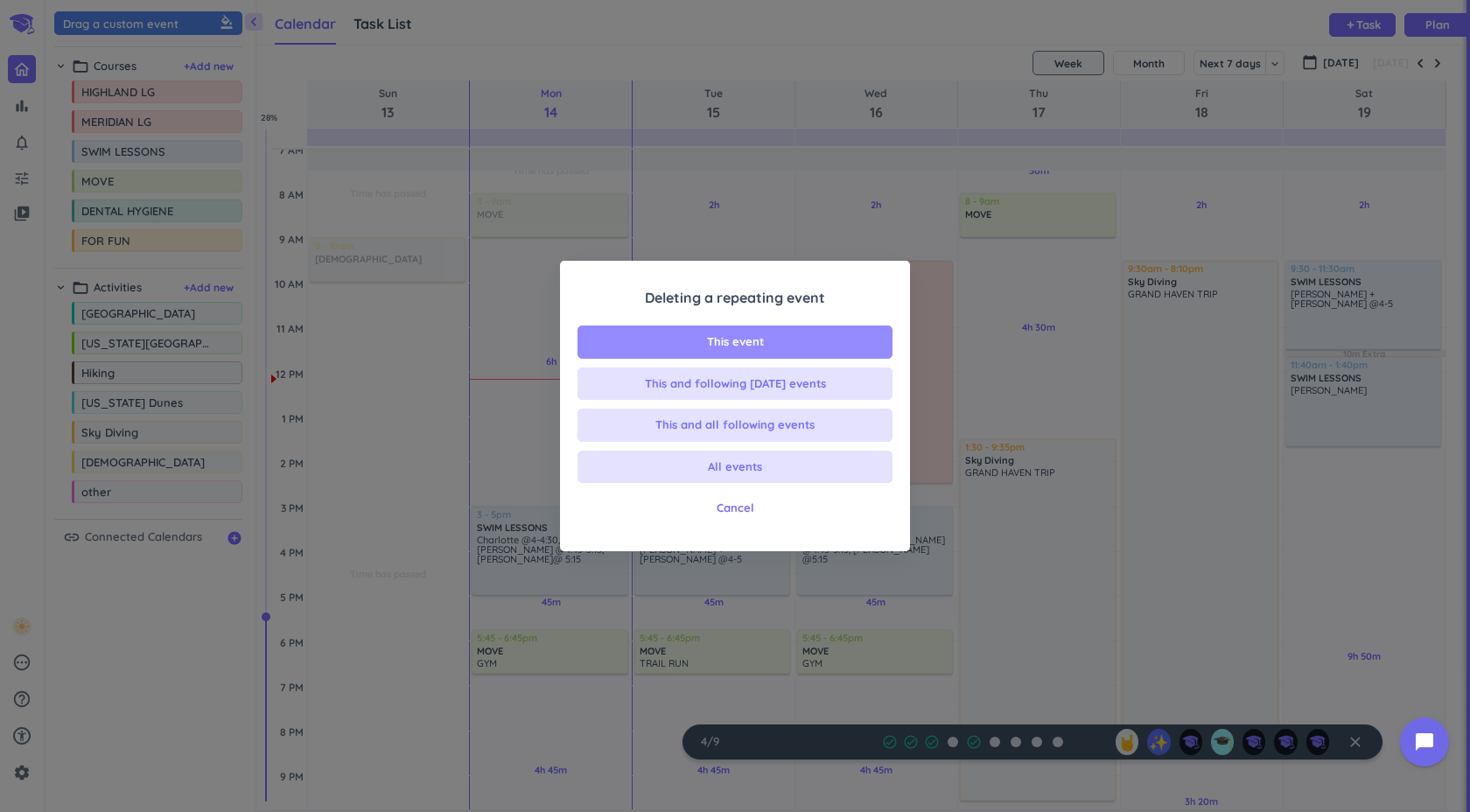 click on "This event" at bounding box center [735, 342] 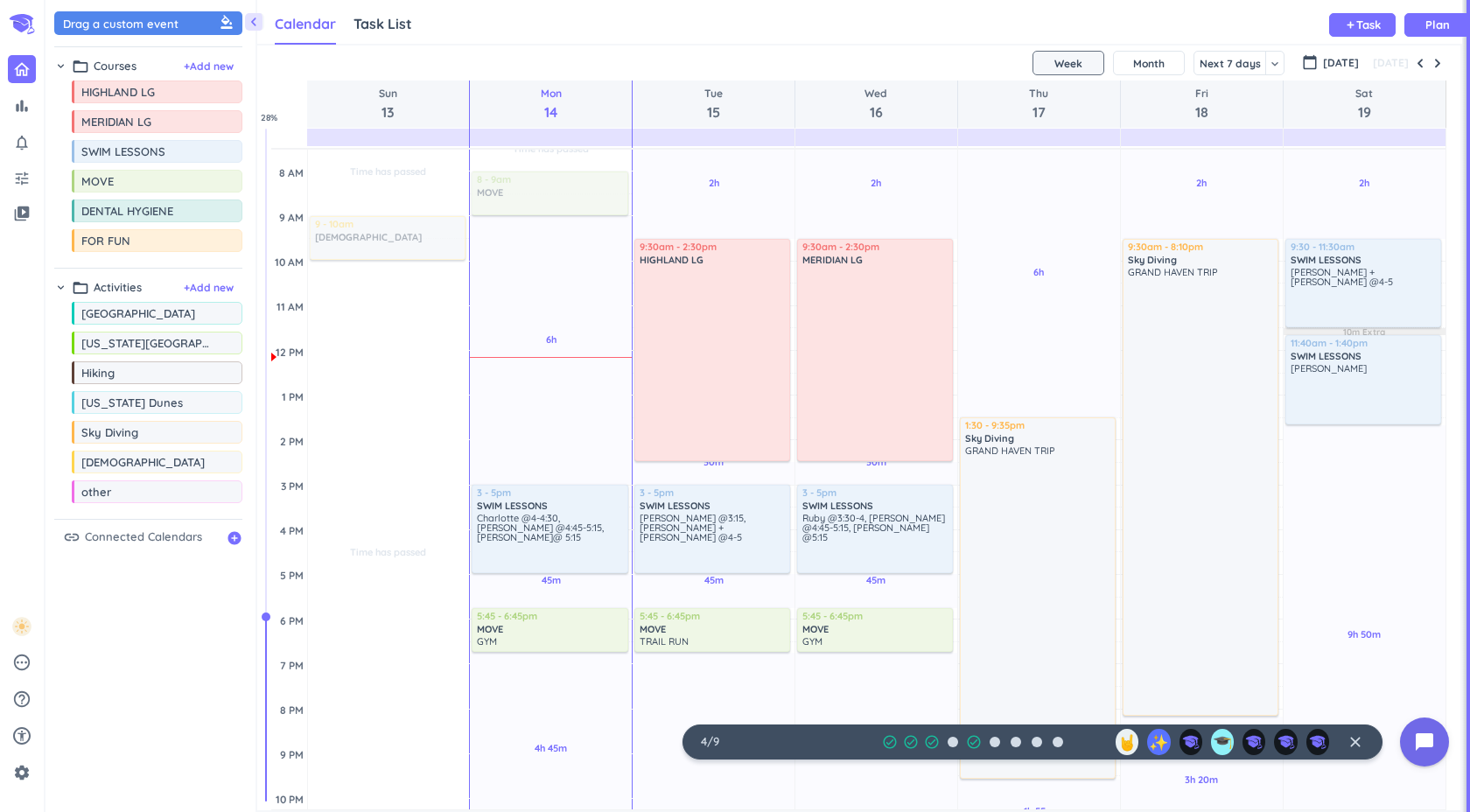 scroll, scrollTop: 155, scrollLeft: 0, axis: vertical 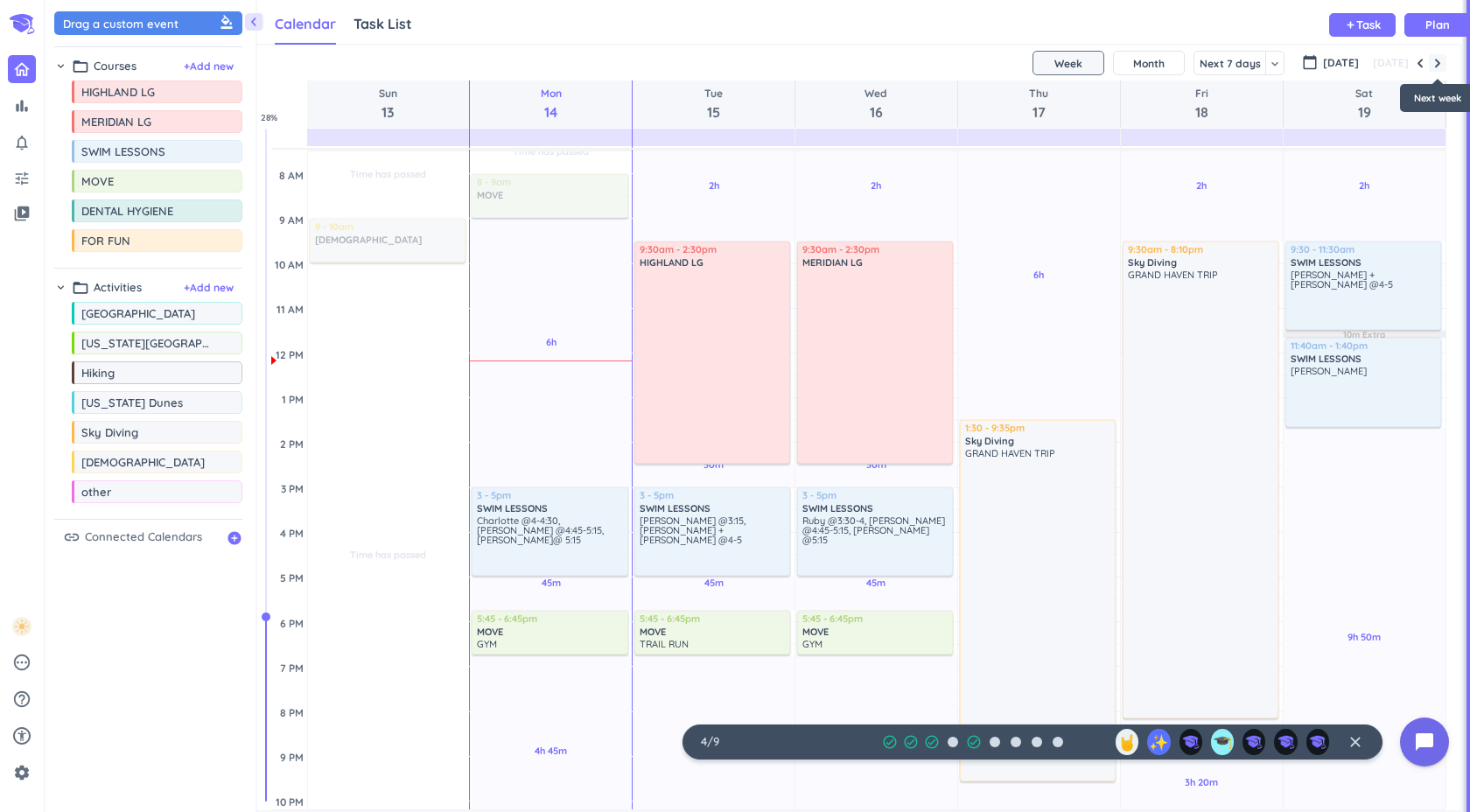 click at bounding box center (1438, 63) 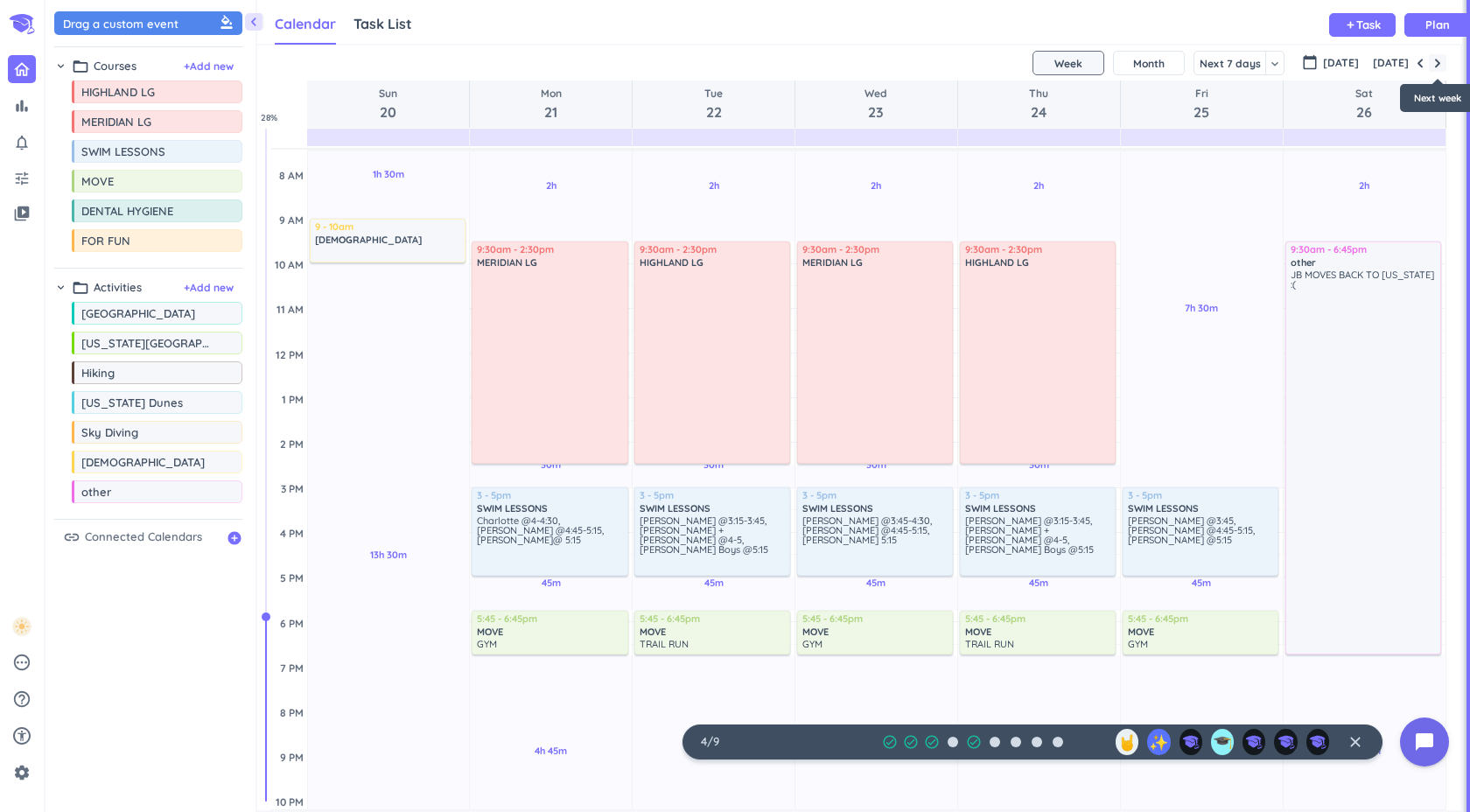 scroll, scrollTop: 136, scrollLeft: 0, axis: vertical 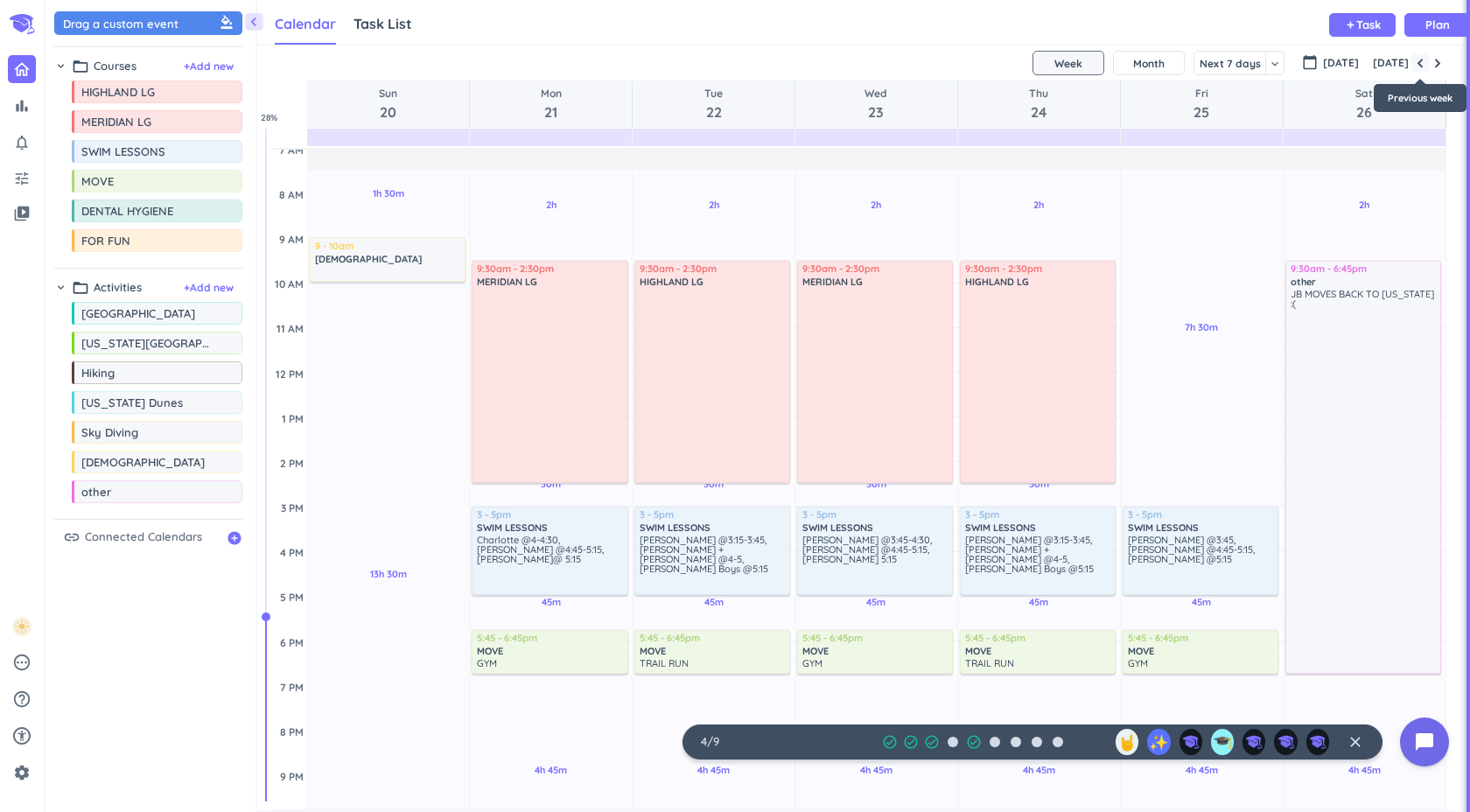 click at bounding box center (1420, 63) 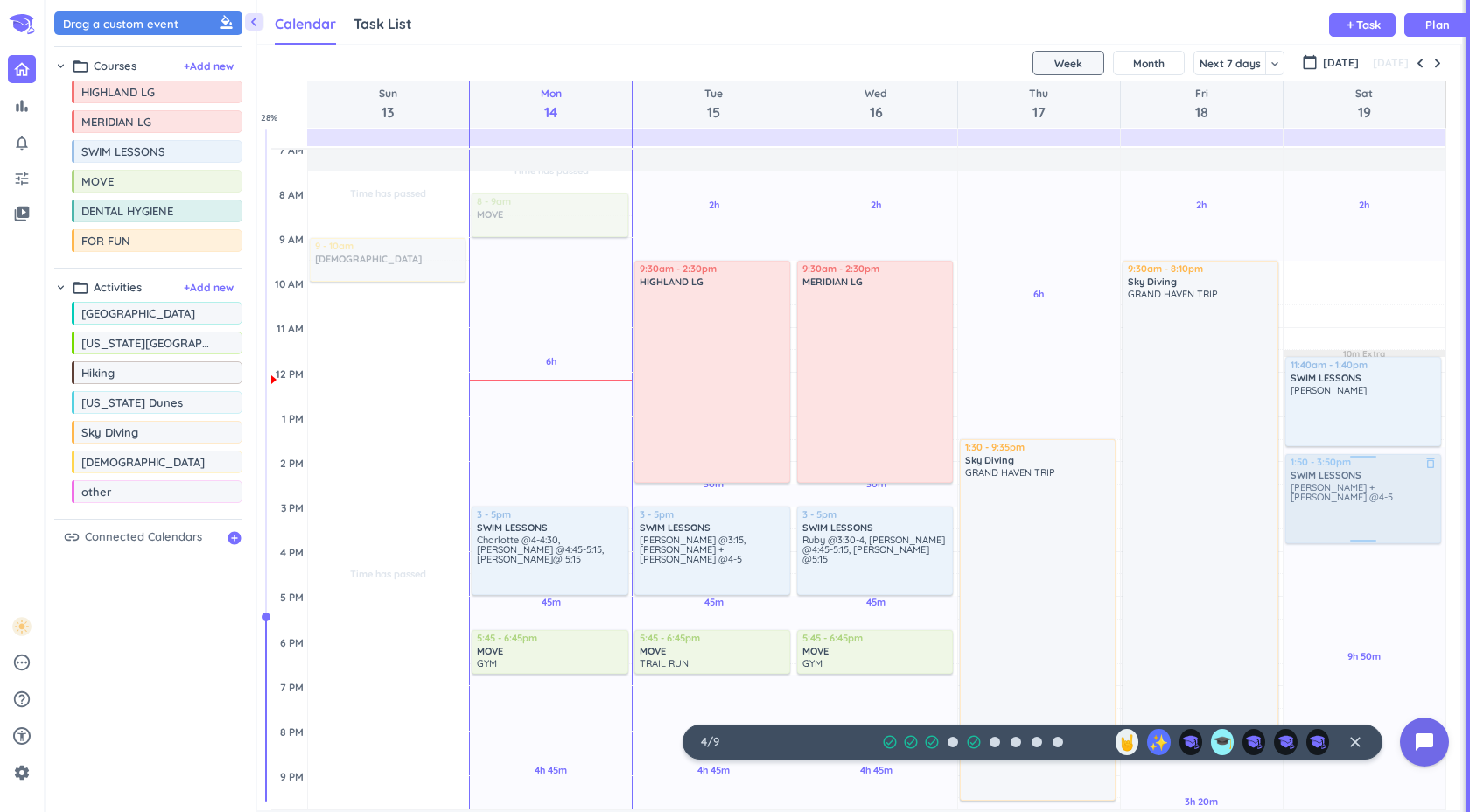 drag, startPoint x: 1346, startPoint y: 285, endPoint x: 1356, endPoint y: 471, distance: 186.26862 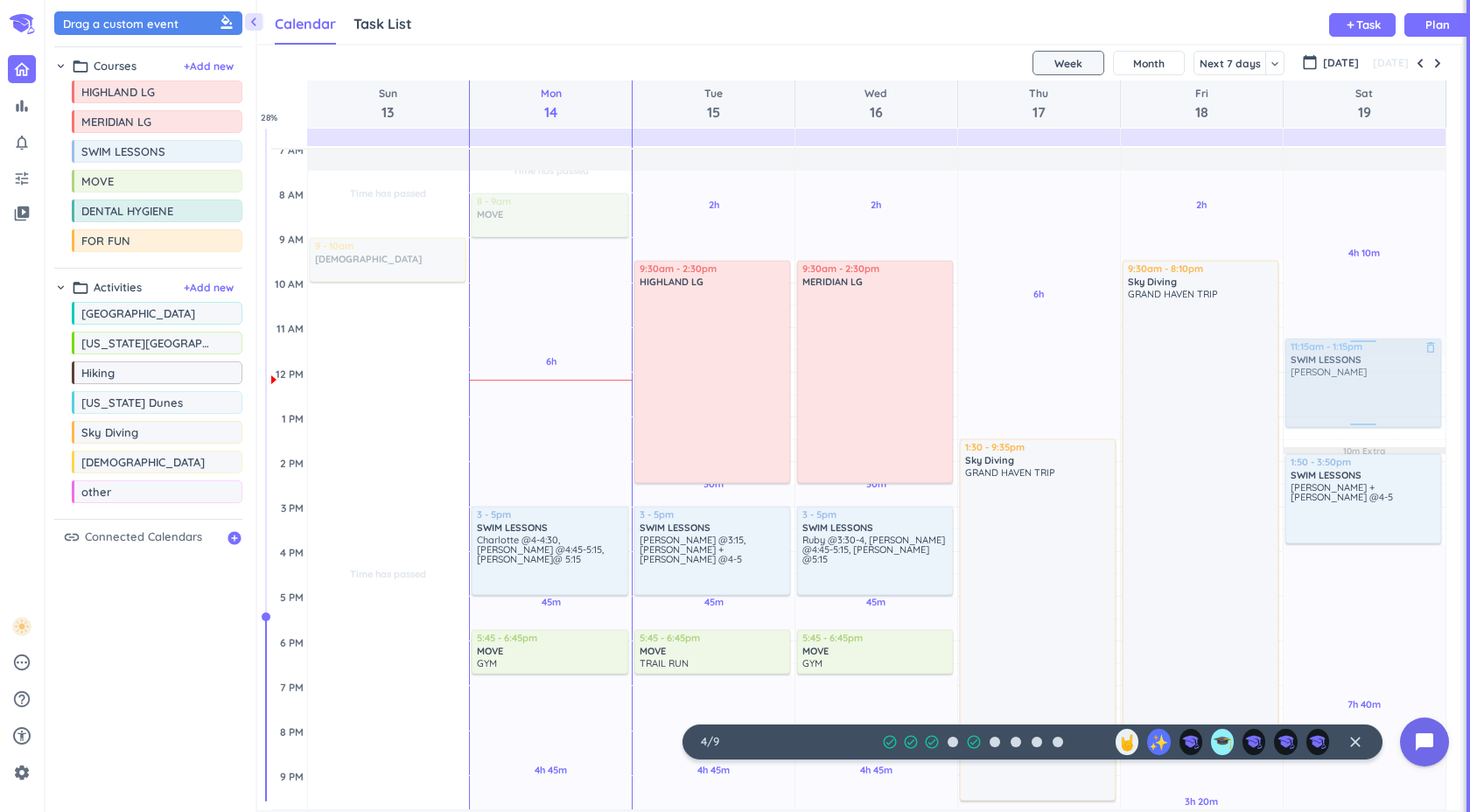 drag, startPoint x: 1354, startPoint y: 394, endPoint x: 1347, endPoint y: 388, distance: 9.219544 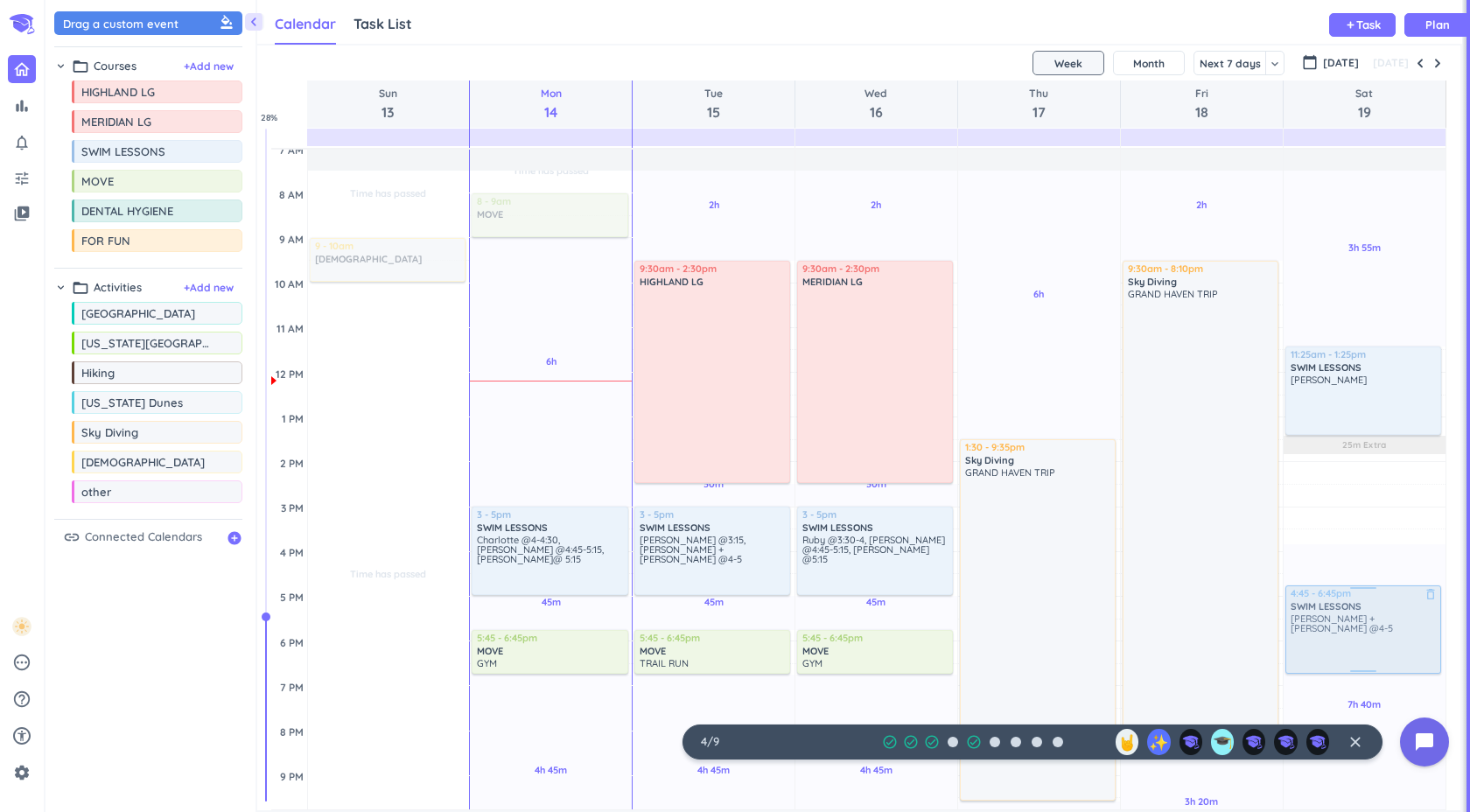 drag, startPoint x: 1339, startPoint y: 507, endPoint x: 1332, endPoint y: 640, distance: 133.18408 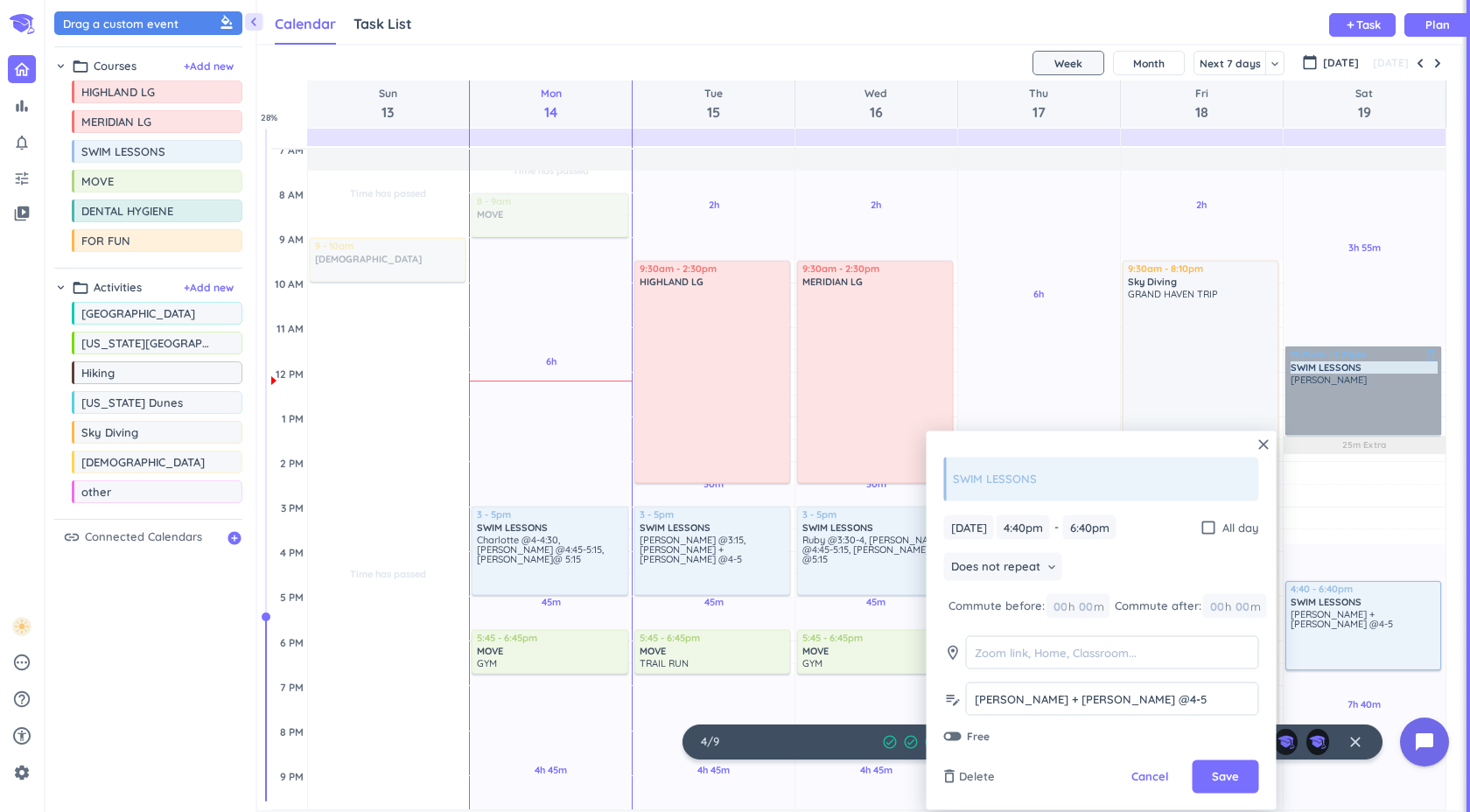 click on "11:25am - 1:25pm SWIM LESSONS delete_outline [PERSON_NAME]" at bounding box center (1363, 390) 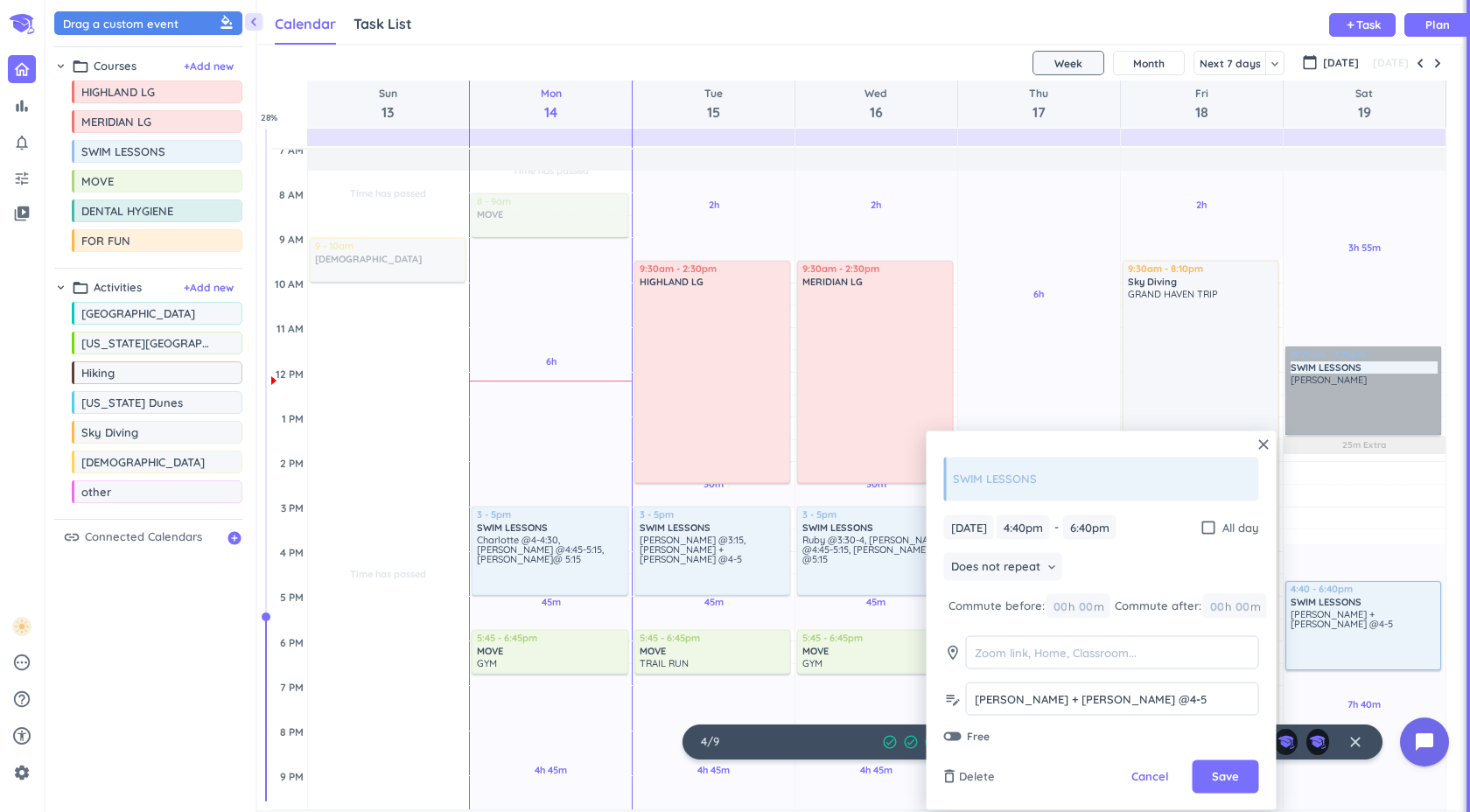 drag, startPoint x: 1316, startPoint y: 405, endPoint x: 1316, endPoint y: 474, distance: 69 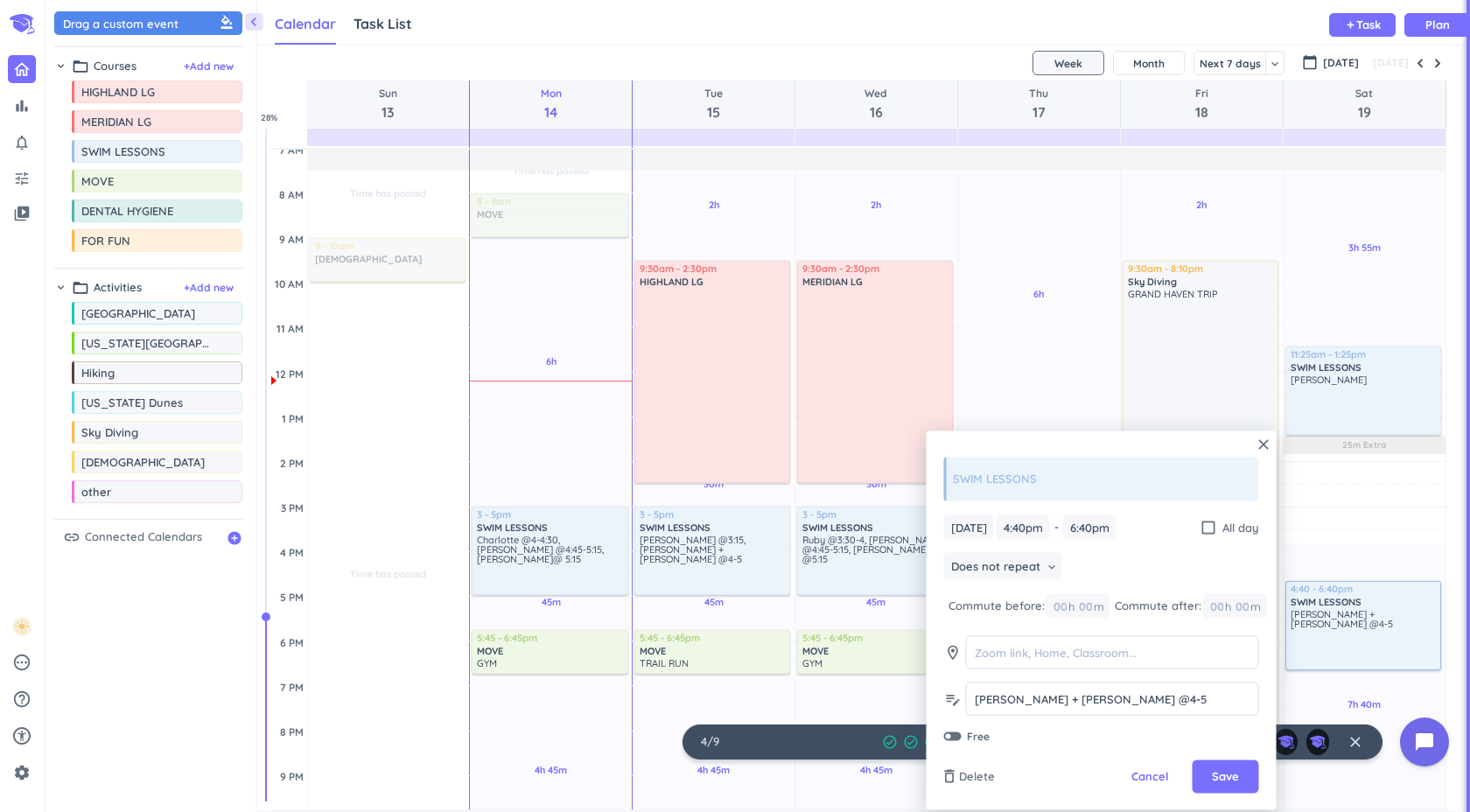 click at bounding box center [876, 518] 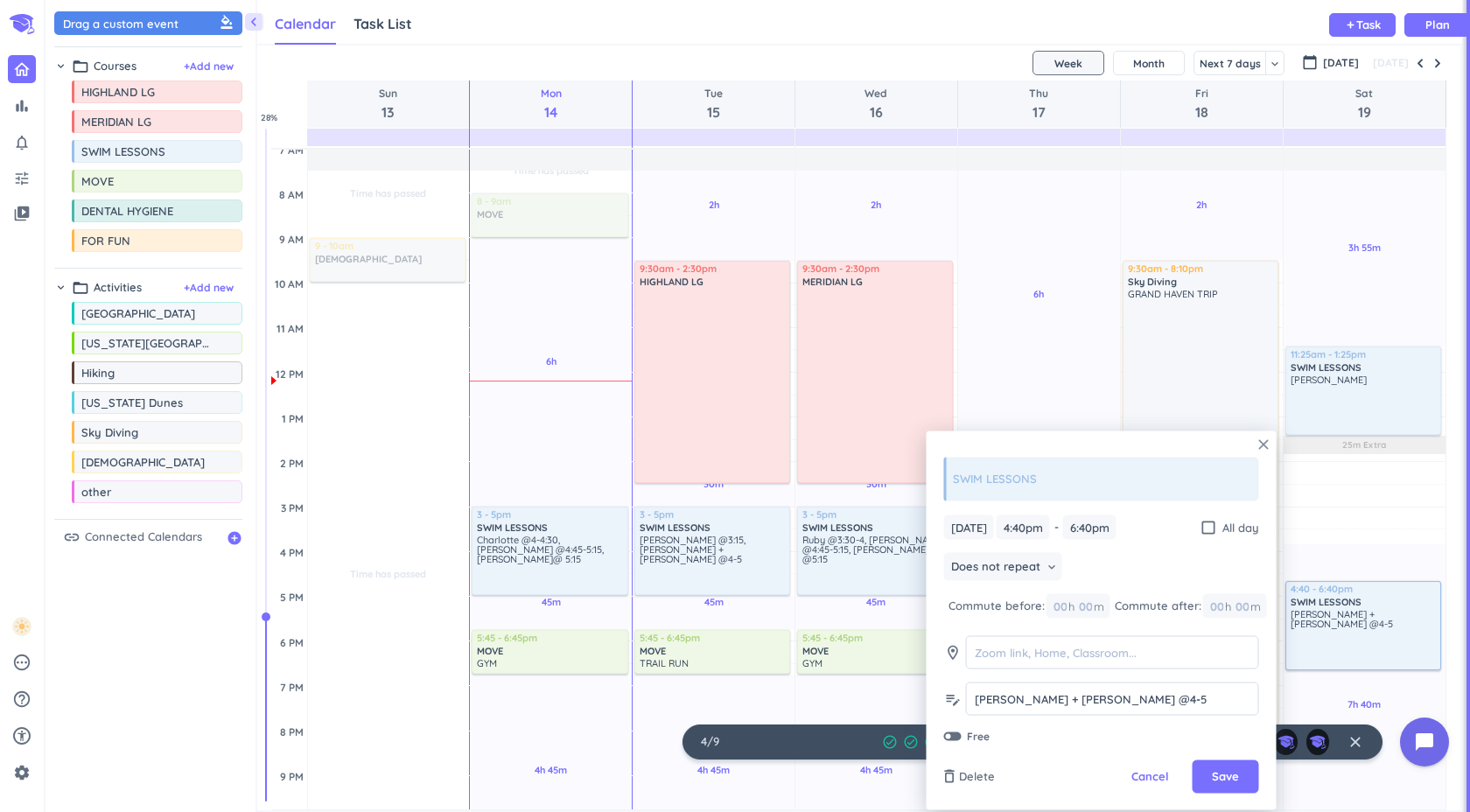 click on "close" at bounding box center (1264, 444) 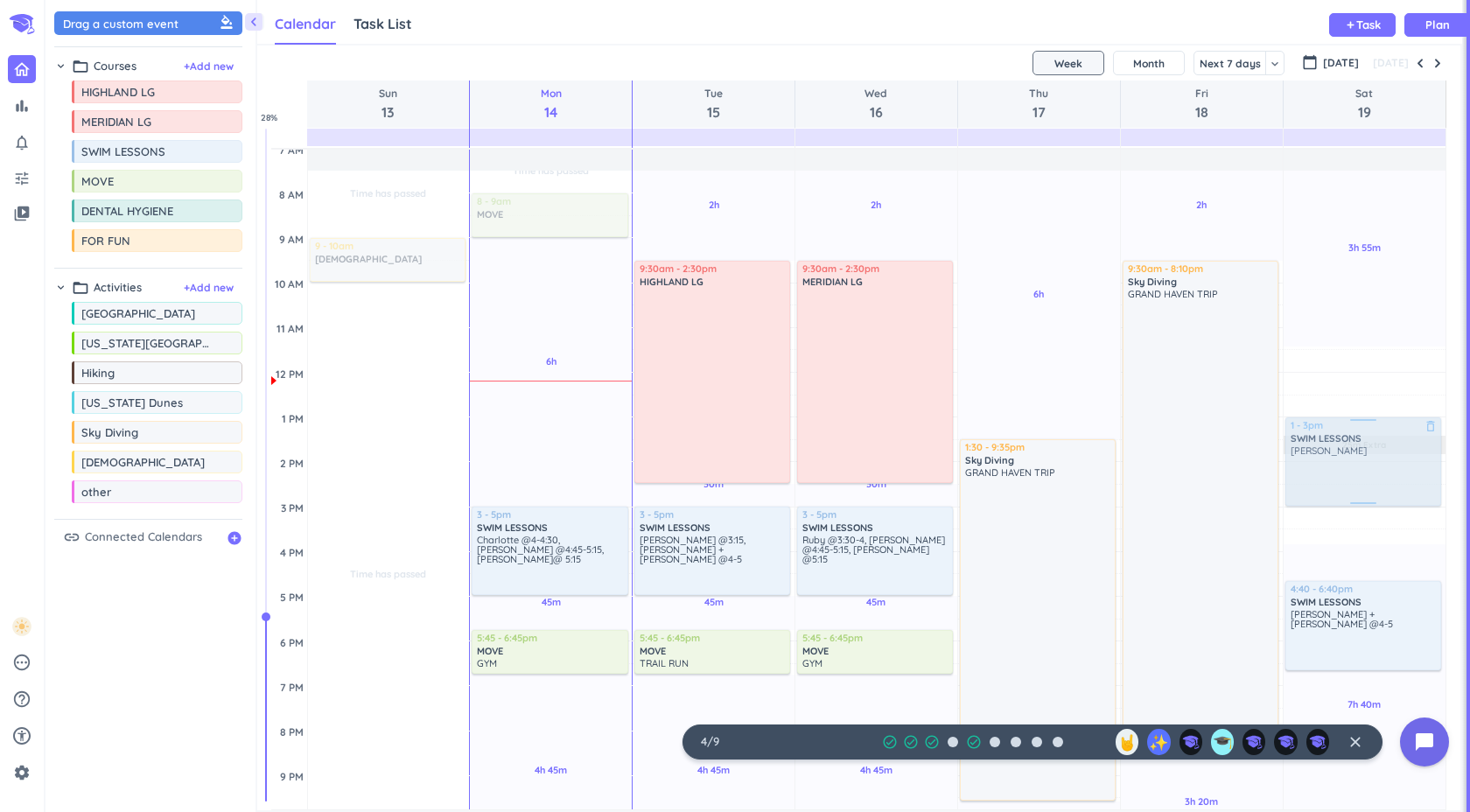 drag, startPoint x: 1365, startPoint y: 404, endPoint x: 1372, endPoint y: 473, distance: 69.35416 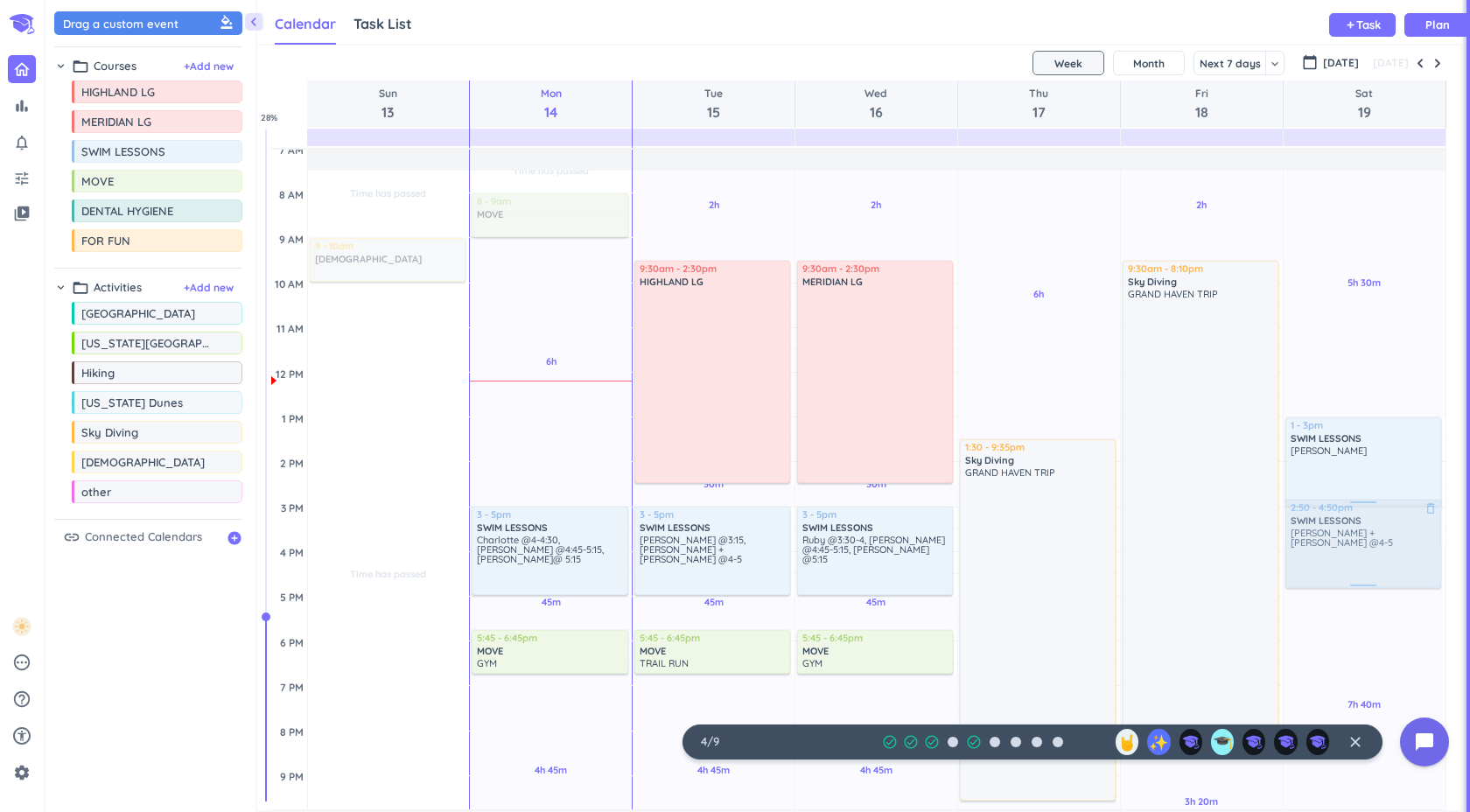 drag, startPoint x: 1385, startPoint y: 506, endPoint x: 1385, endPoint y: 556, distance: 50 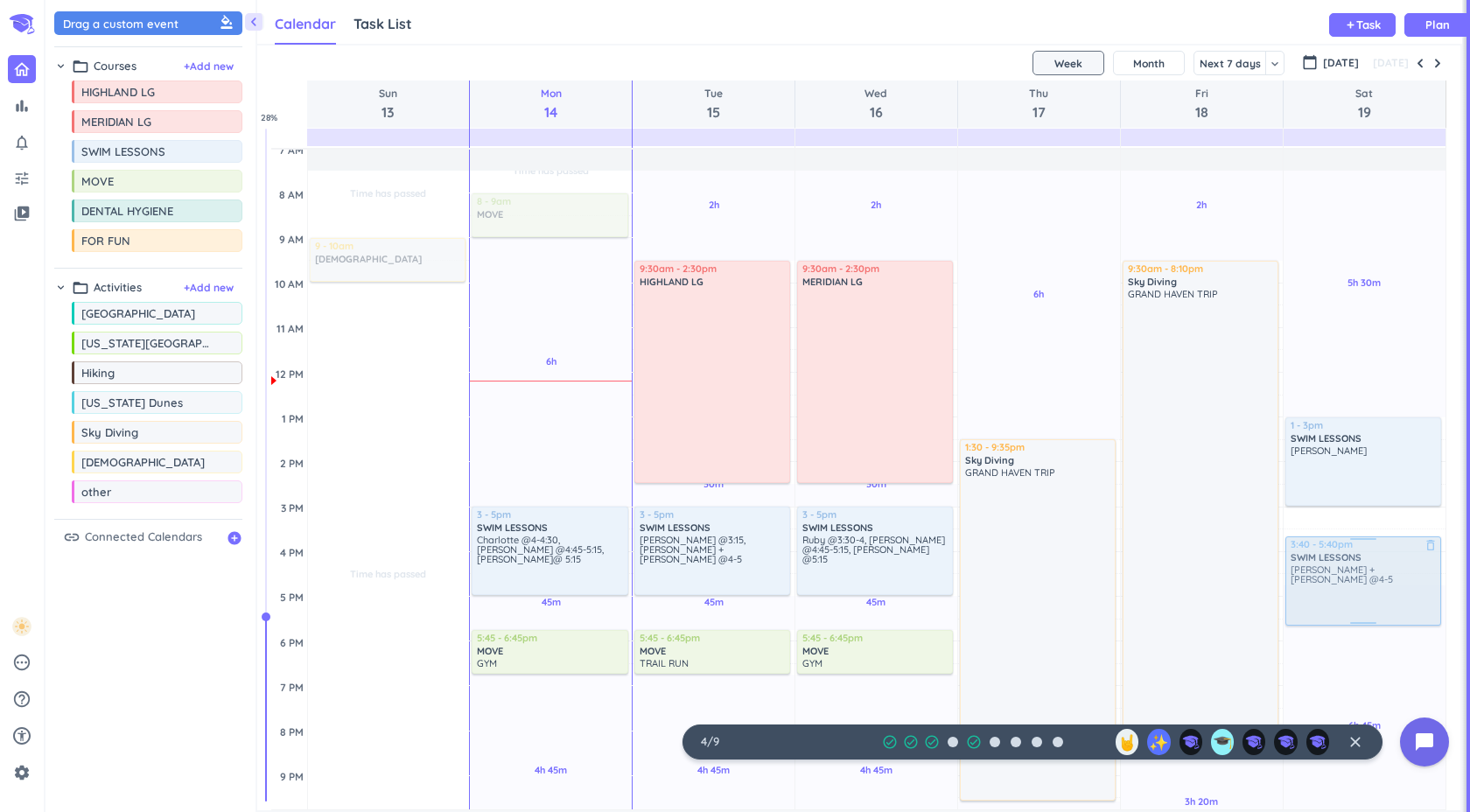 drag, startPoint x: 1385, startPoint y: 556, endPoint x: 1387, endPoint y: 602, distance: 46.04346 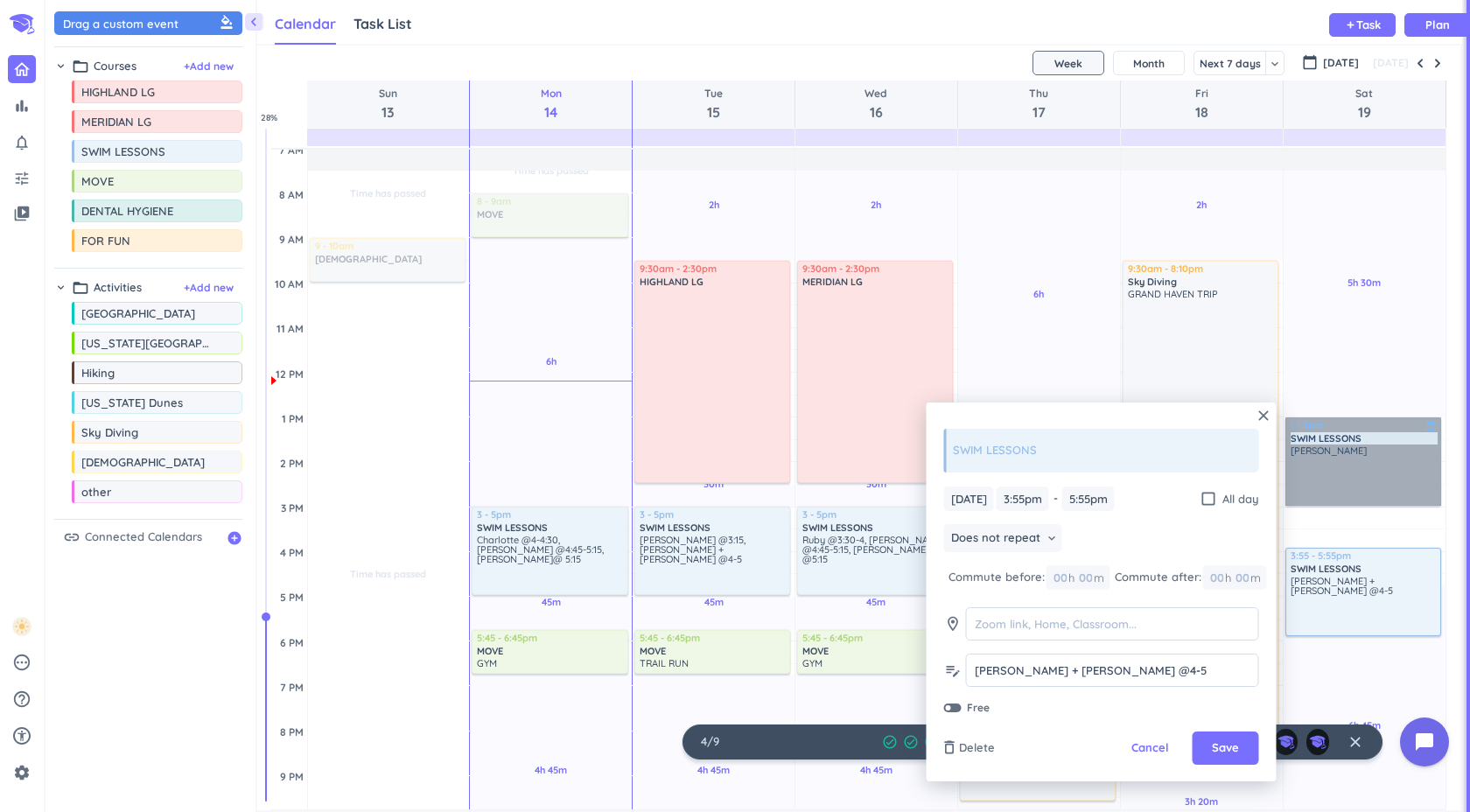 click on "1 - 3pm SWIM LESSONS delete_outline [PERSON_NAME]" at bounding box center (1363, 461) 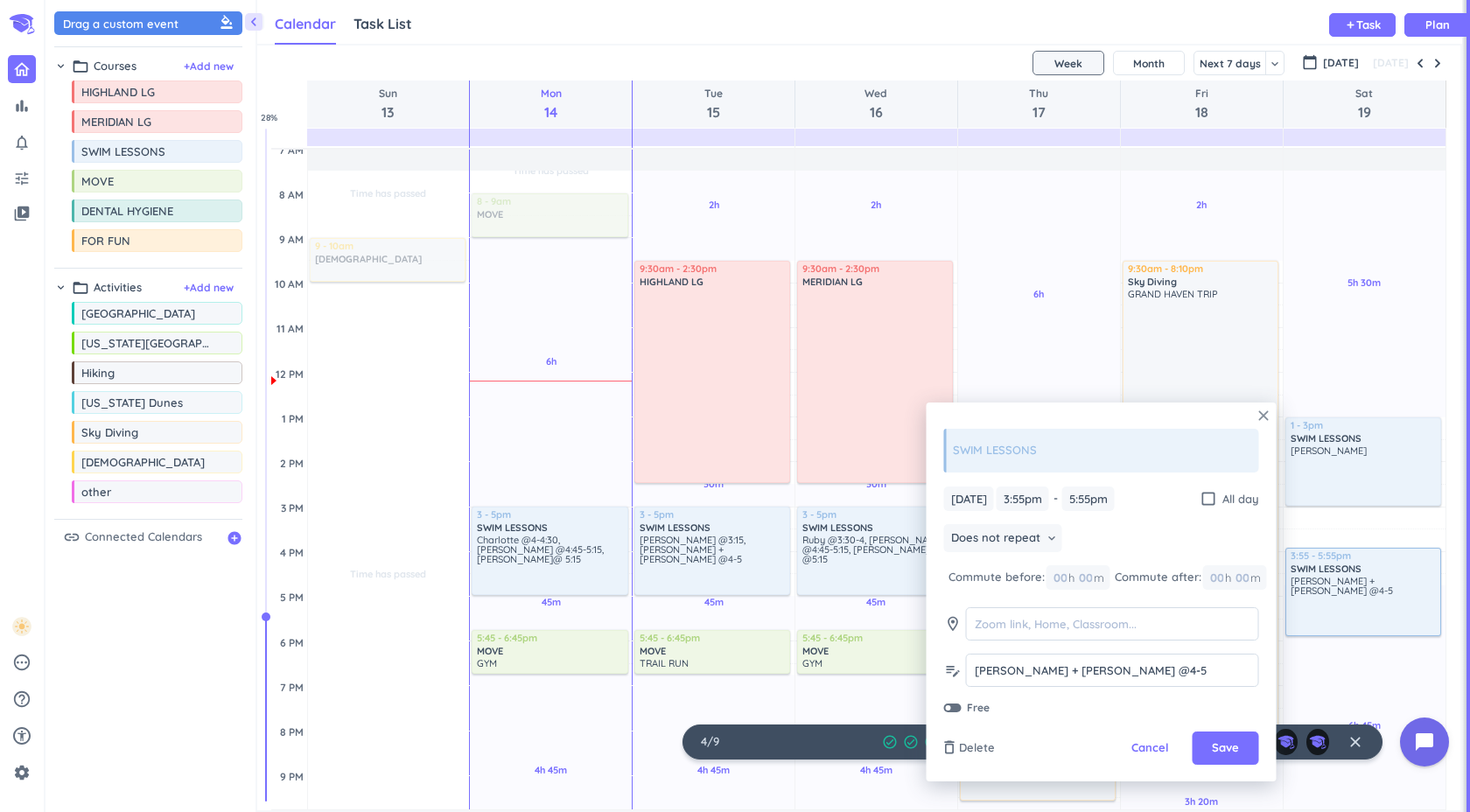 click on "close" at bounding box center (1264, 416) 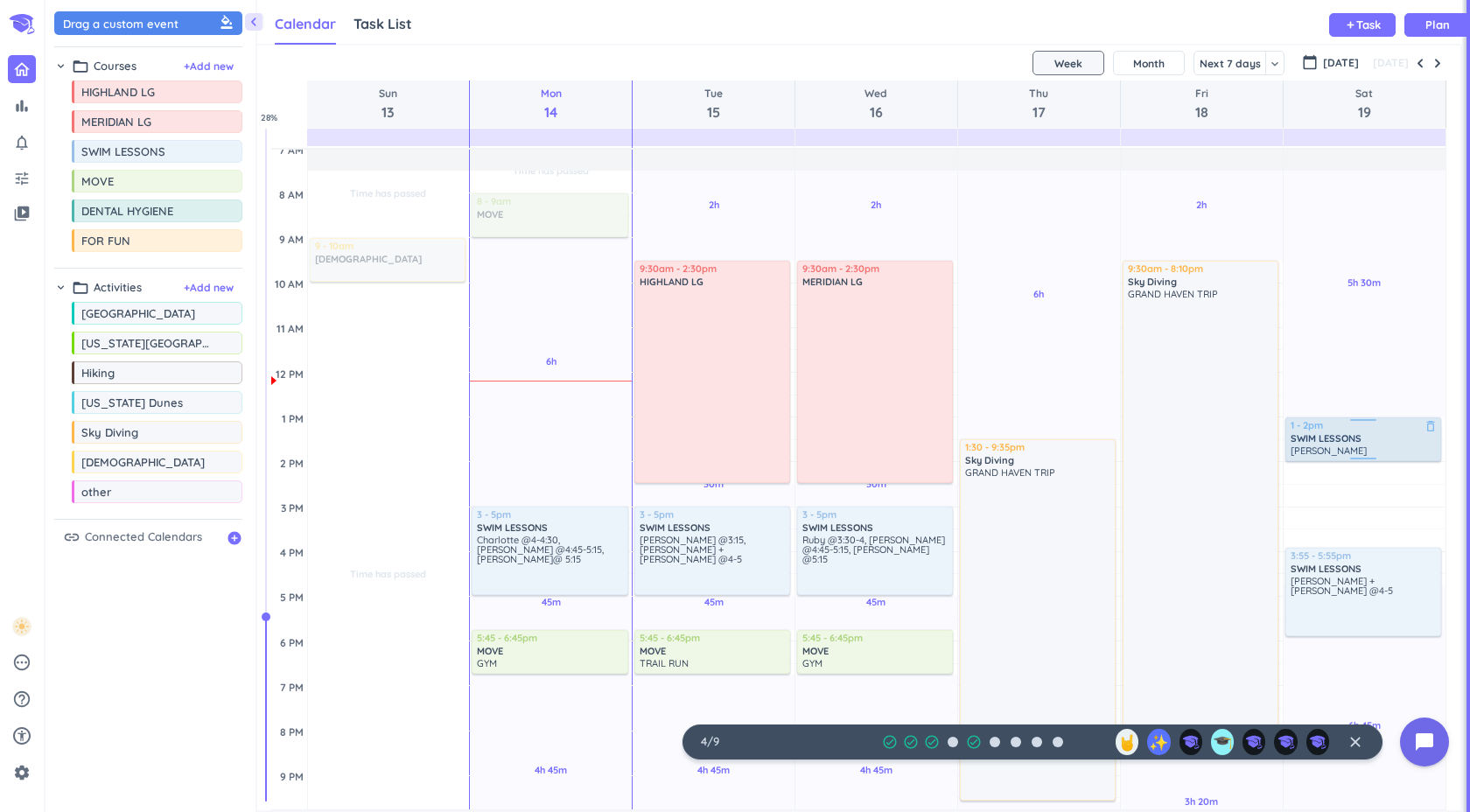 drag, startPoint x: 1364, startPoint y: 505, endPoint x: 1357, endPoint y: 460, distance: 45.54119 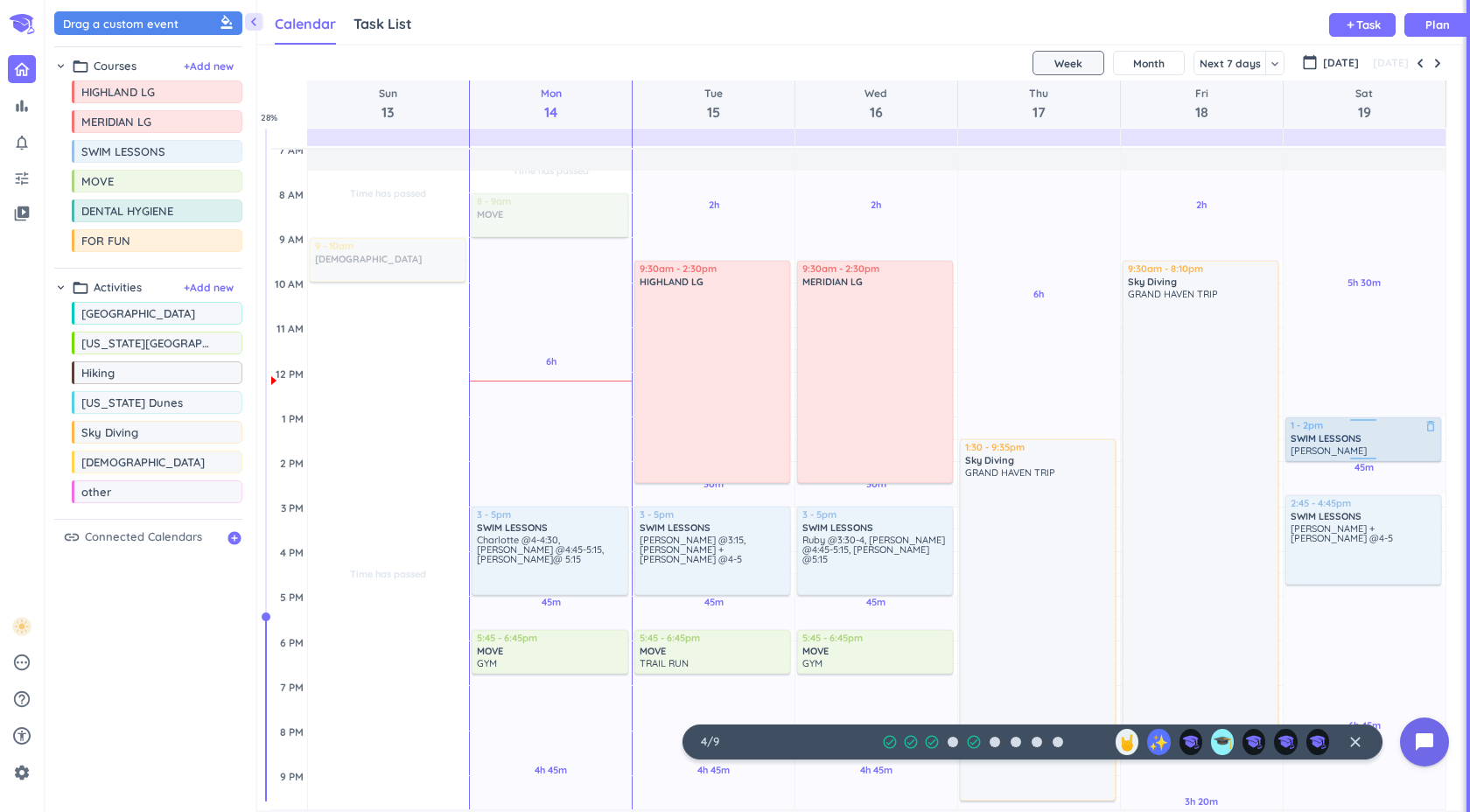 click on "SWIM LESSONS" at bounding box center [1326, 438] 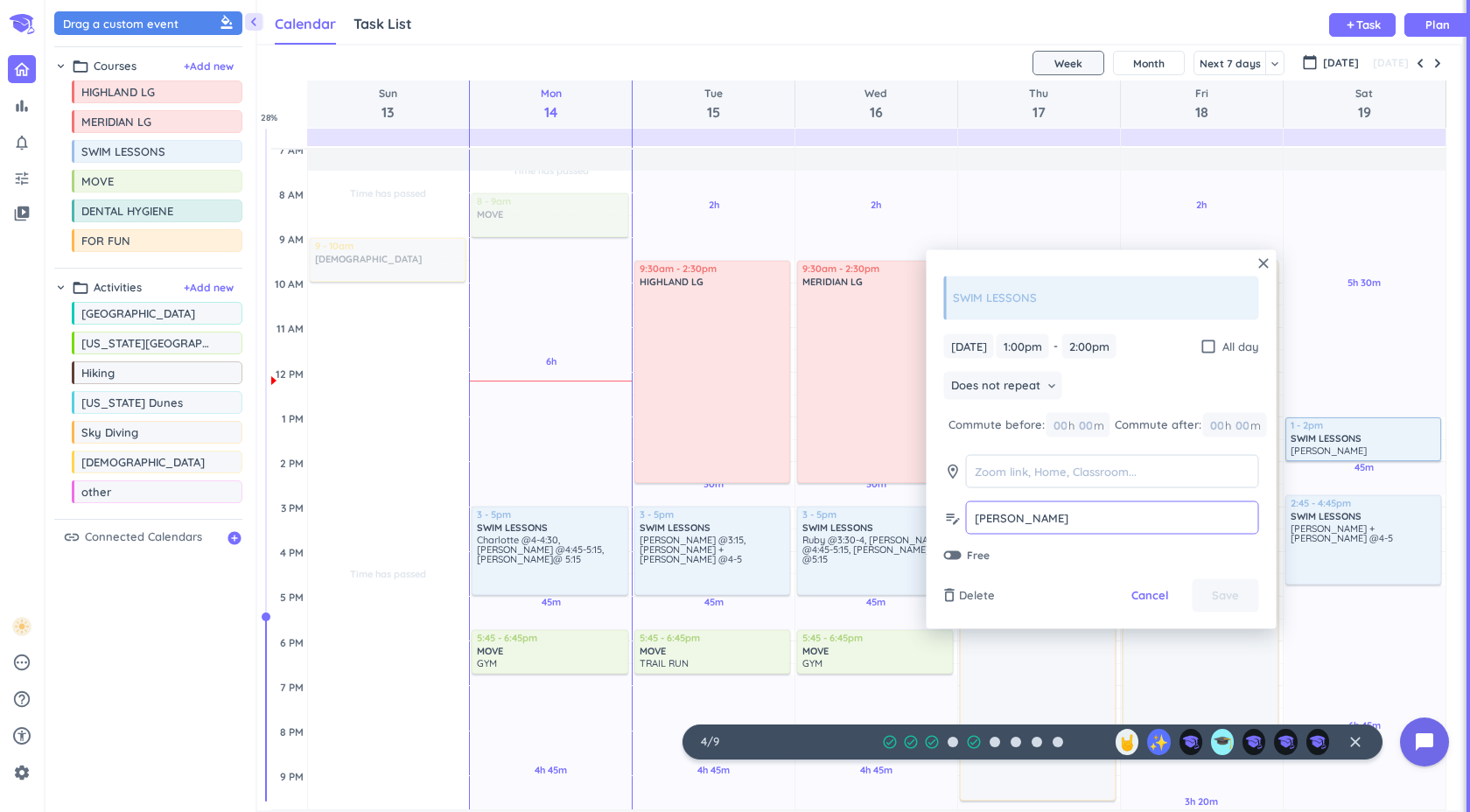 click on "[PERSON_NAME]" at bounding box center [1112, 517] 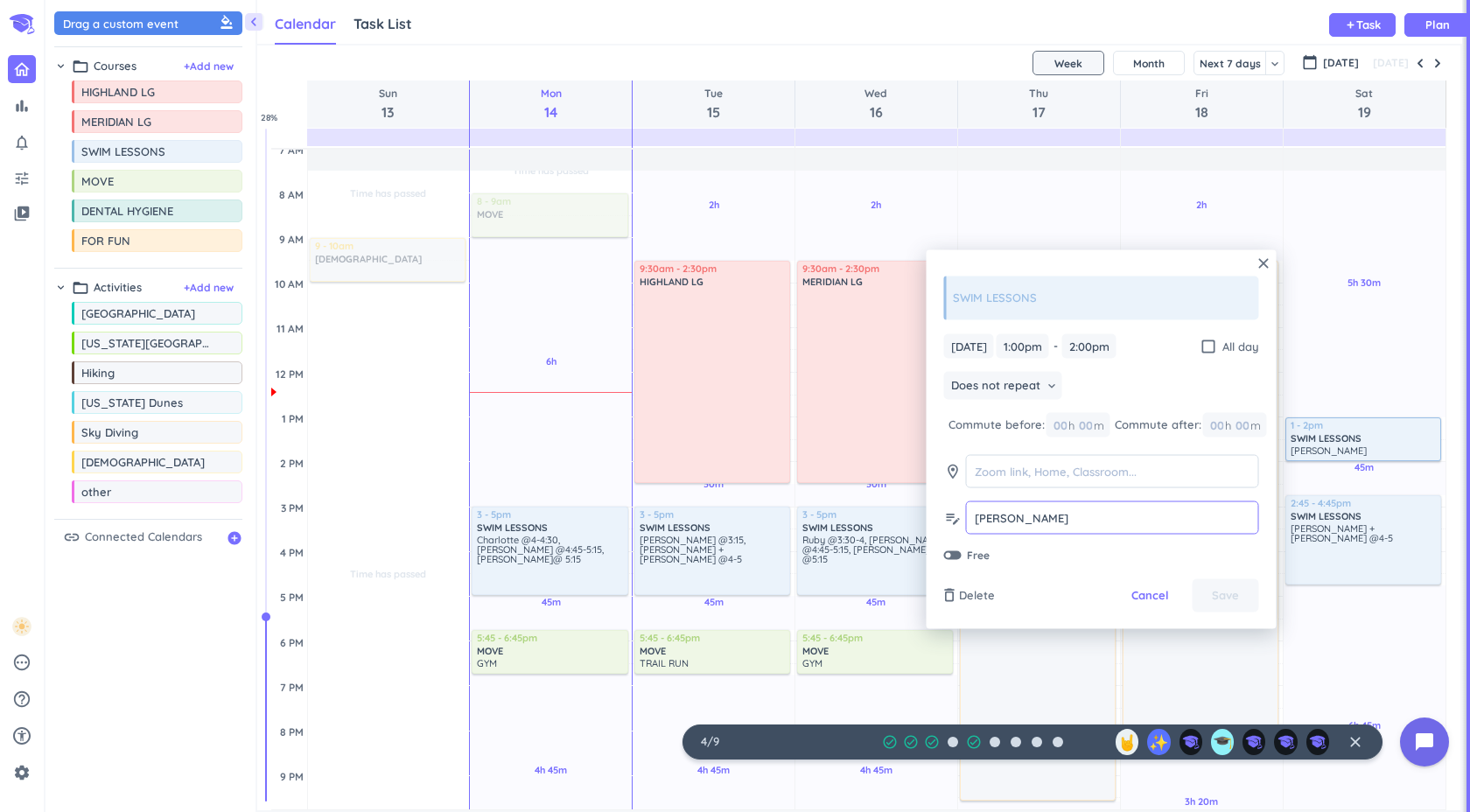 click on "[PERSON_NAME]" at bounding box center [1112, 517] 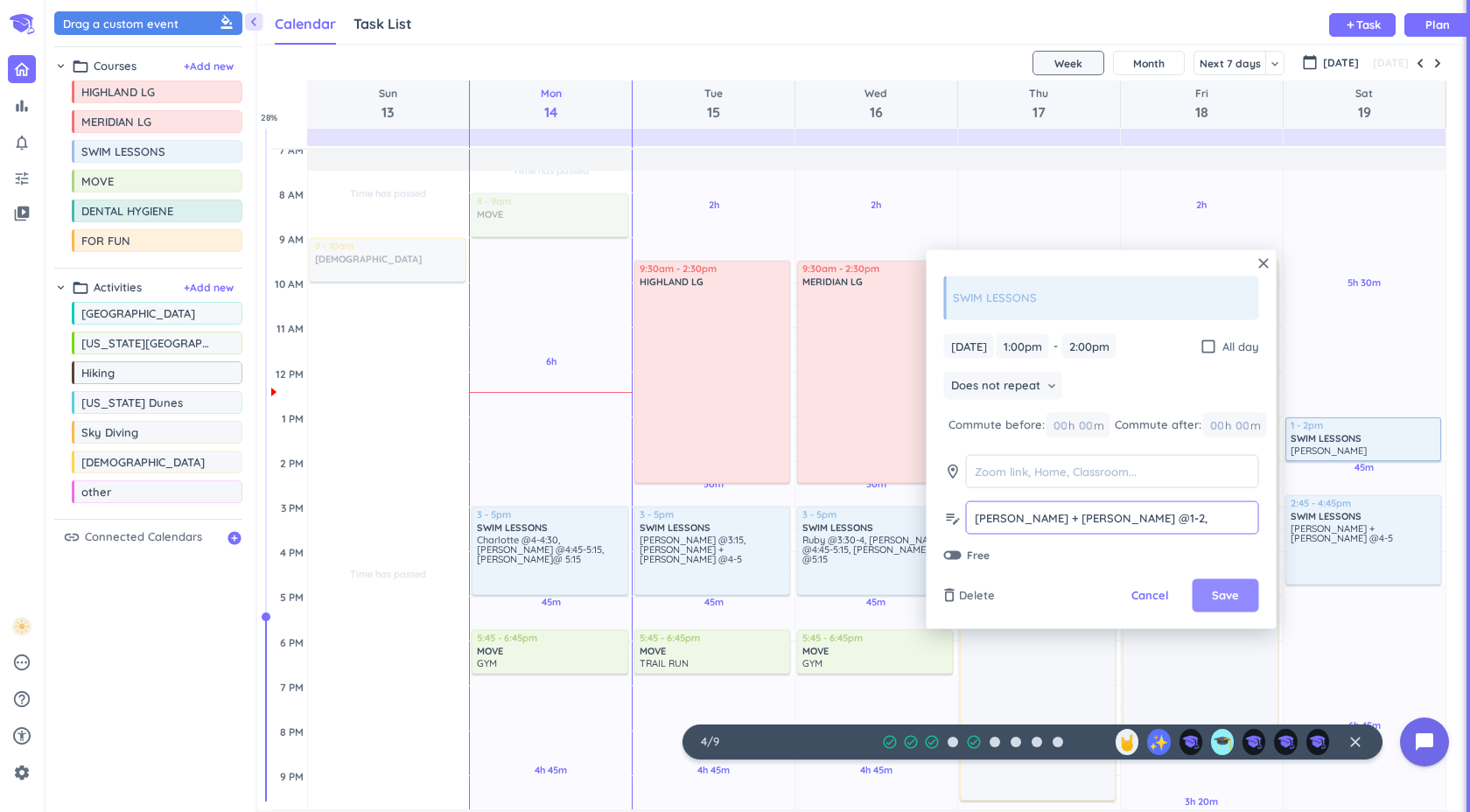 type on "[PERSON_NAME] + [PERSON_NAME] @1-2, [PERSON_NAME]" 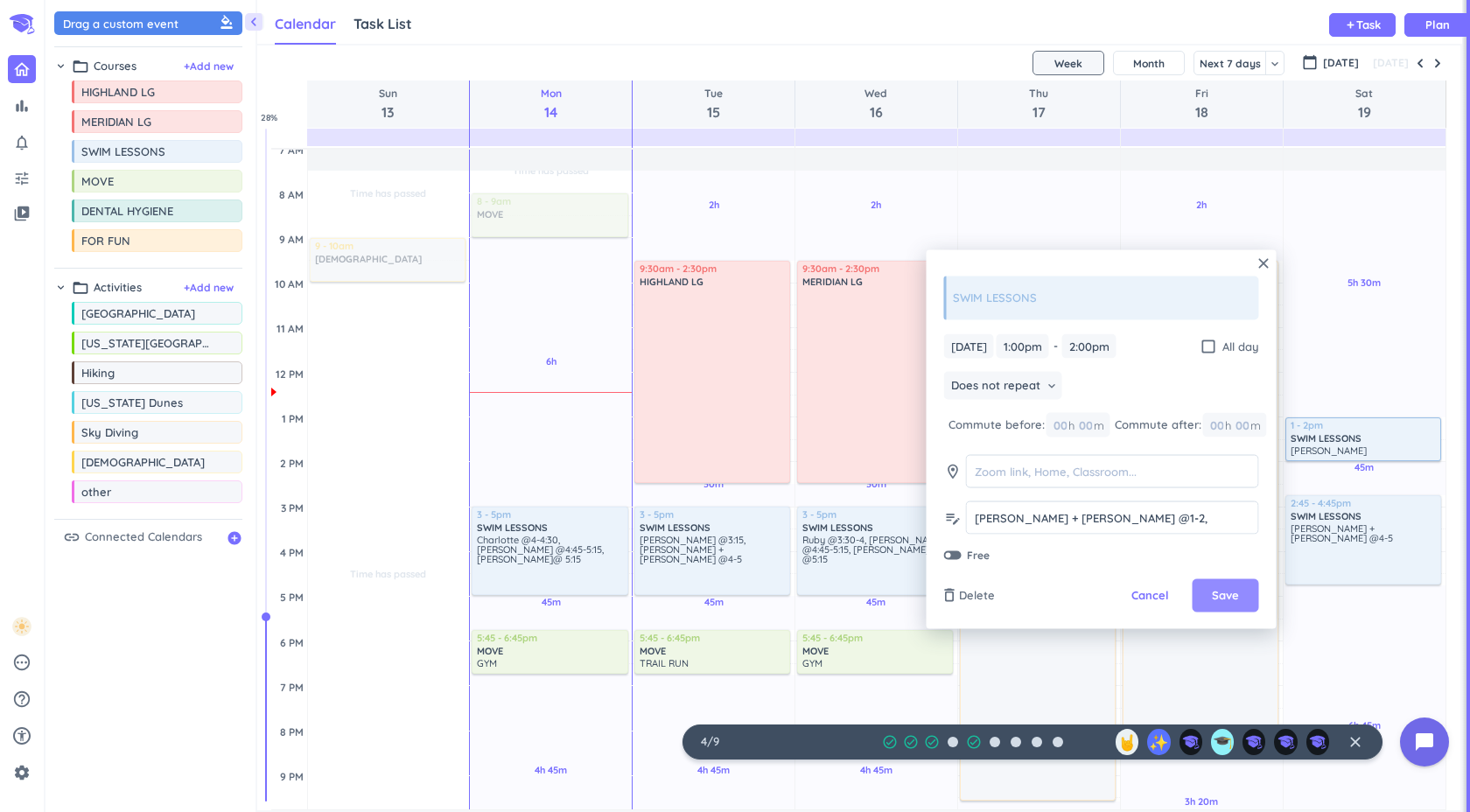 click on "Save" at bounding box center [1225, 596] 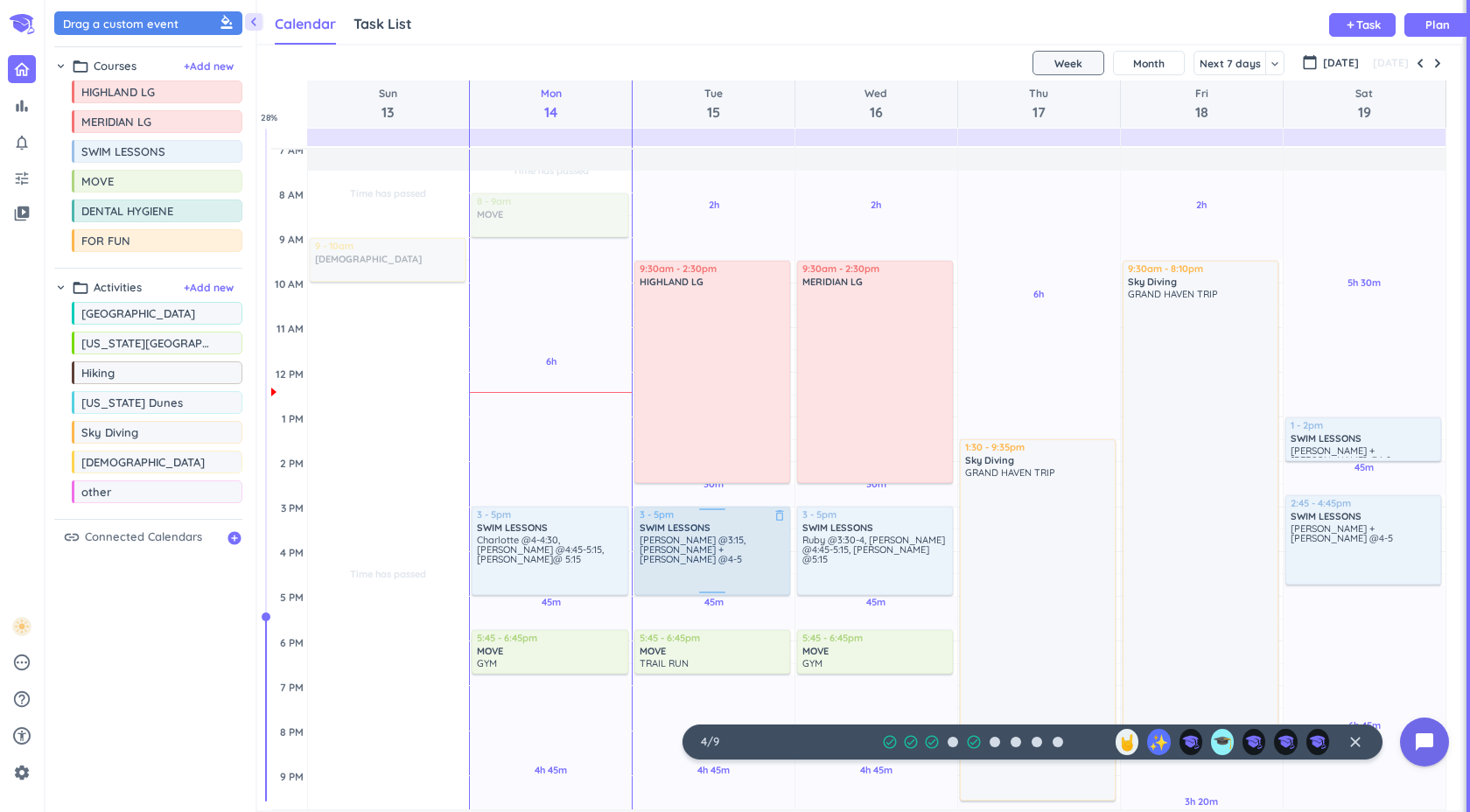 click on "[PERSON_NAME] @3:15, [PERSON_NAME] + [PERSON_NAME] @4-5" at bounding box center [692, 550] 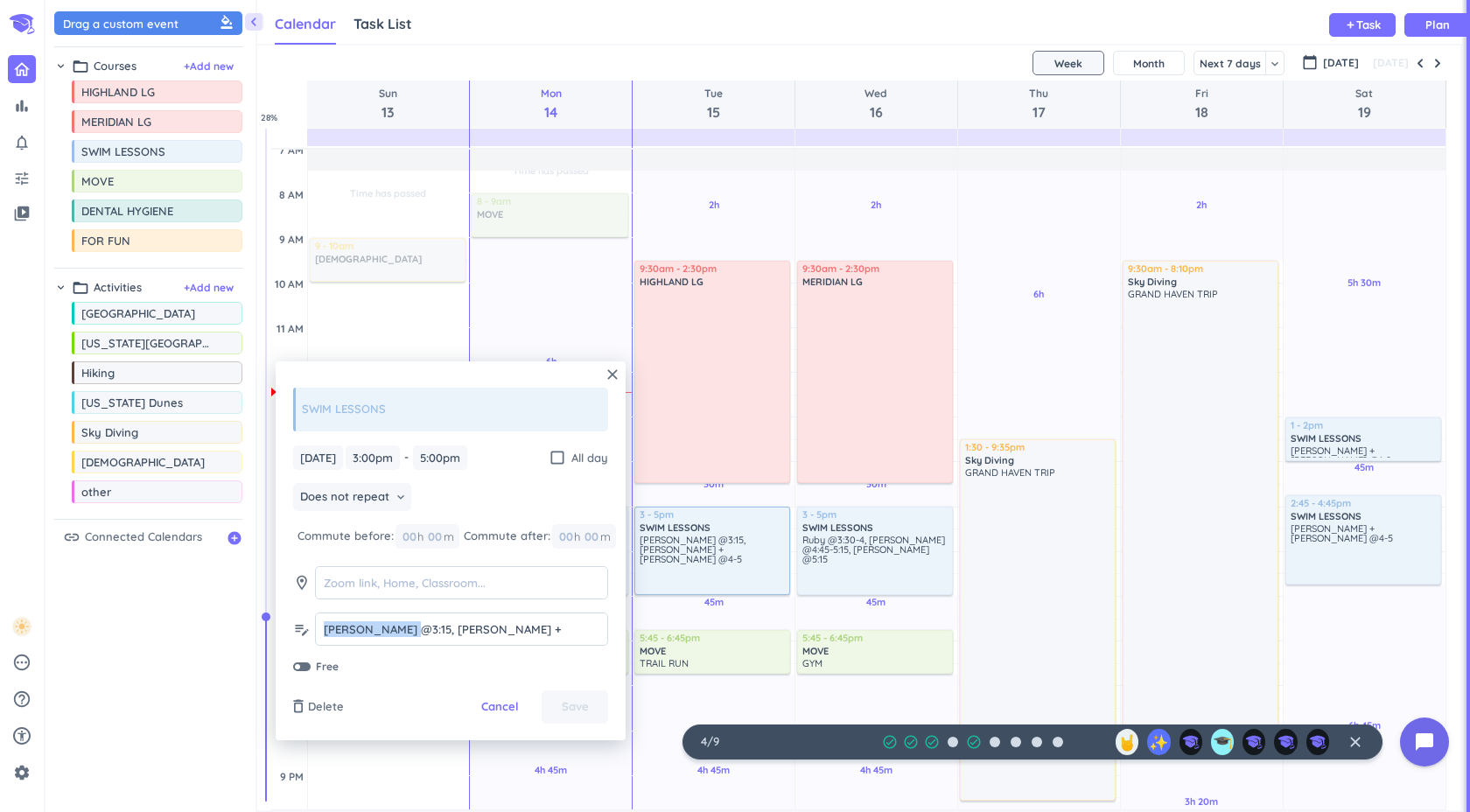 drag, startPoint x: 404, startPoint y: 630, endPoint x: 310, endPoint y: 630, distance: 94 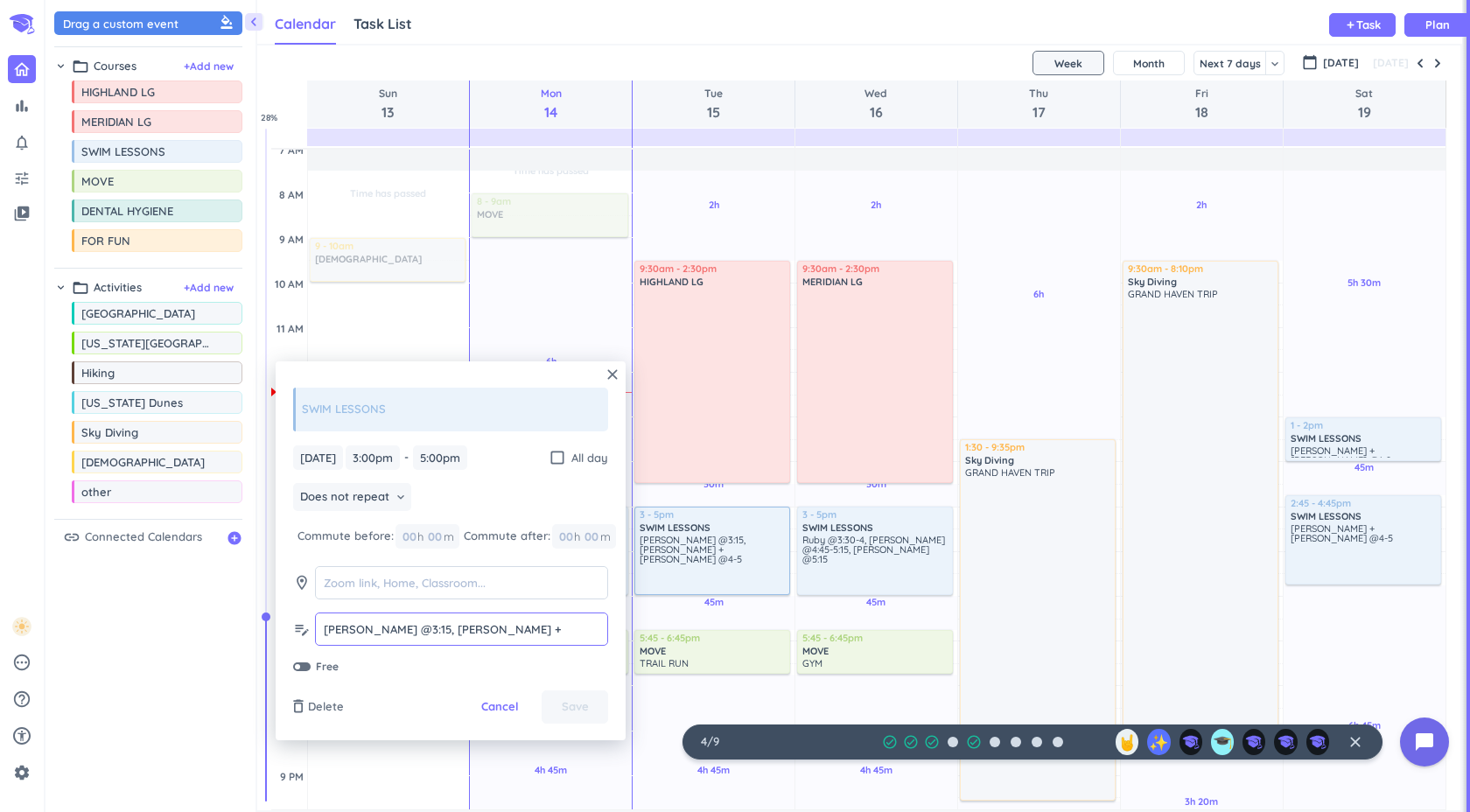 click on "edit_note [PERSON_NAME] @3:15, [PERSON_NAME] + [PERSON_NAME] @4-5 [PERSON_NAME] @3:15, [PERSON_NAME] + [PERSON_NAME] @4-5" at bounding box center [451, 629] 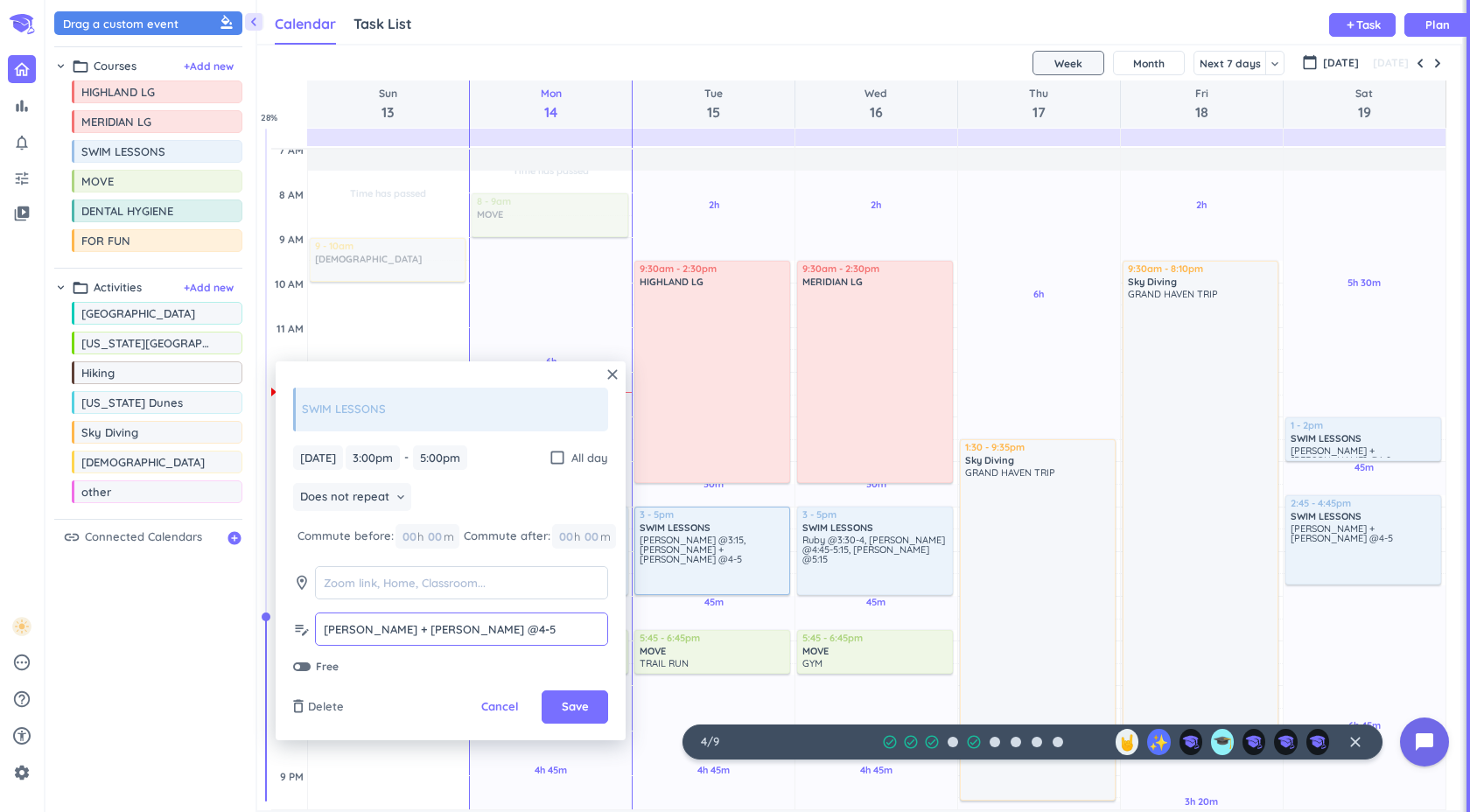 click on "[PERSON_NAME] + [PERSON_NAME] @4-5" at bounding box center (461, 629) 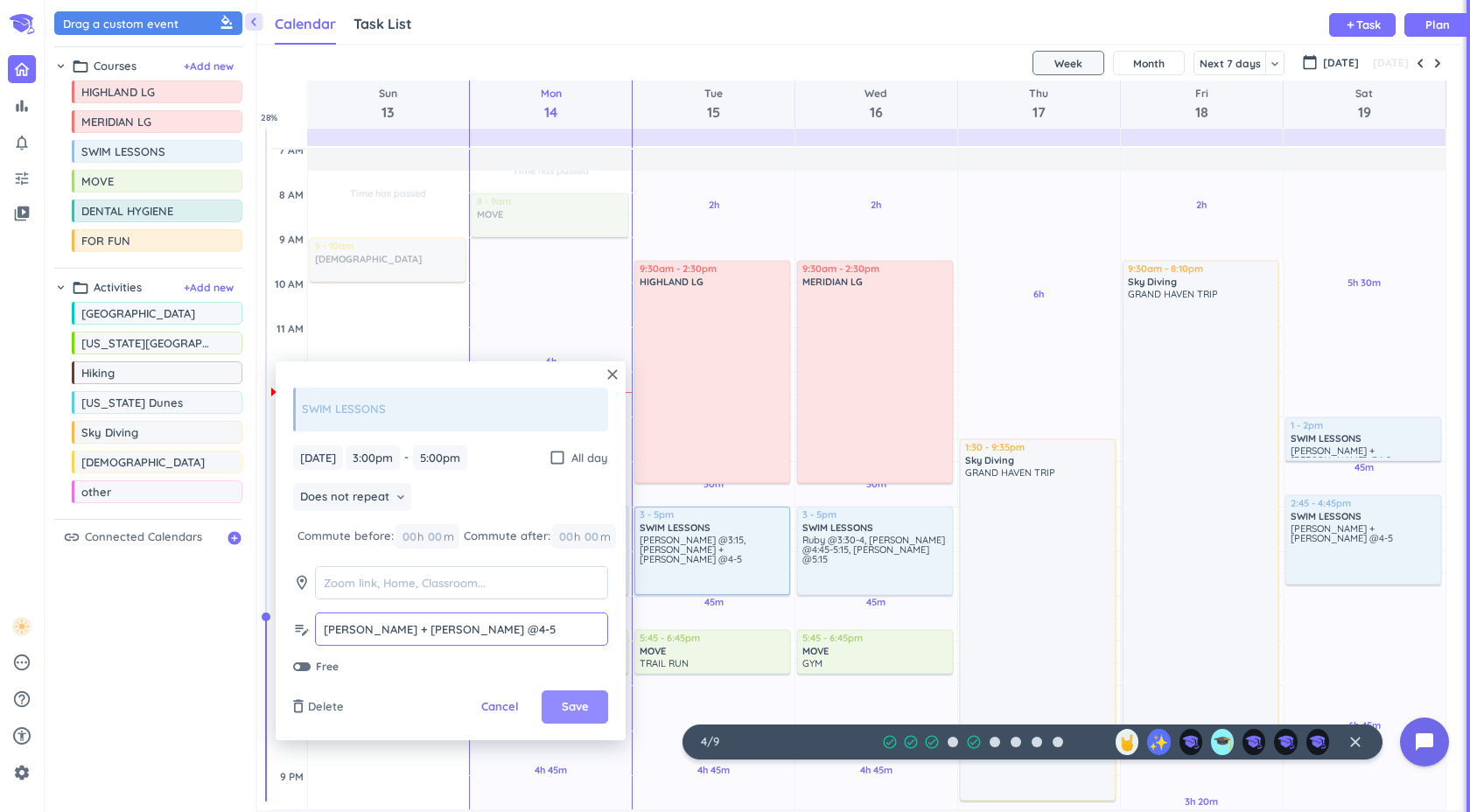type on "[PERSON_NAME] + [PERSON_NAME] @4-5" 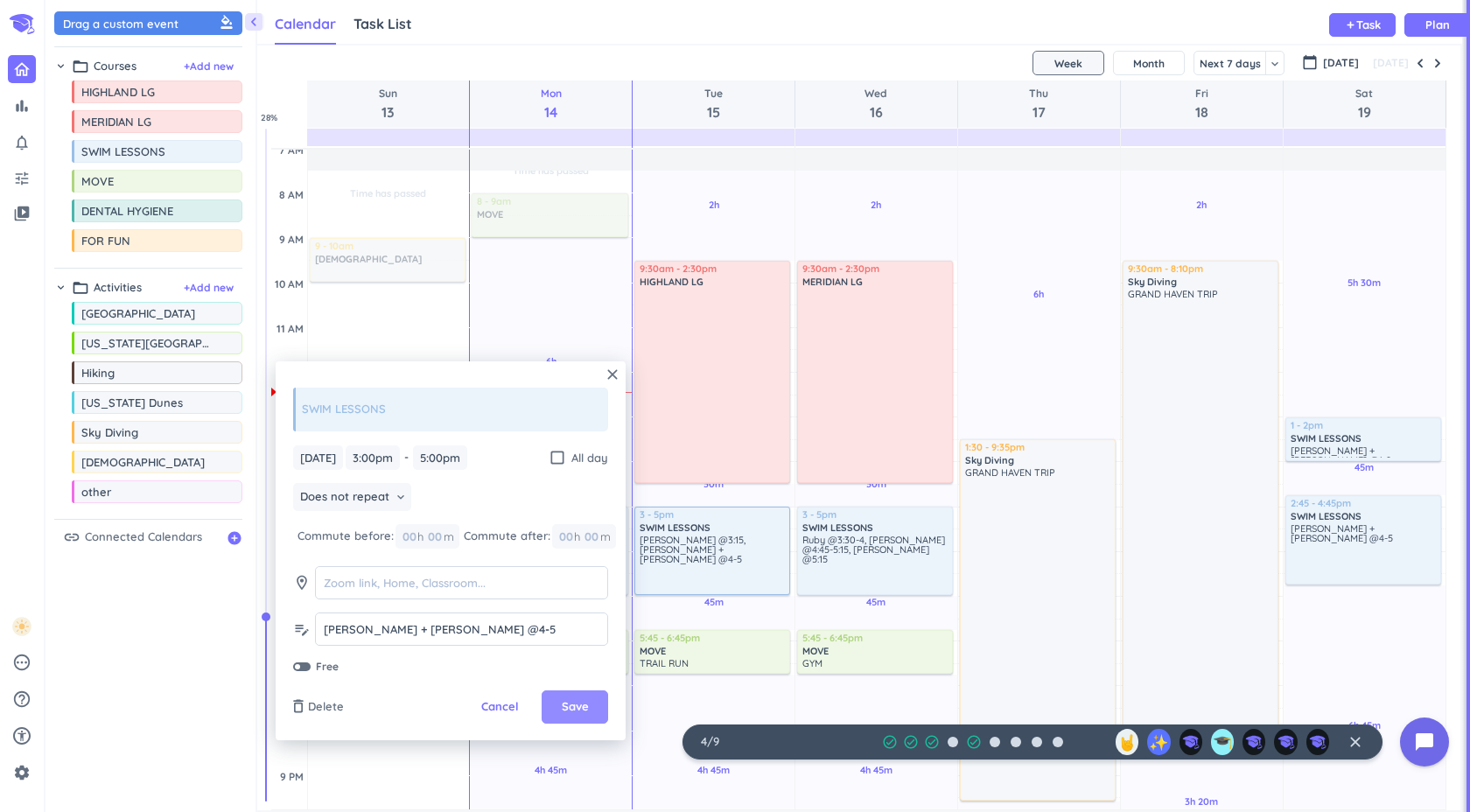 click on "Save" at bounding box center [575, 707] 